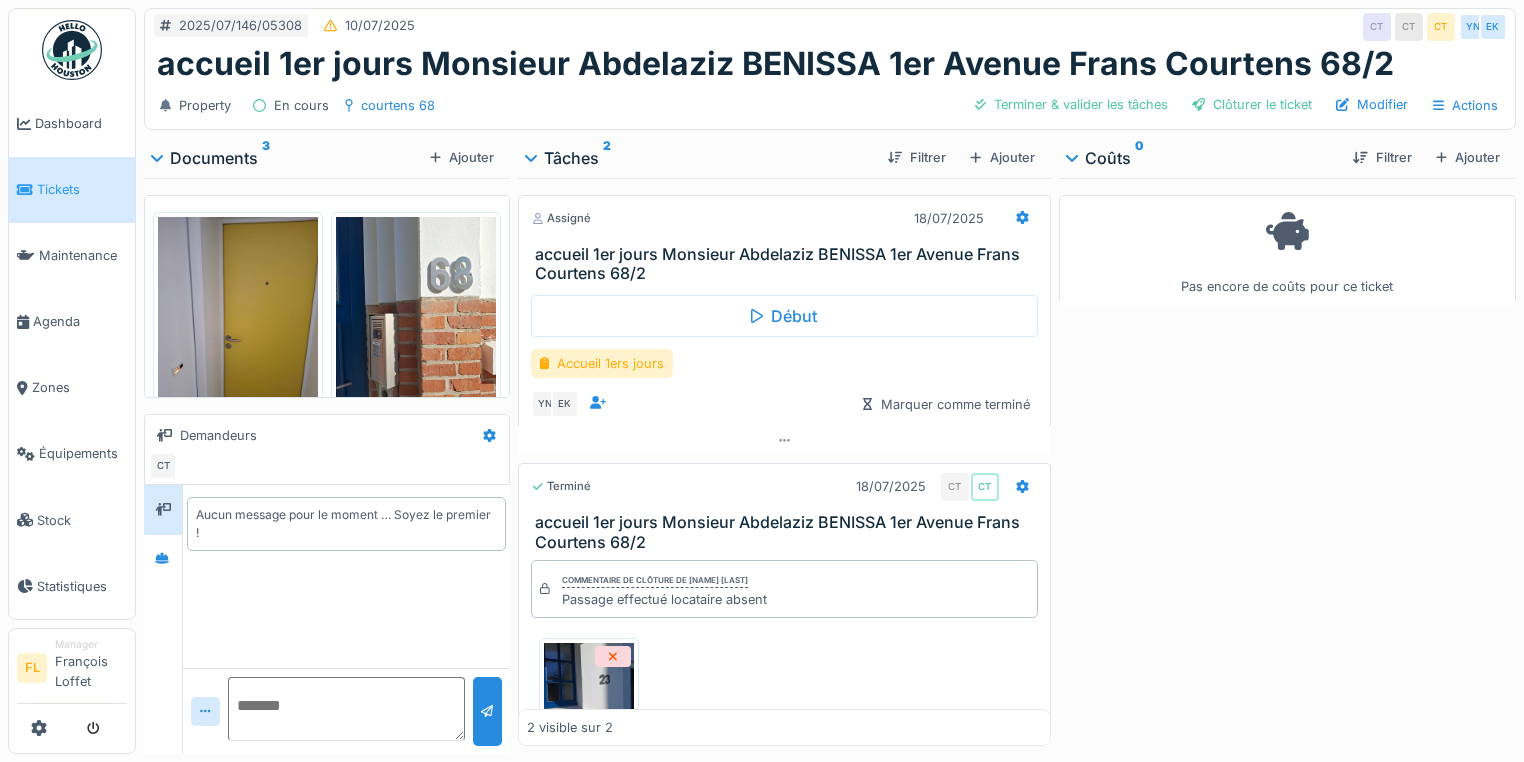 scroll, scrollTop: 0, scrollLeft: 0, axis: both 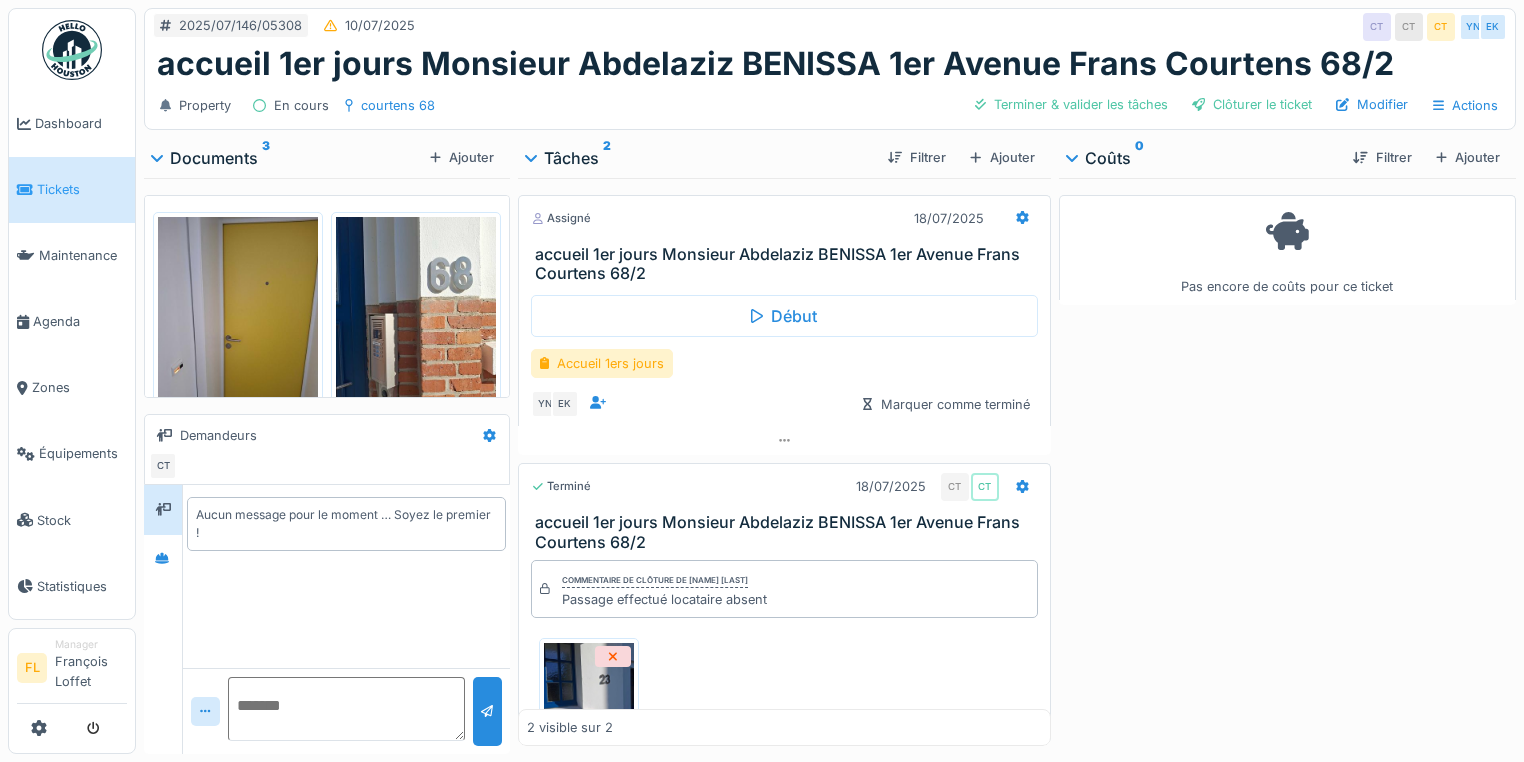 click on "Tickets" at bounding box center (82, 189) 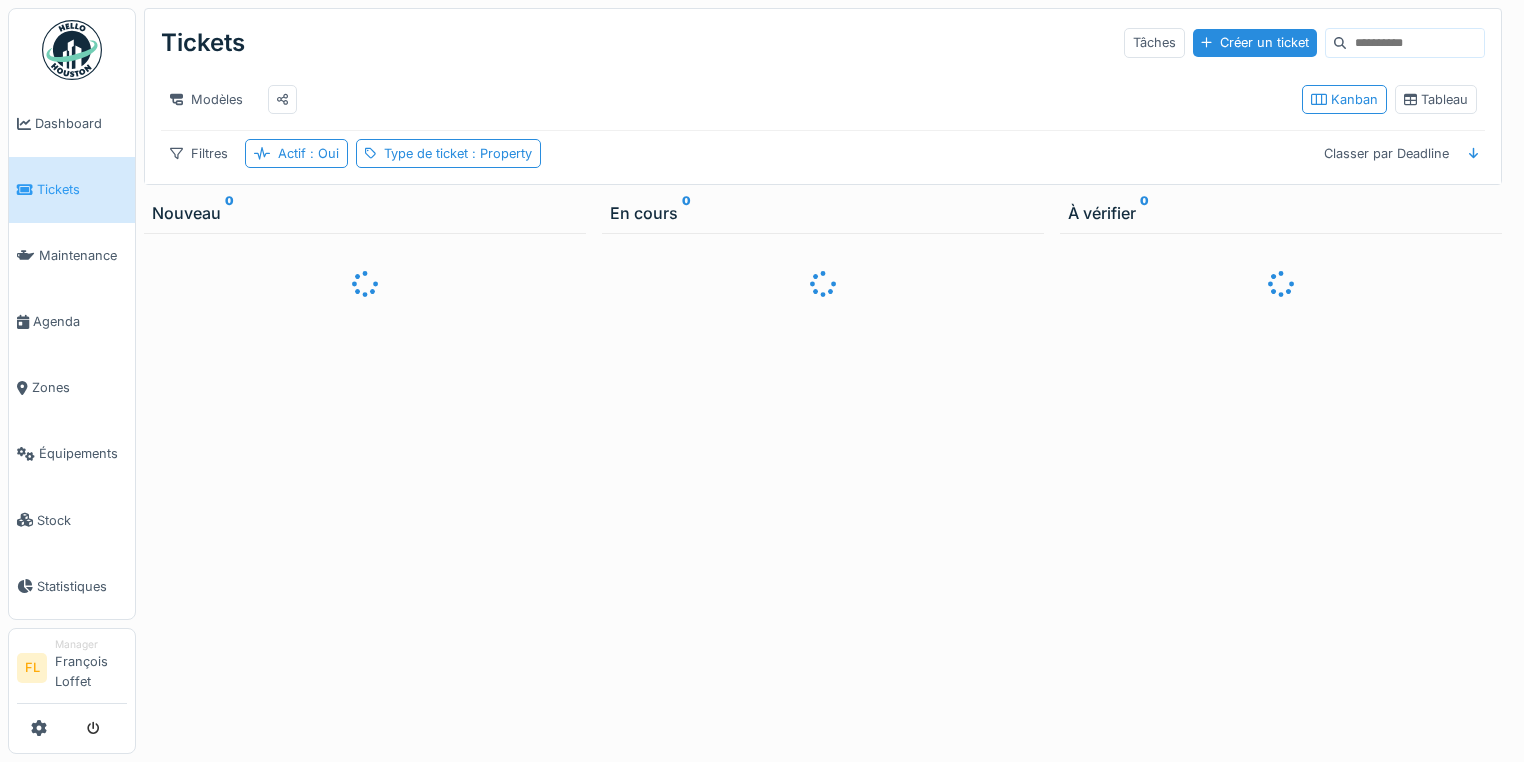 scroll, scrollTop: 0, scrollLeft: 0, axis: both 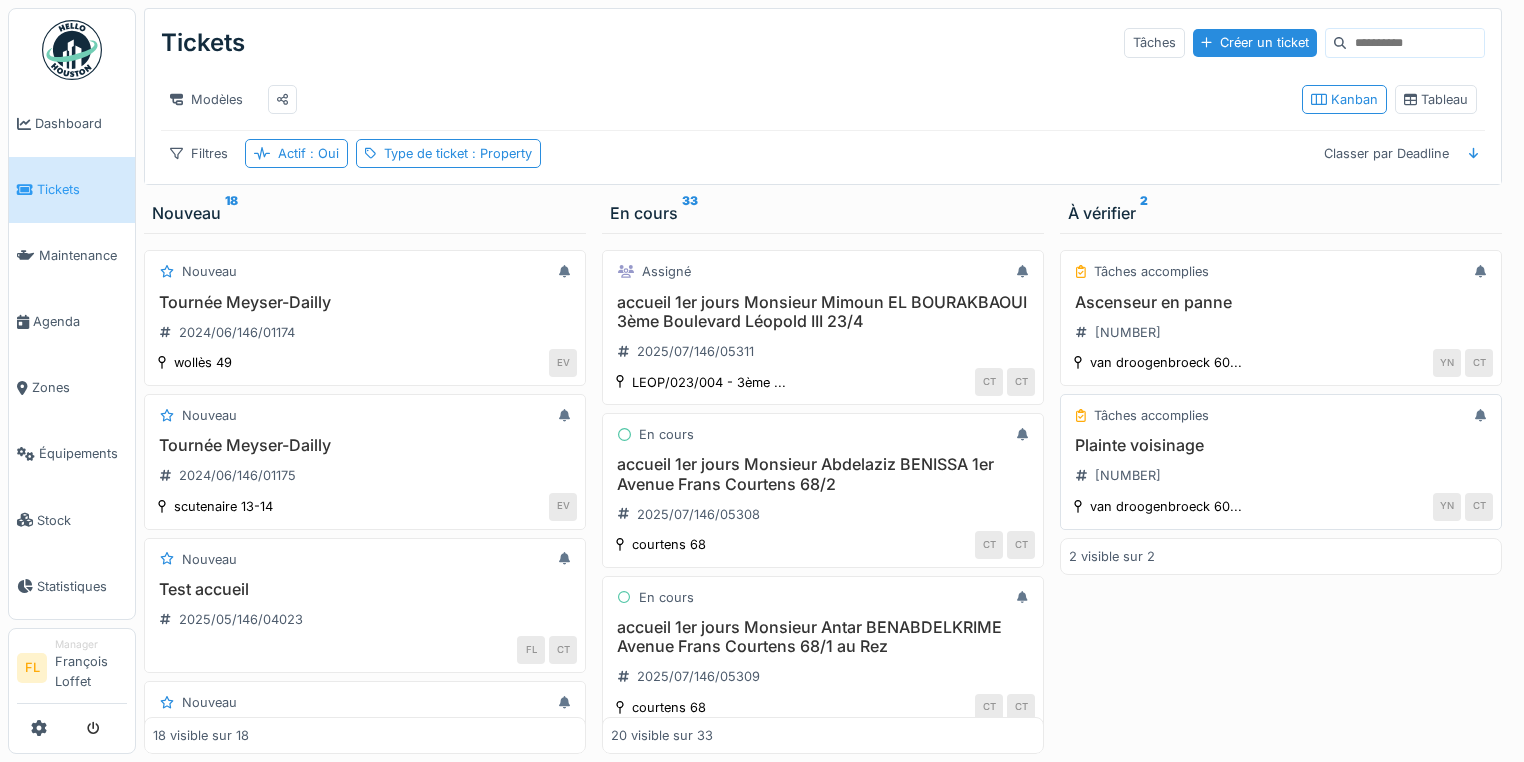 click on "Plainte voisinage" at bounding box center [1281, 445] 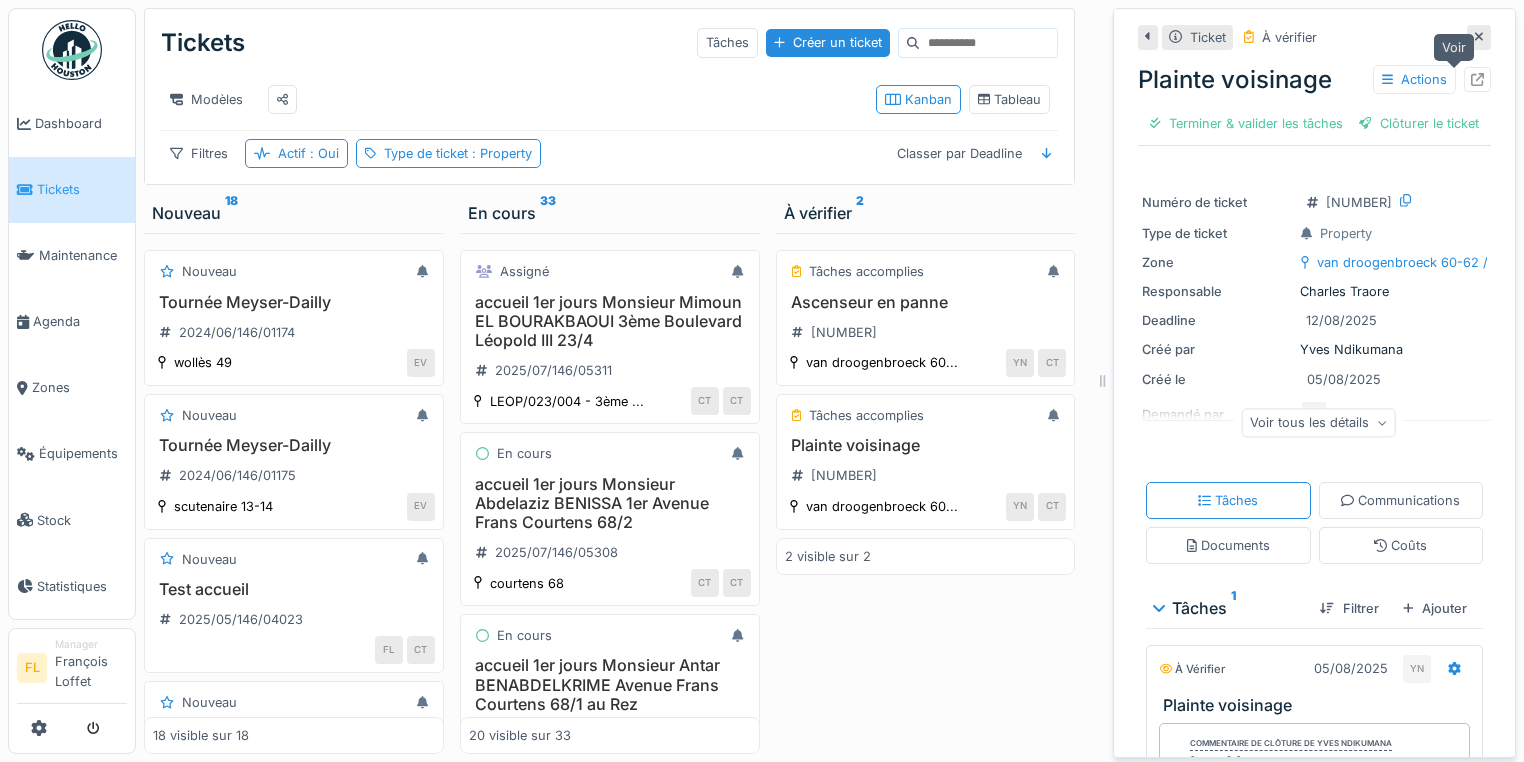 click 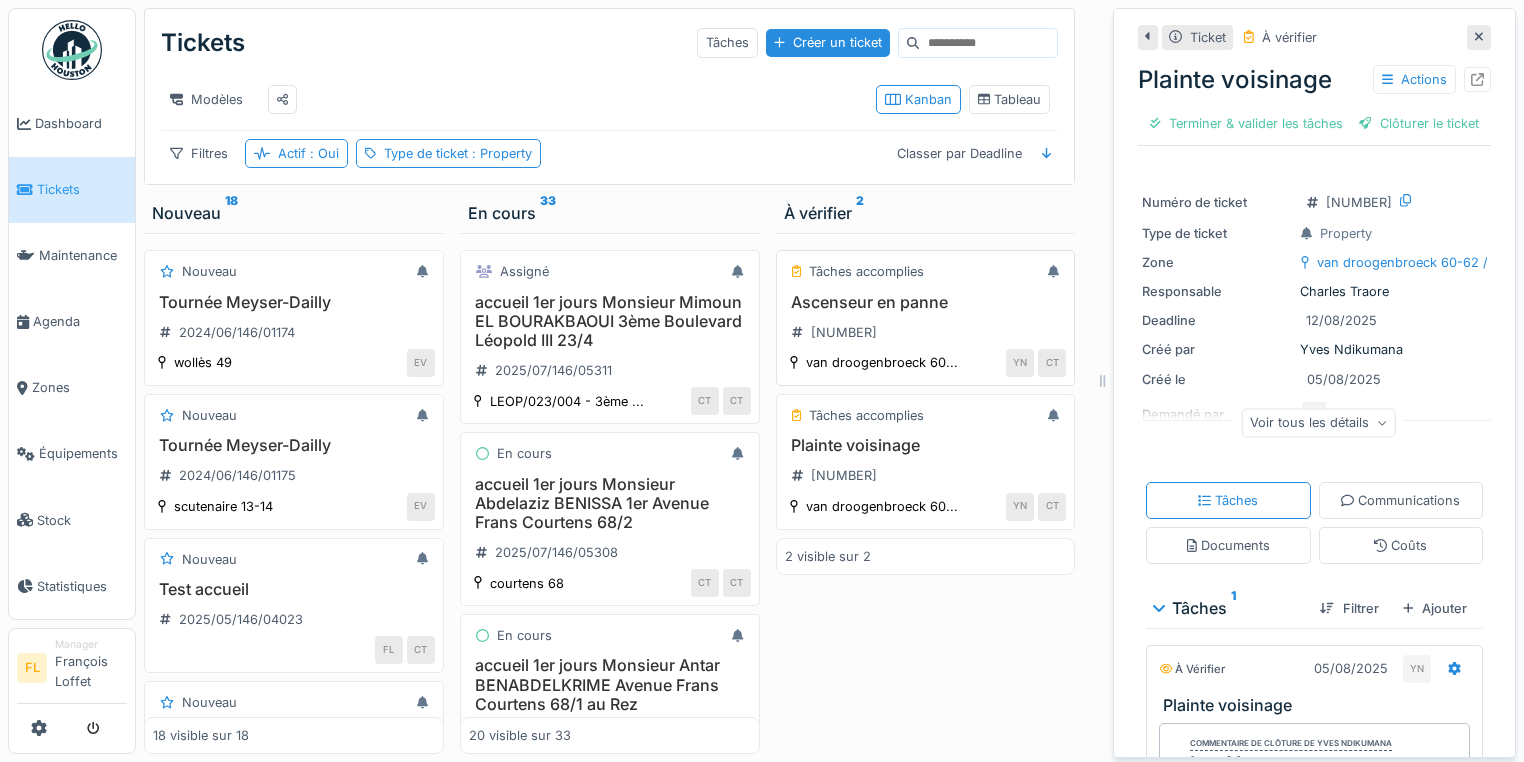 click on "Ascenseur en panne" at bounding box center (926, 302) 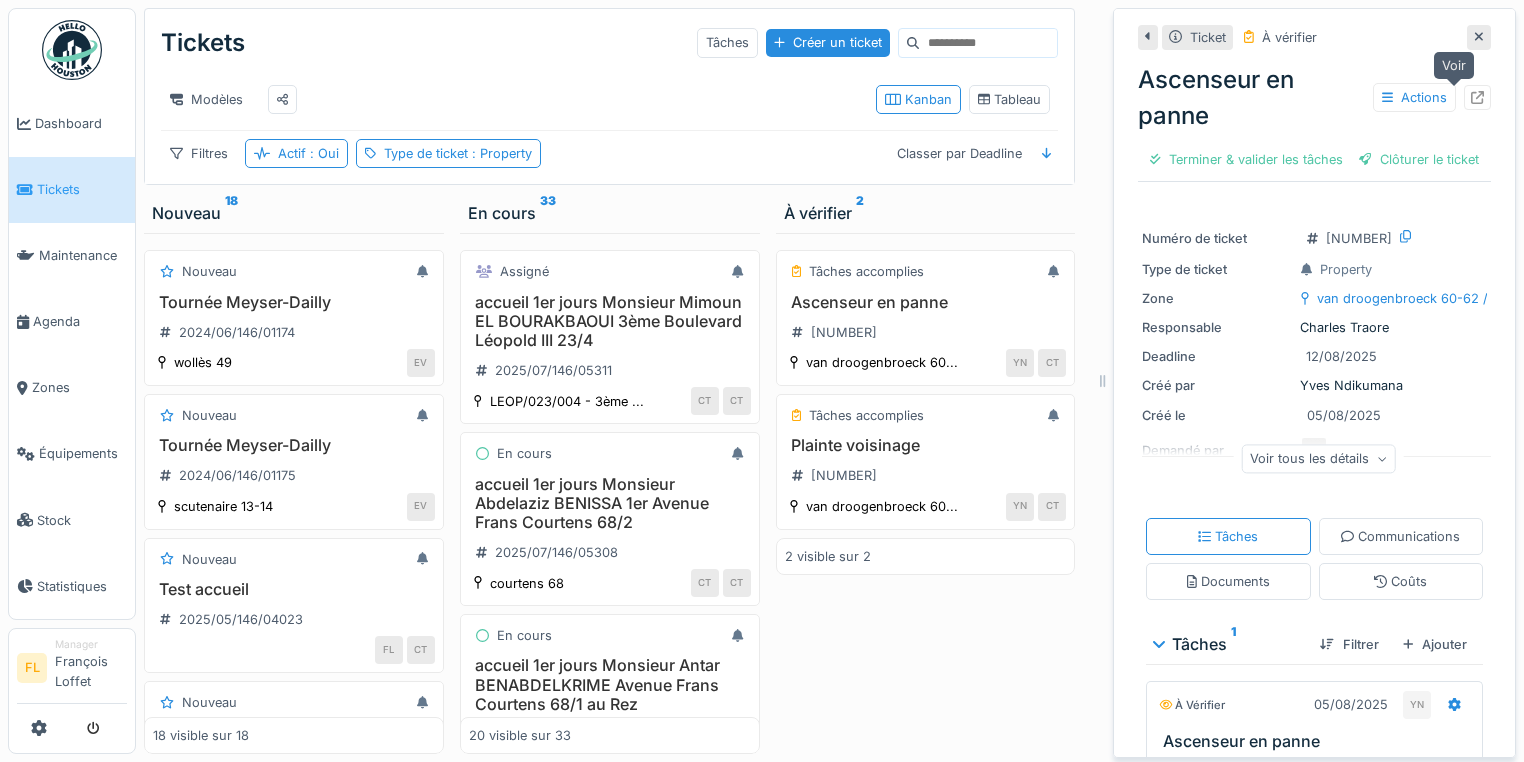 click 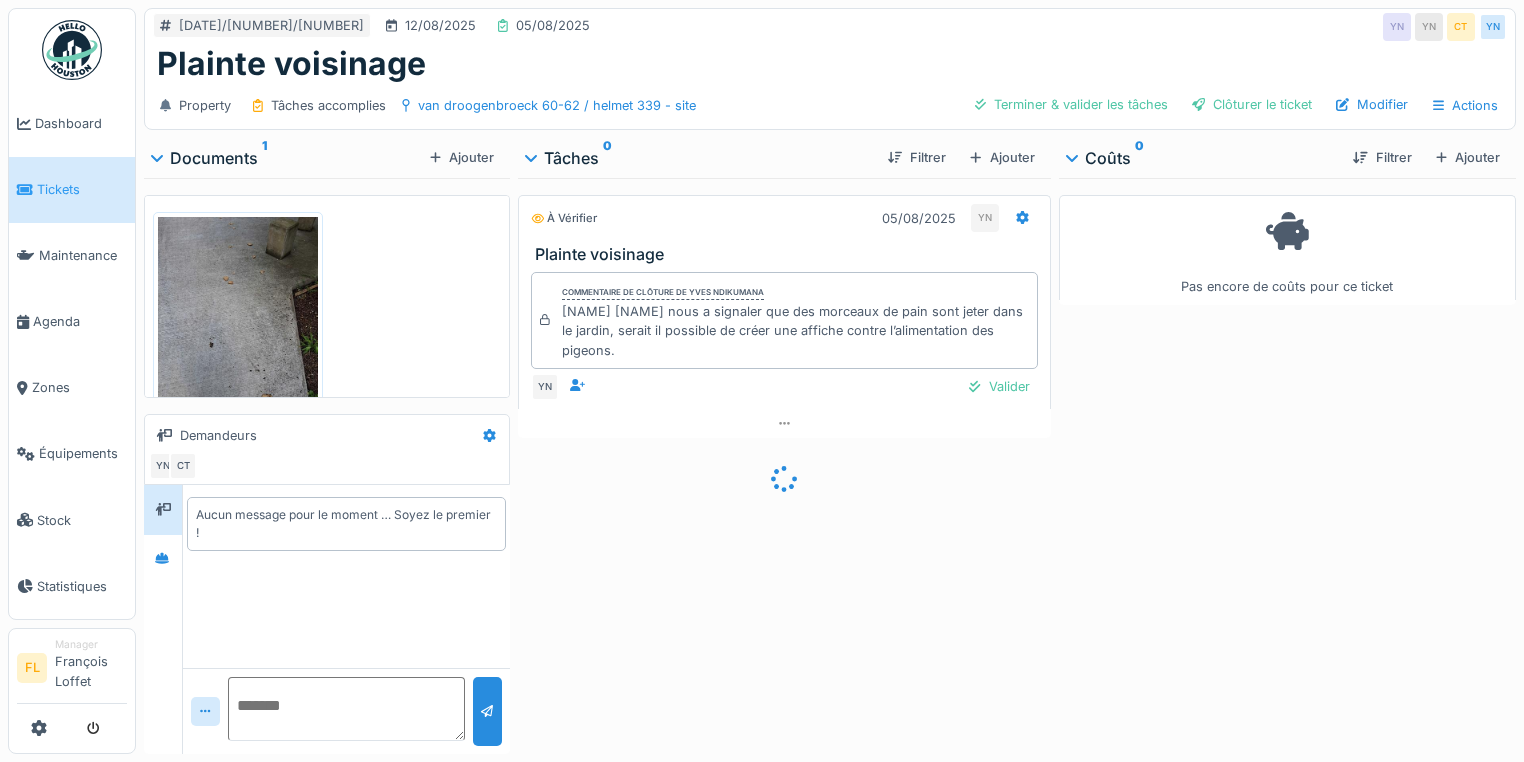 scroll, scrollTop: 0, scrollLeft: 0, axis: both 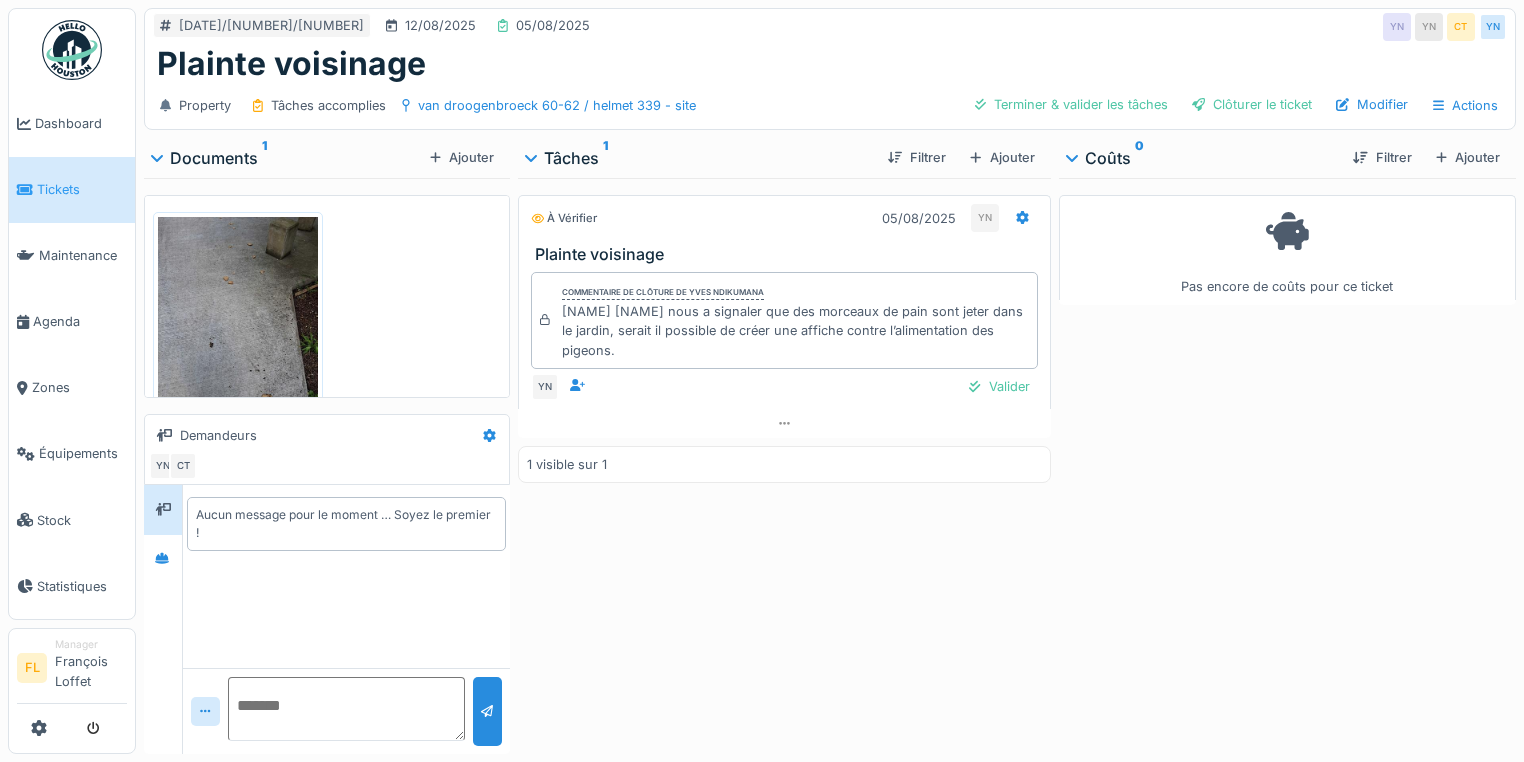 drag, startPoint x: 557, startPoint y: 306, endPoint x: 628, endPoint y: 349, distance: 83.00603 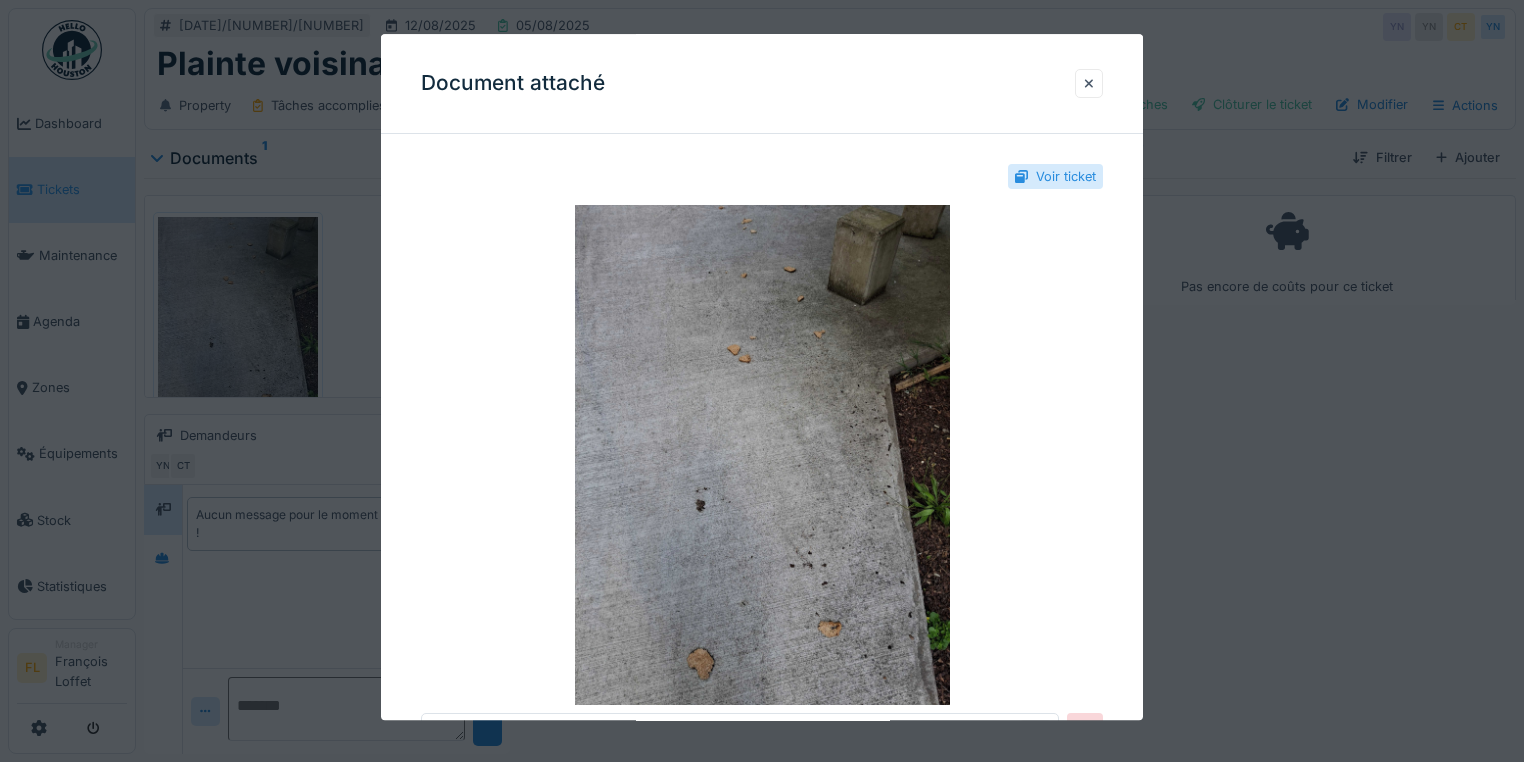 scroll, scrollTop: 0, scrollLeft: 0, axis: both 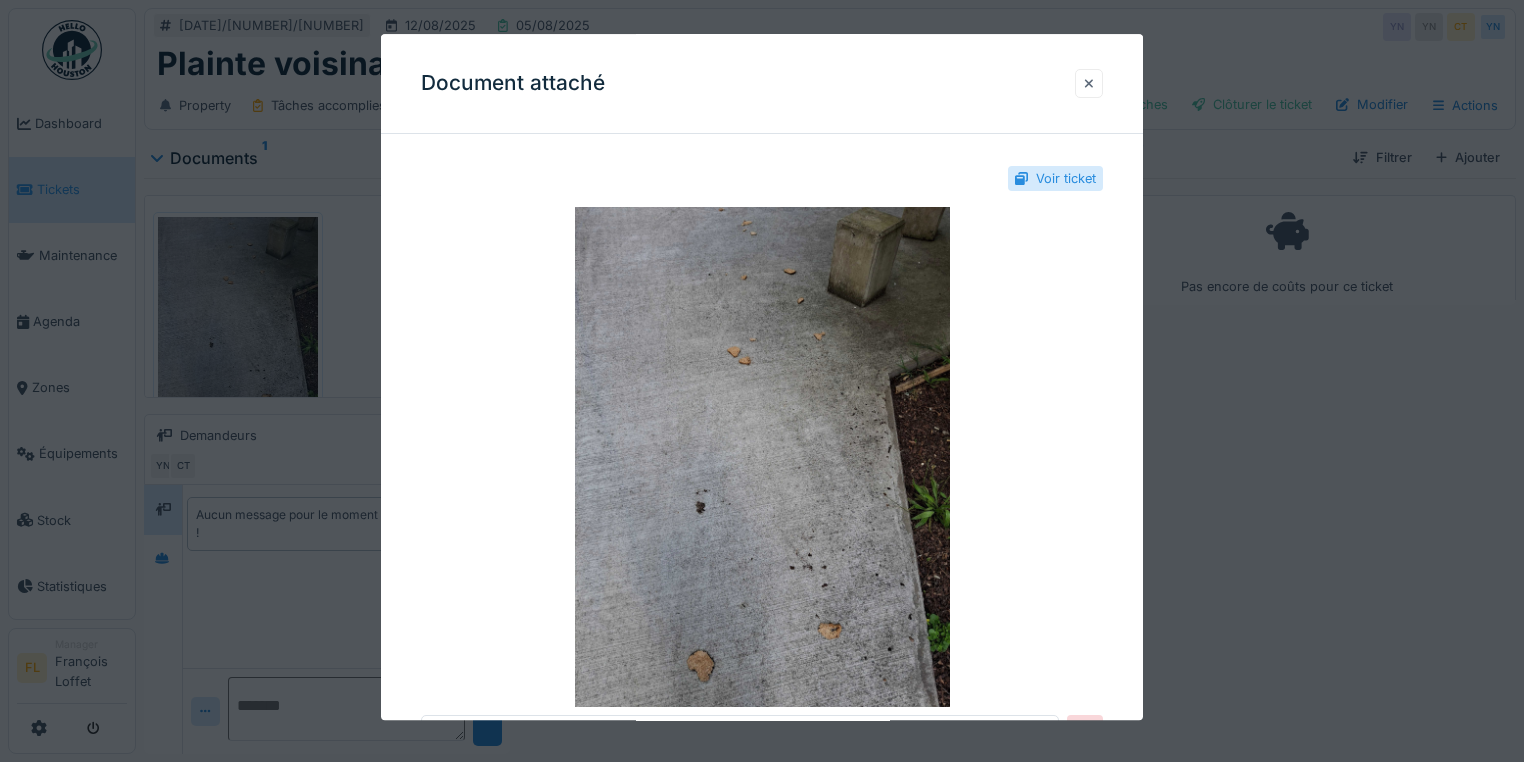 click at bounding box center [1089, 83] 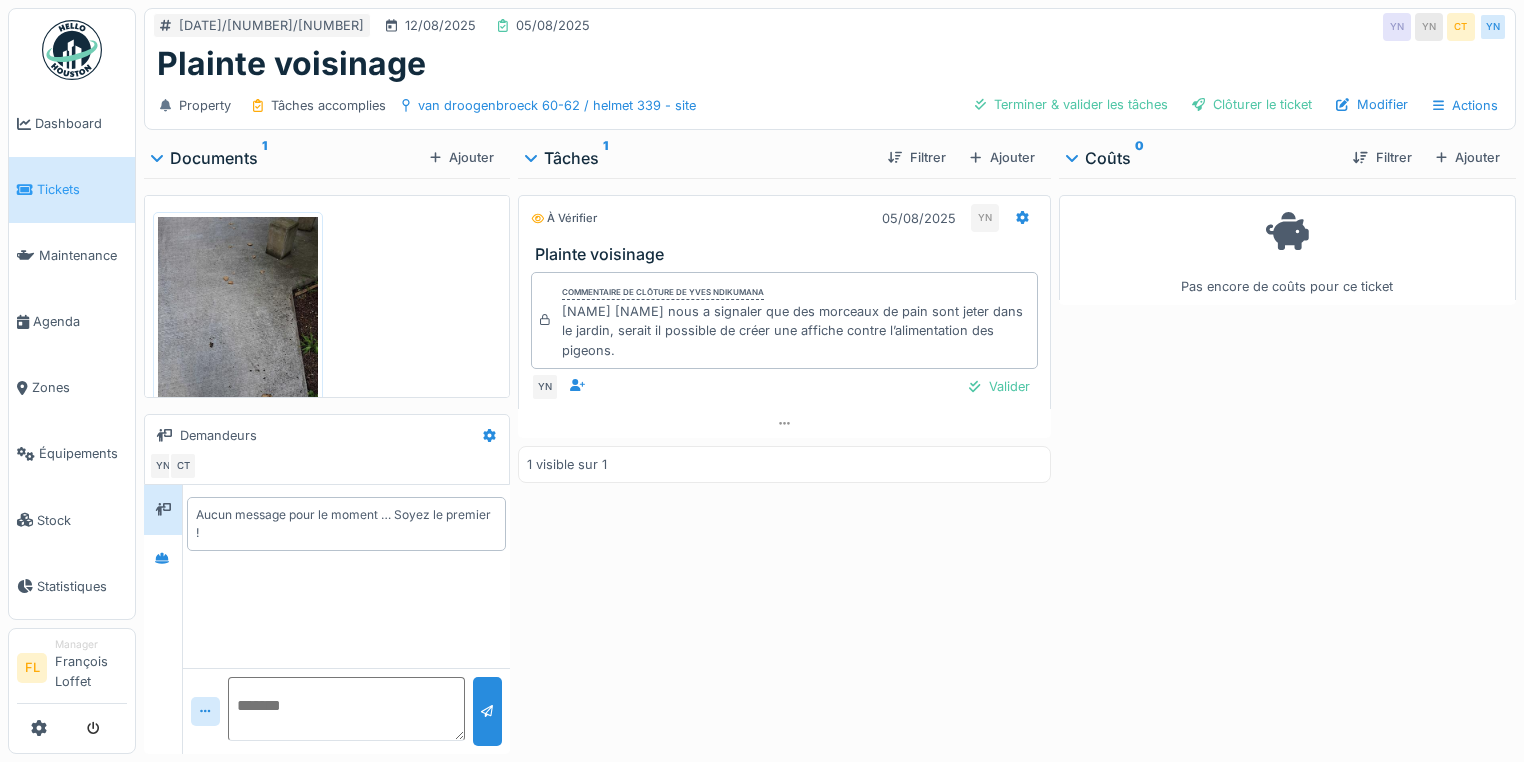 drag, startPoint x: 949, startPoint y: 637, endPoint x: 929, endPoint y: 628, distance: 21.931713 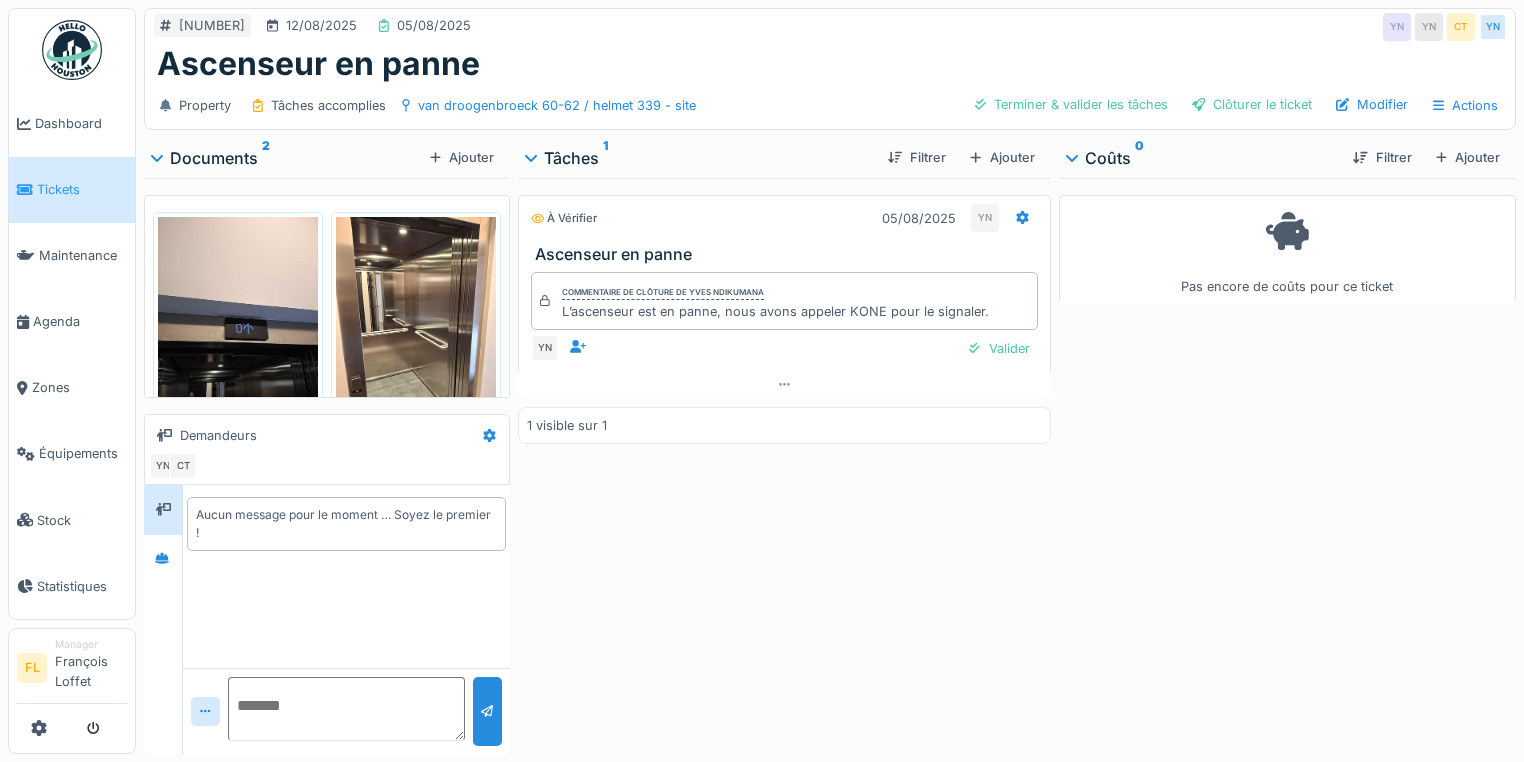 scroll, scrollTop: 0, scrollLeft: 0, axis: both 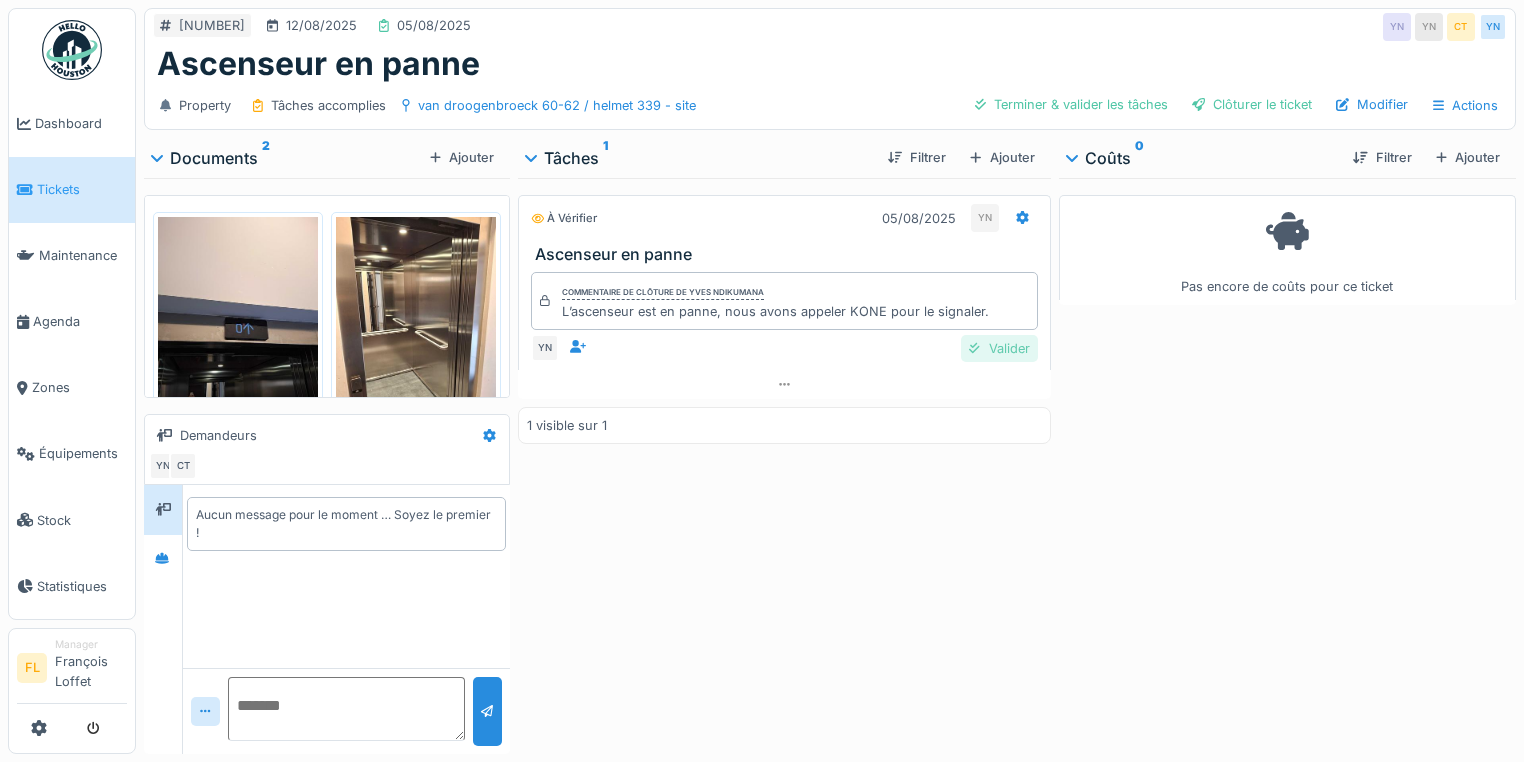 click on "Valider" at bounding box center [999, 348] 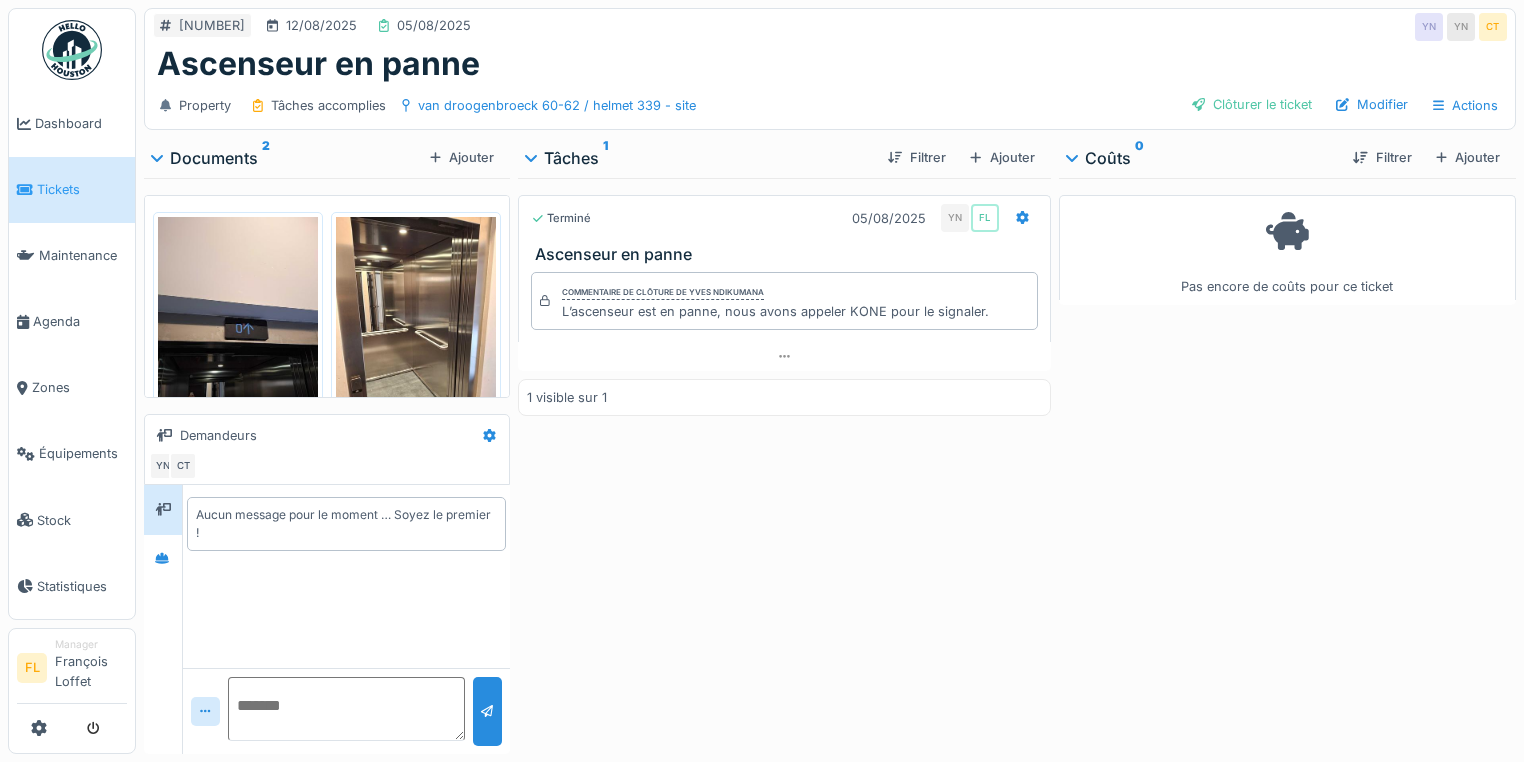 click on "Property Tâches accomplies van droogenbroeck 60-62 / helmet 339 - site Clôturer le ticket Modifier Actions" at bounding box center [830, 105] 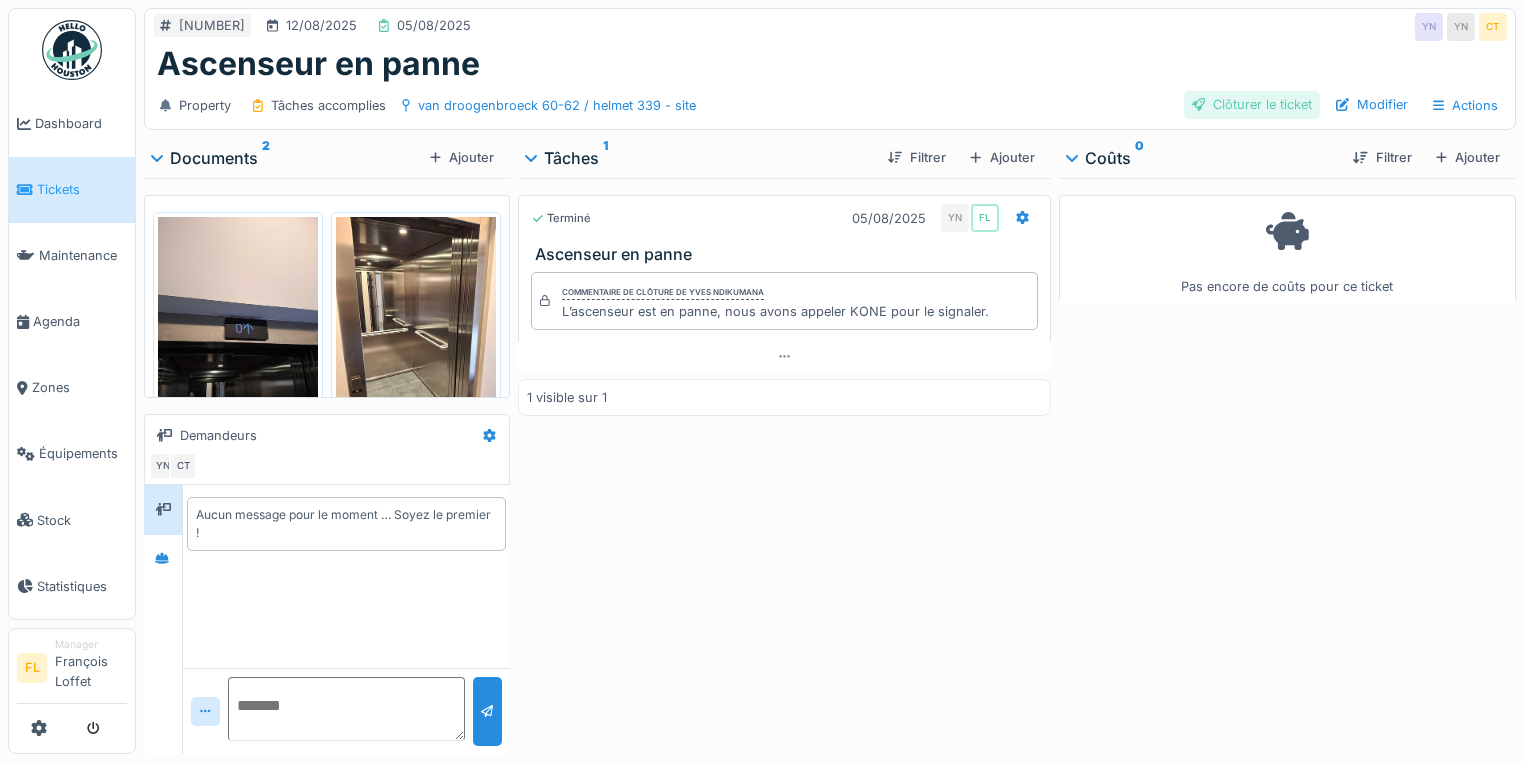 click on "Clôturer le ticket" at bounding box center [1252, 104] 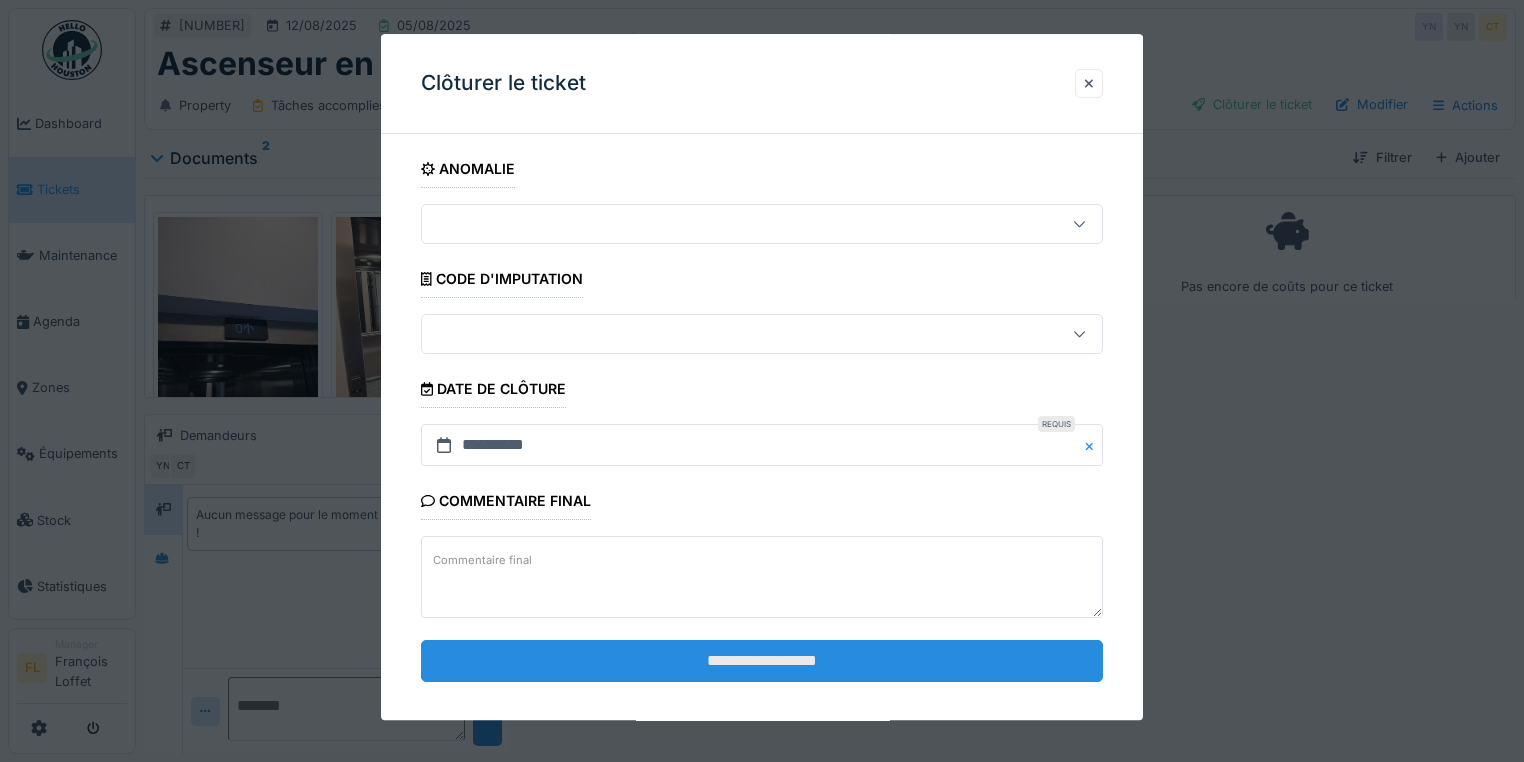 click on "**********" at bounding box center [762, 661] 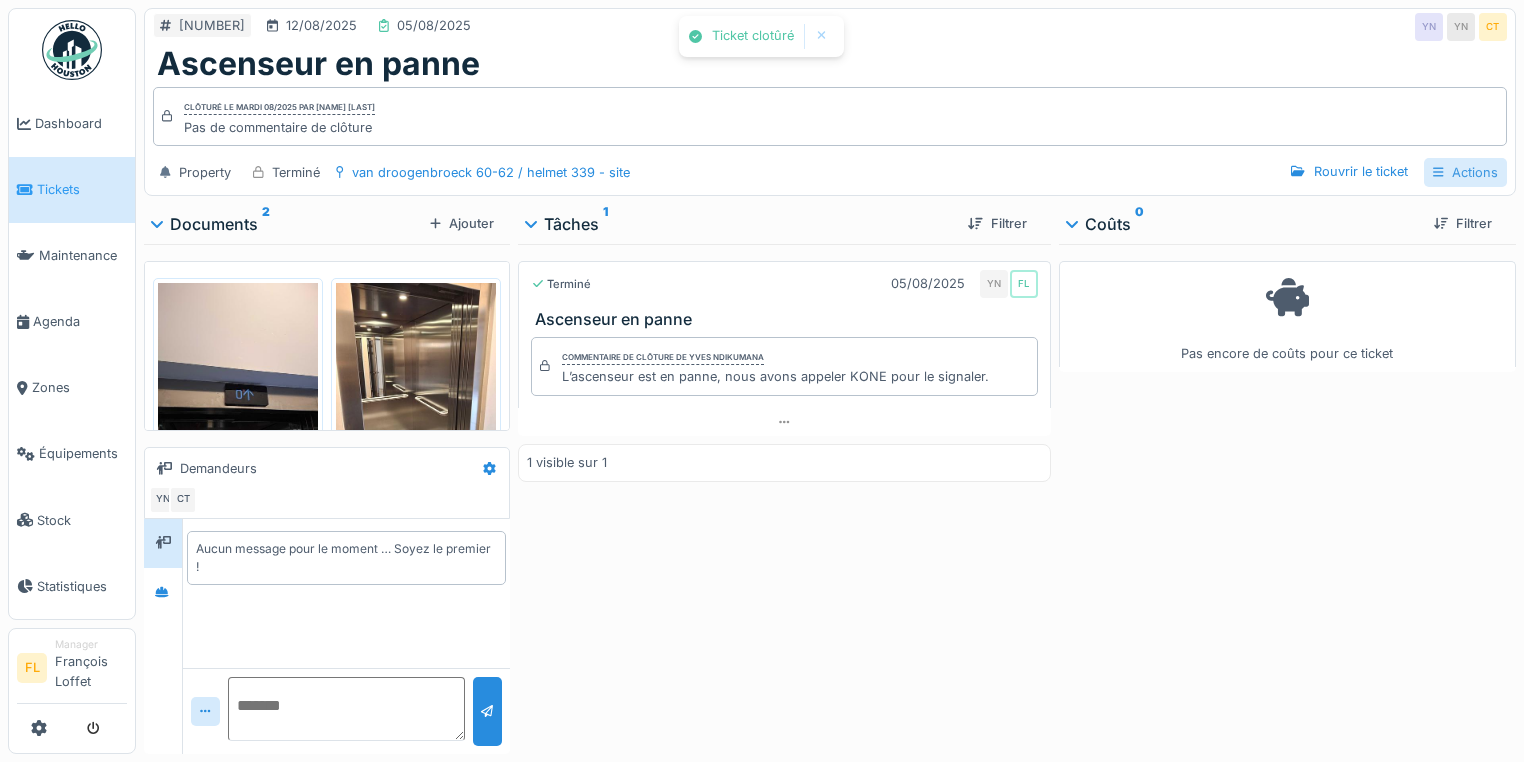click on "Actions" at bounding box center (1465, 172) 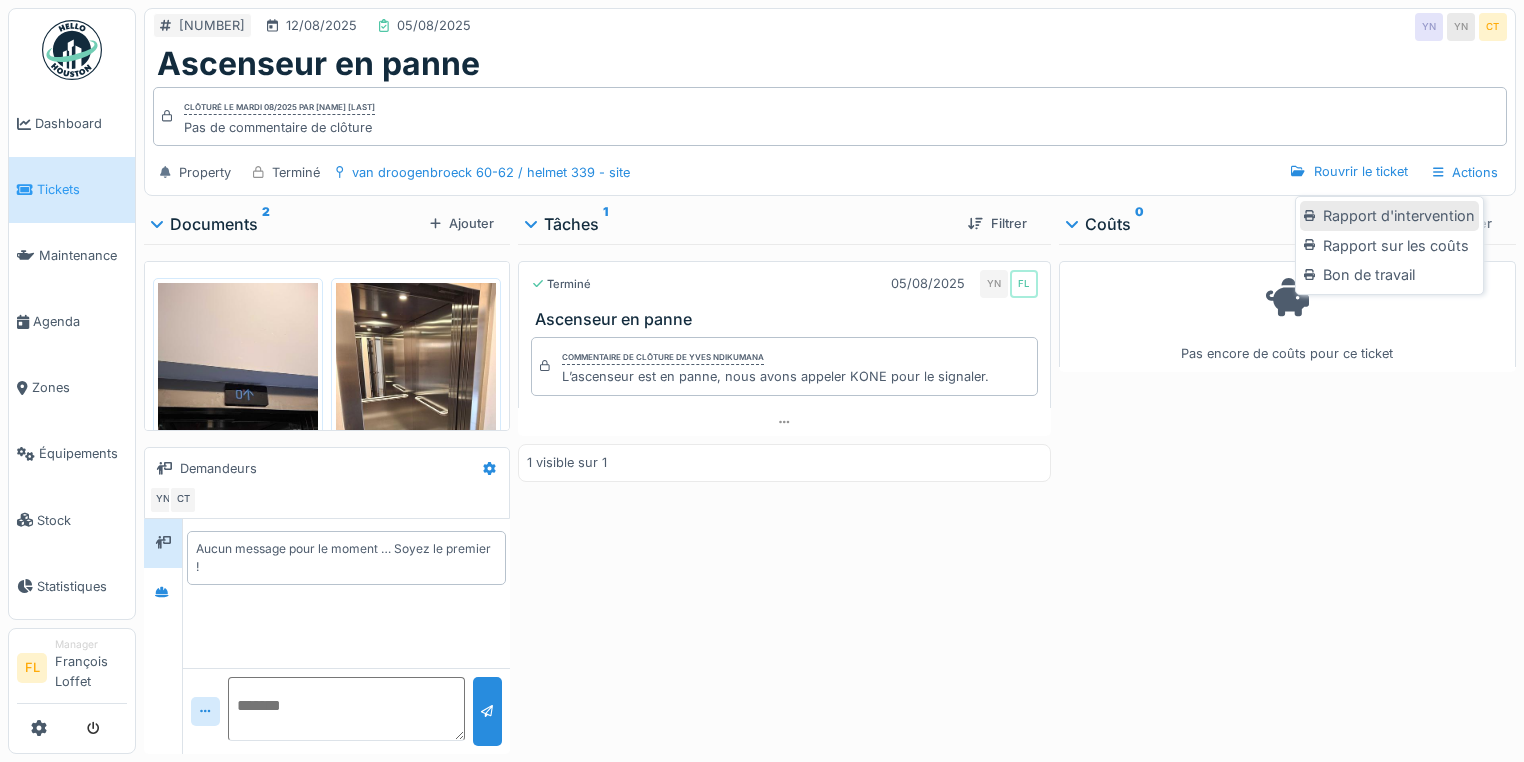 click on "Rapport d'intervention" at bounding box center [1389, 216] 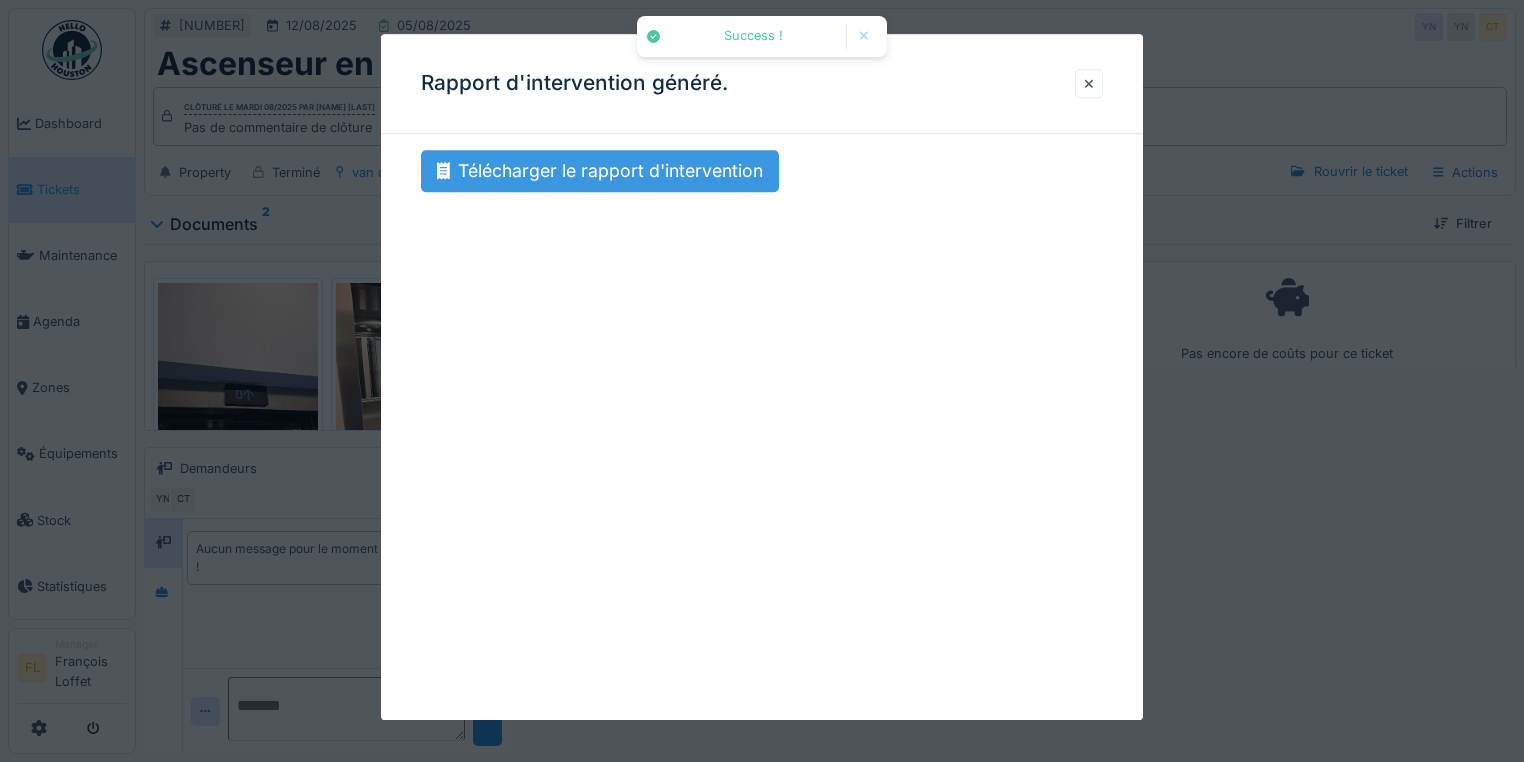 click on "Télécharger le rapport d'intervention" at bounding box center (600, 171) 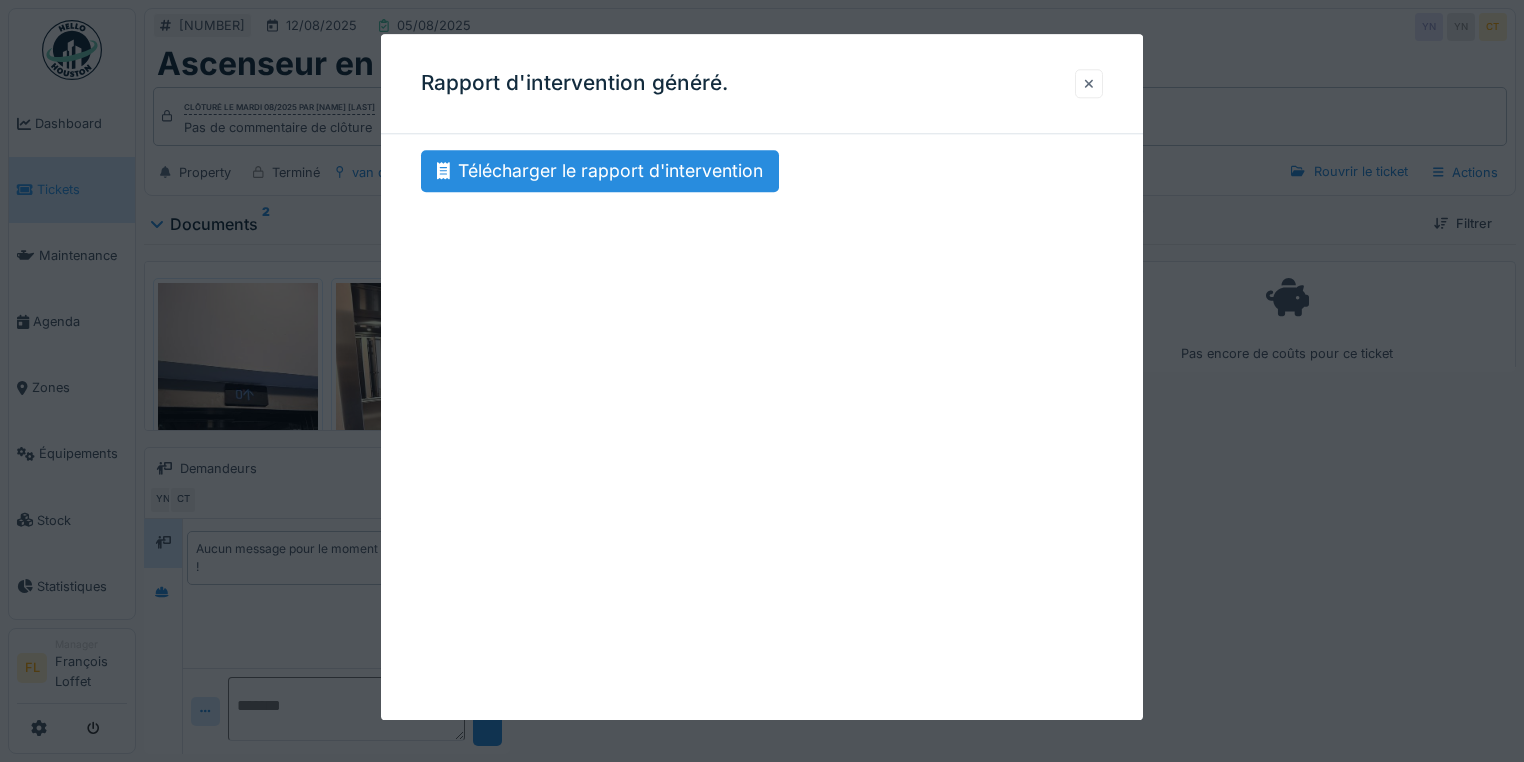 click at bounding box center [1089, 83] 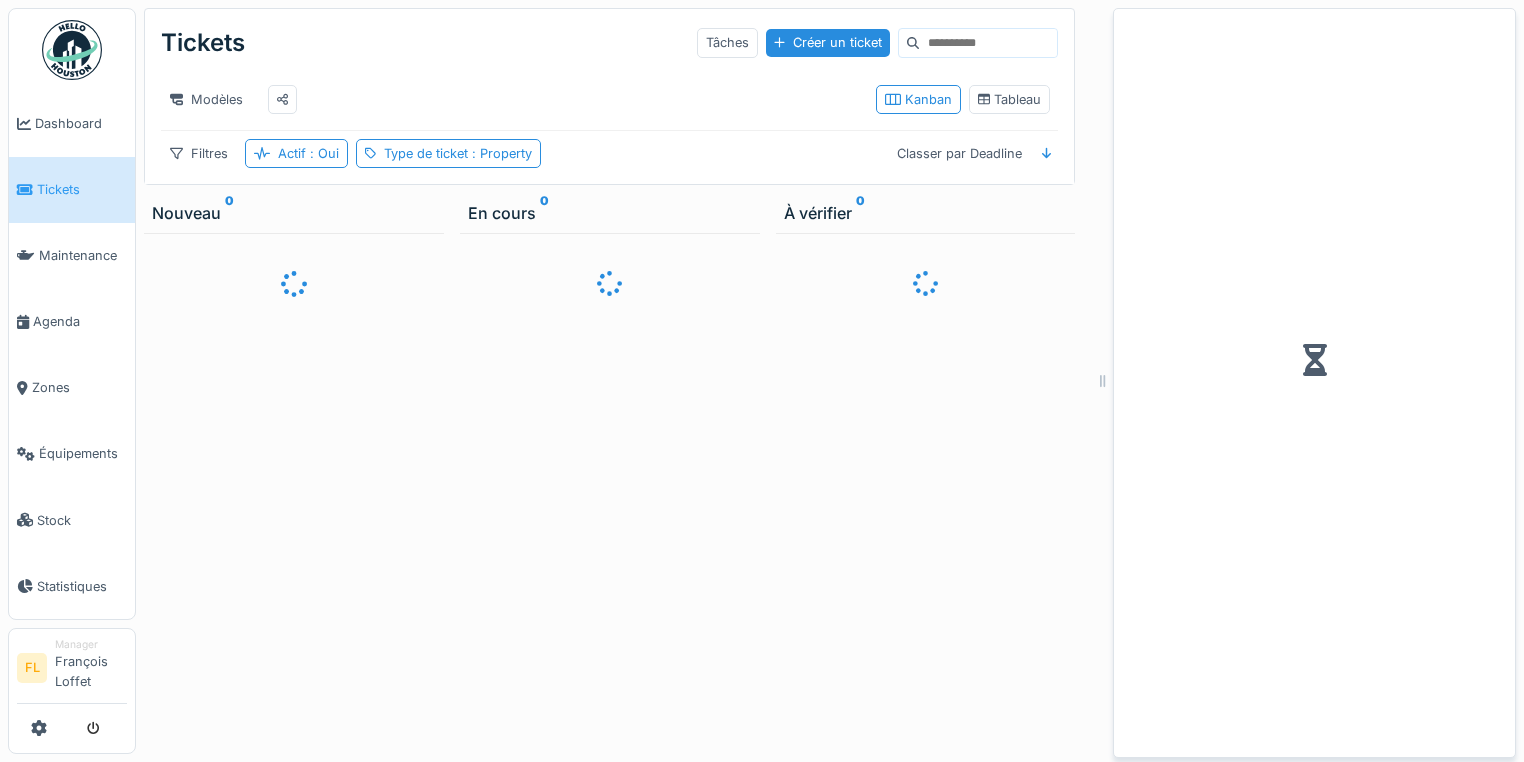 scroll, scrollTop: 0, scrollLeft: 0, axis: both 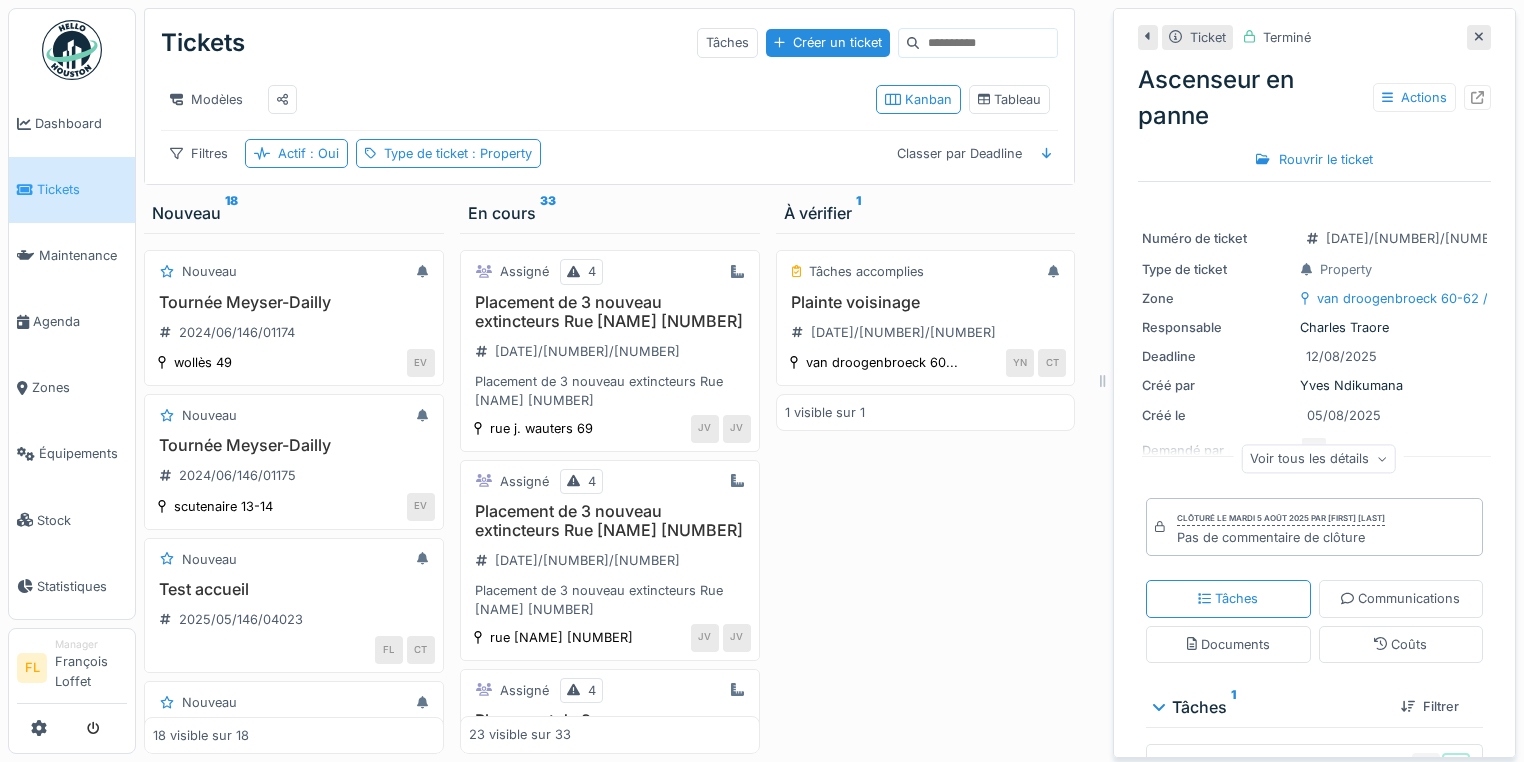 drag, startPoint x: 872, startPoint y: 589, endPoint x: 896, endPoint y: 584, distance: 24.5153 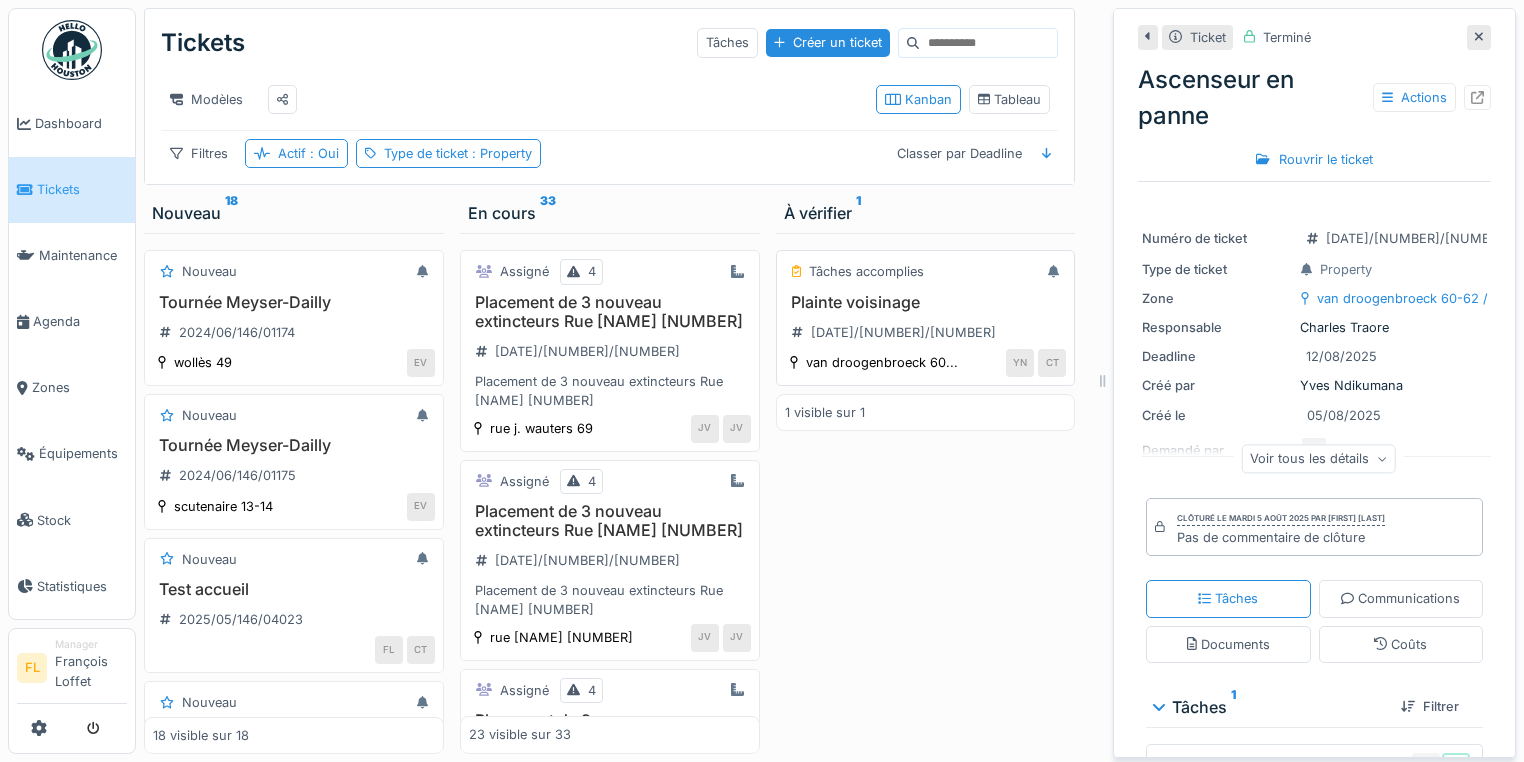 click on "Plainte voisinage" at bounding box center [926, 302] 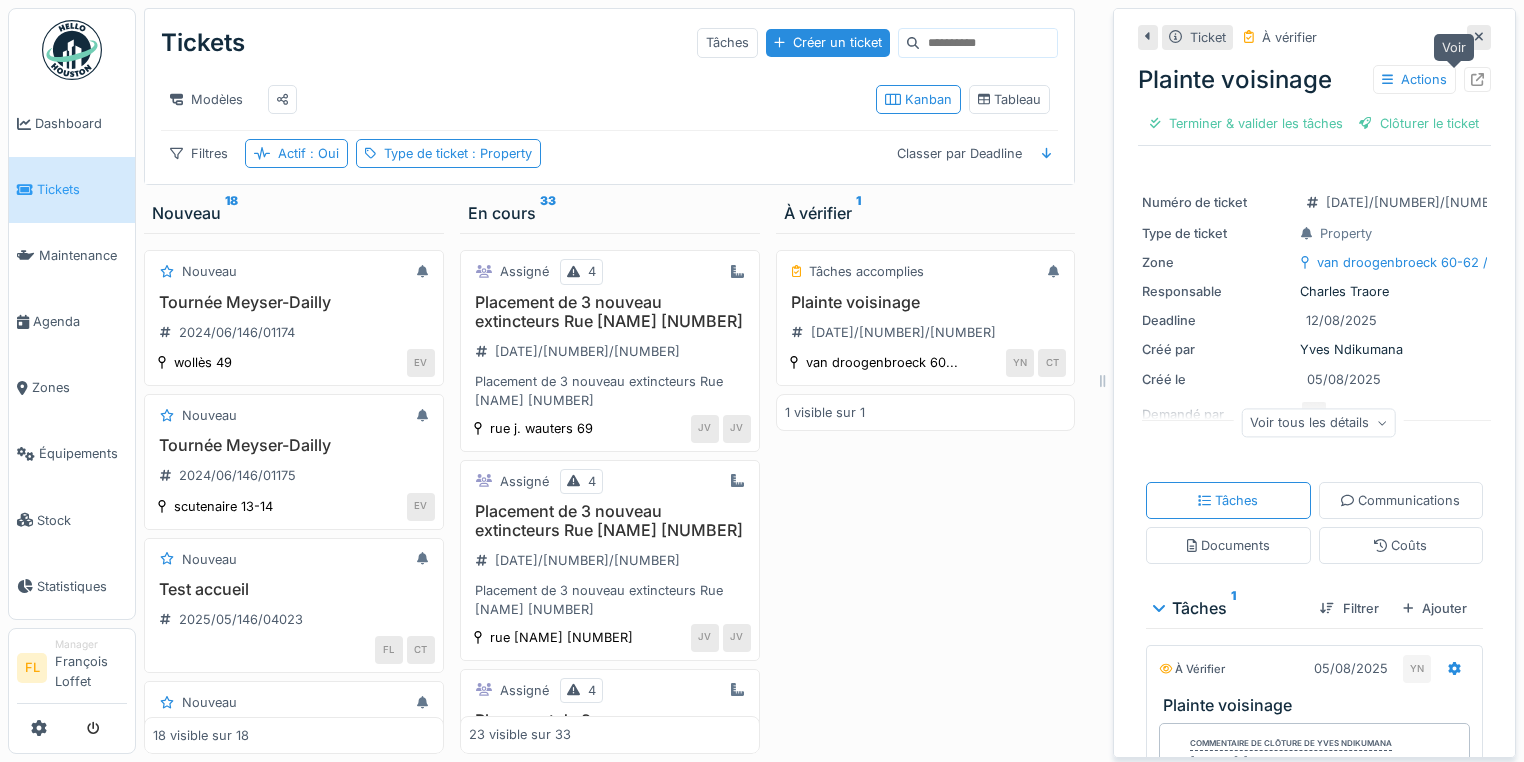 click 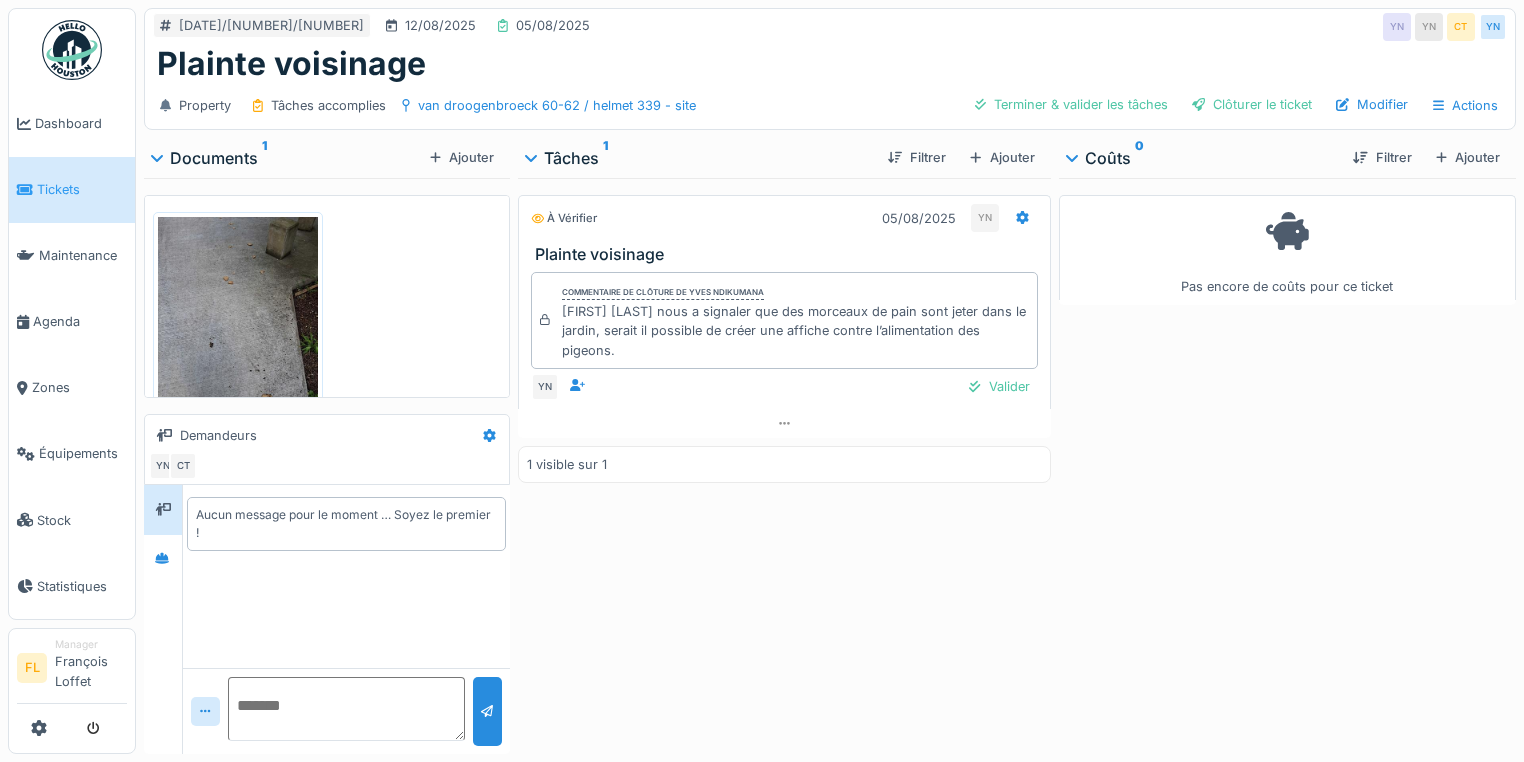 scroll, scrollTop: 0, scrollLeft: 0, axis: both 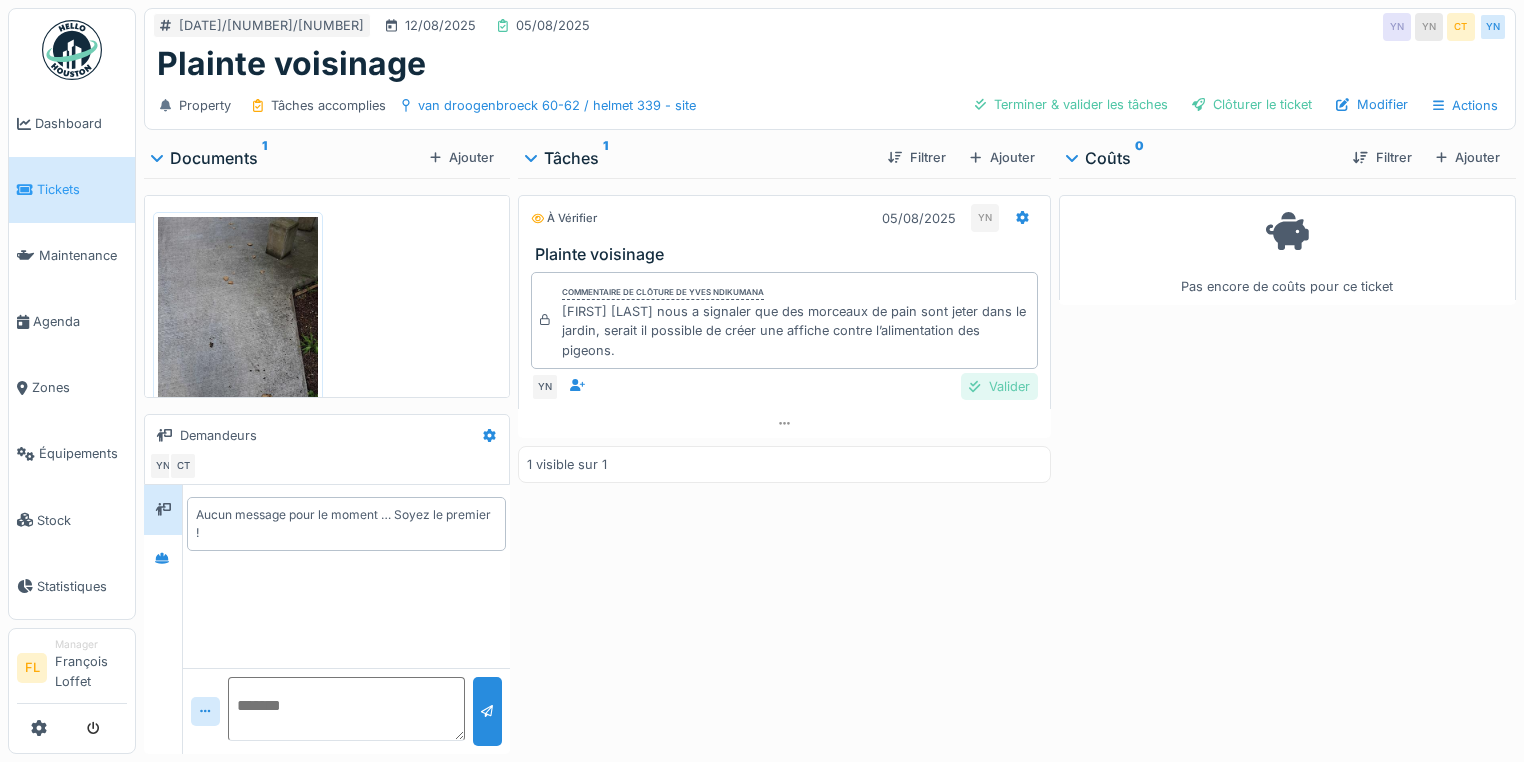 click on "Valider" at bounding box center [999, 386] 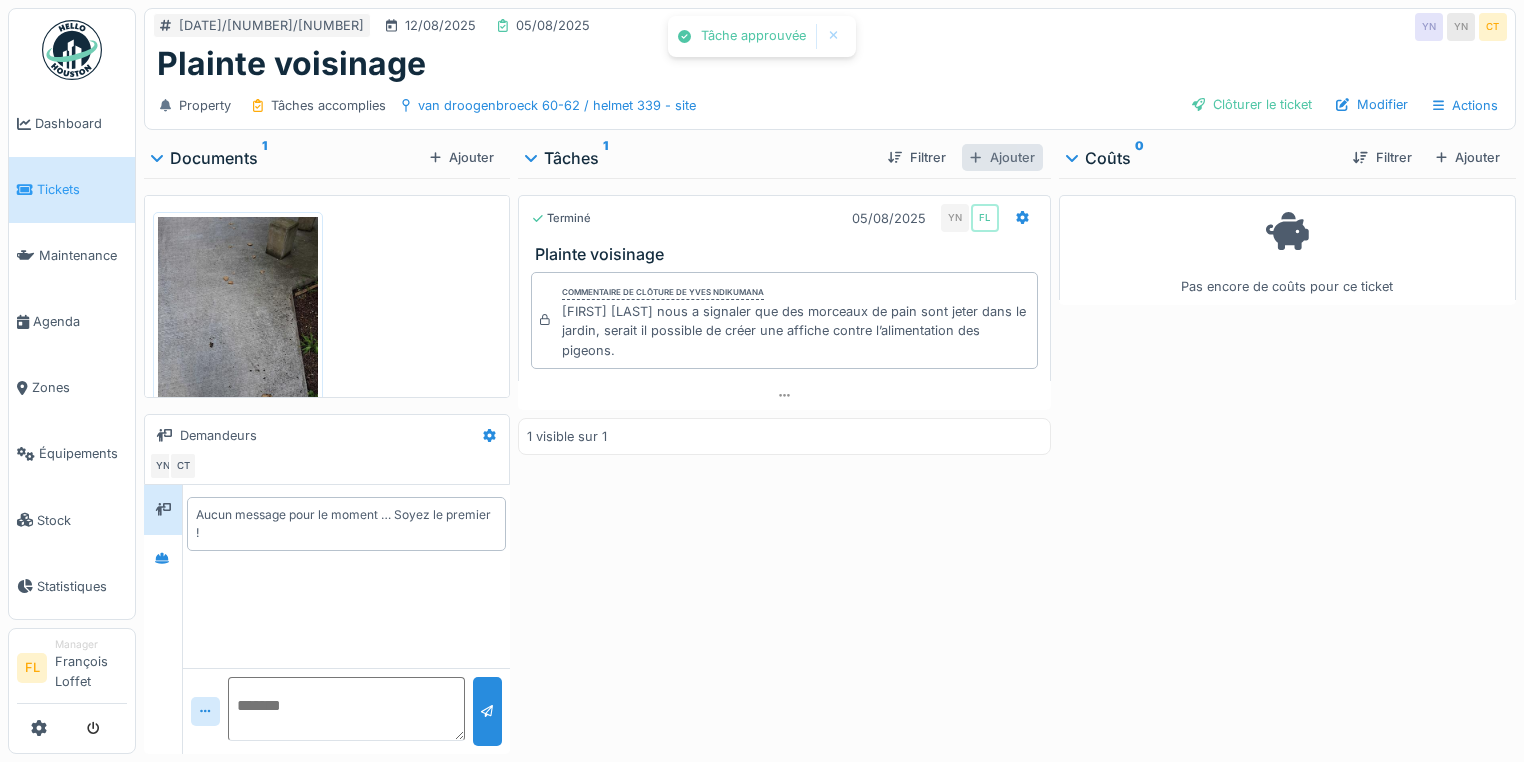 click on "Ajouter" at bounding box center [1002, 157] 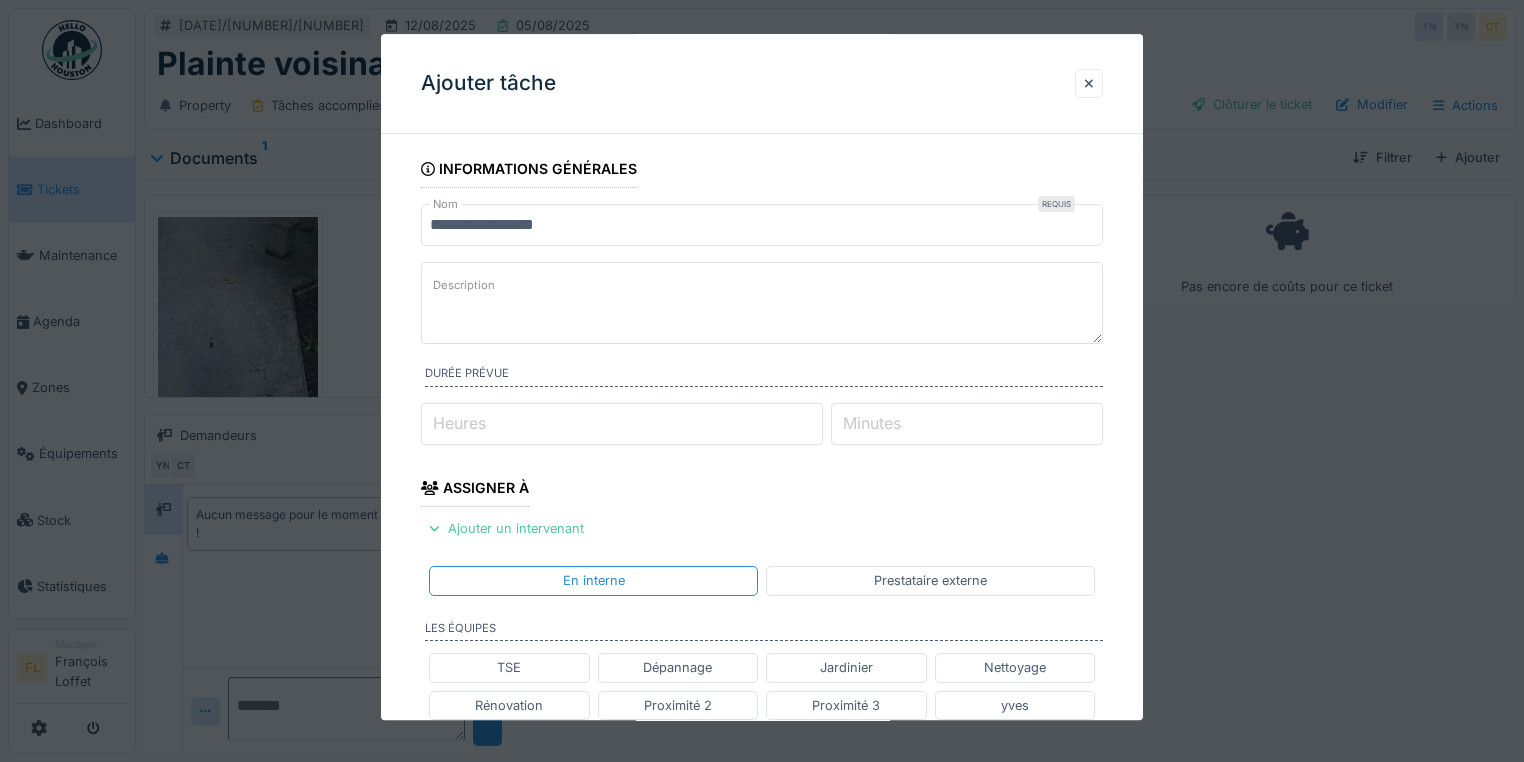 click on "Description" at bounding box center (762, 303) 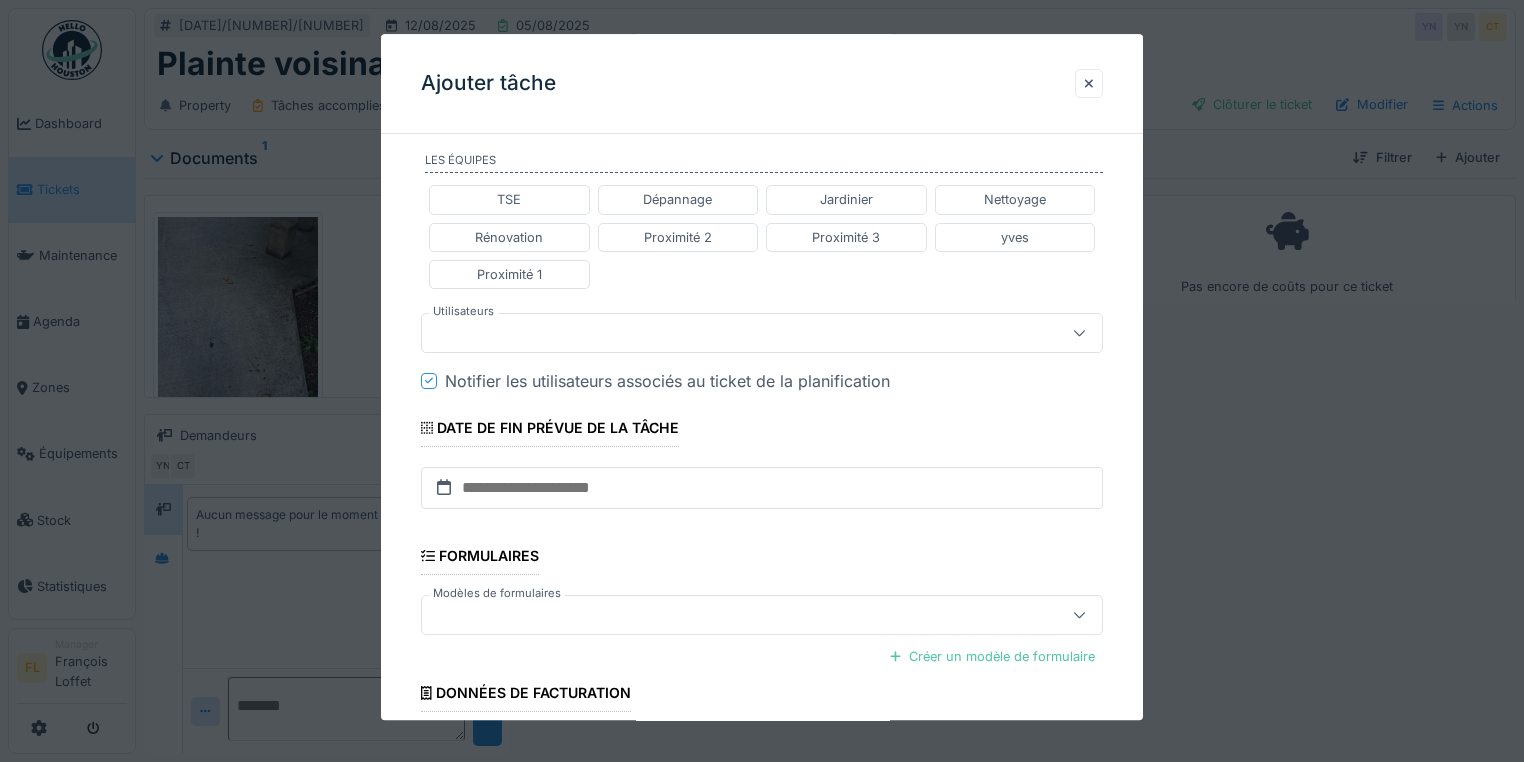 scroll, scrollTop: 480, scrollLeft: 0, axis: vertical 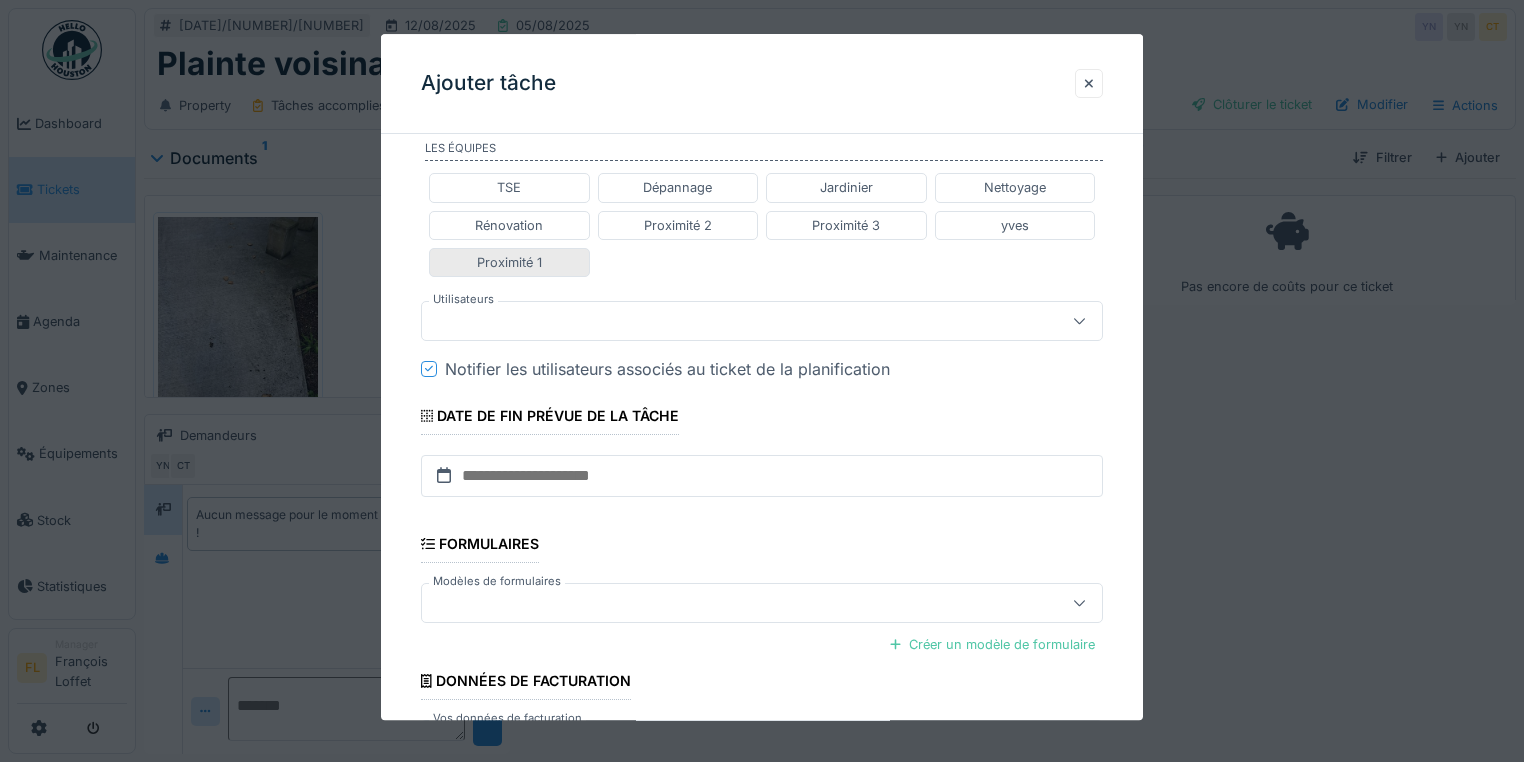 type on "**********" 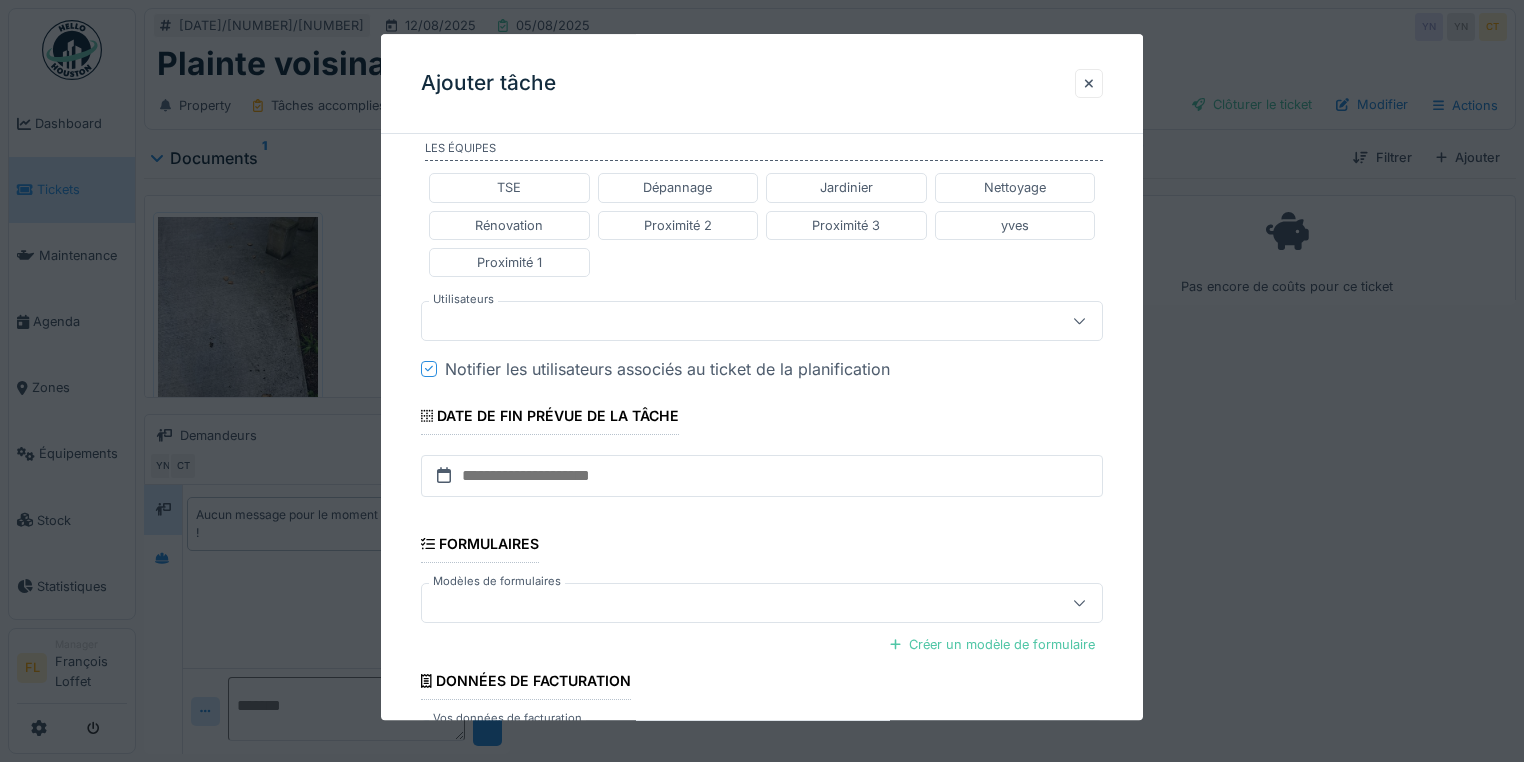 type on "**********" 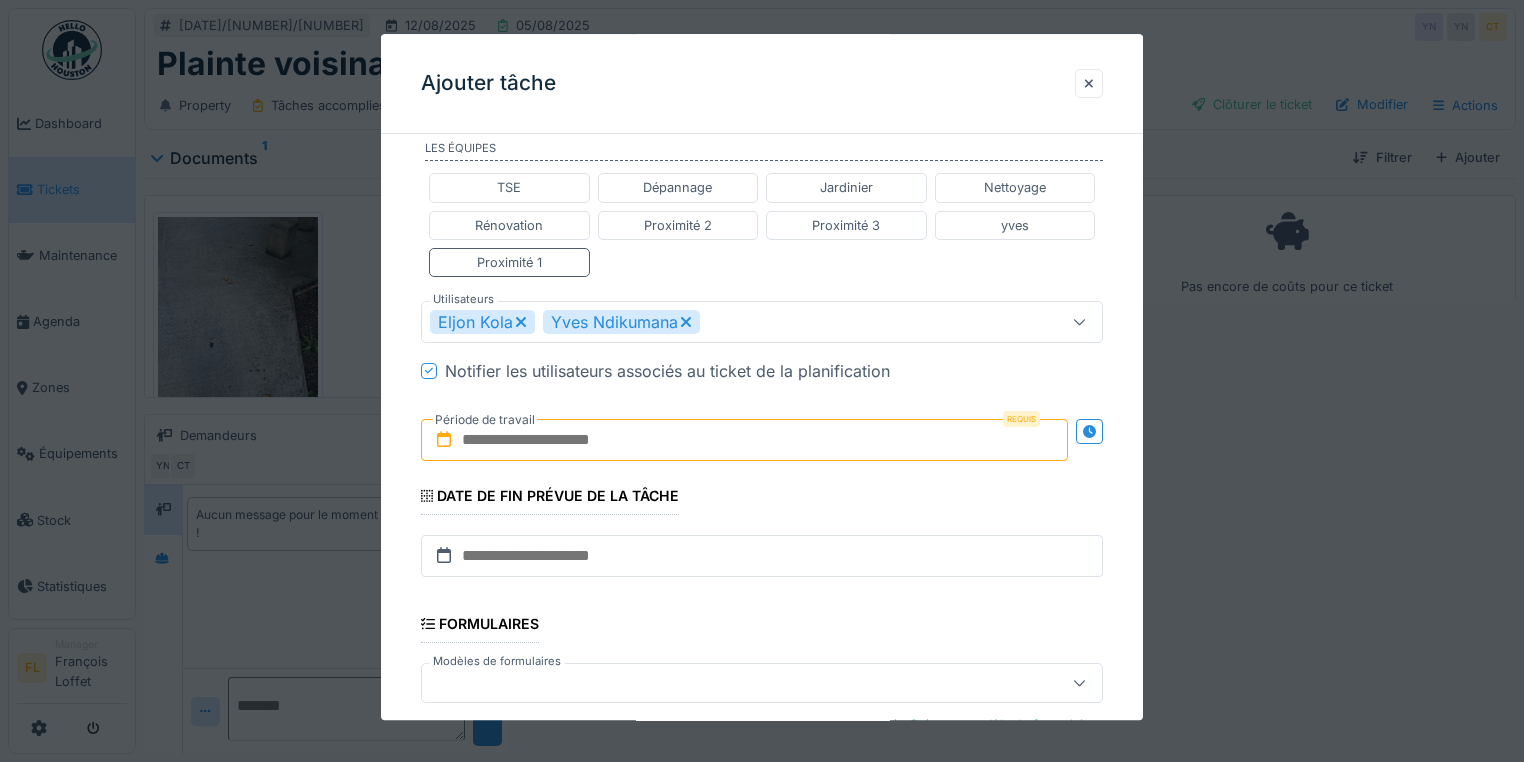 drag, startPoint x: 590, startPoint y: 429, endPoint x: 610, endPoint y: 429, distance: 20 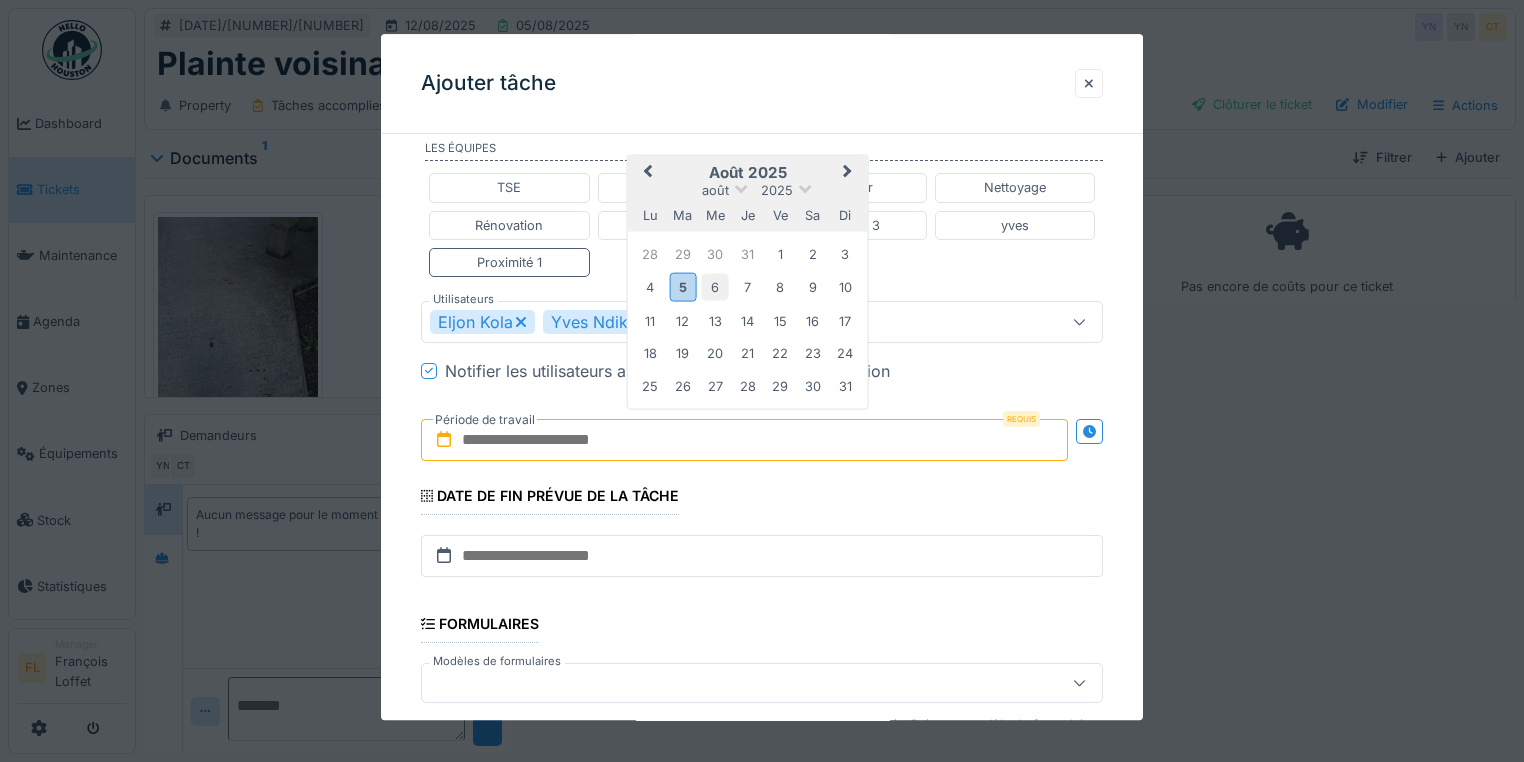 drag, startPoint x: 688, startPoint y: 288, endPoint x: 716, endPoint y: 288, distance: 28 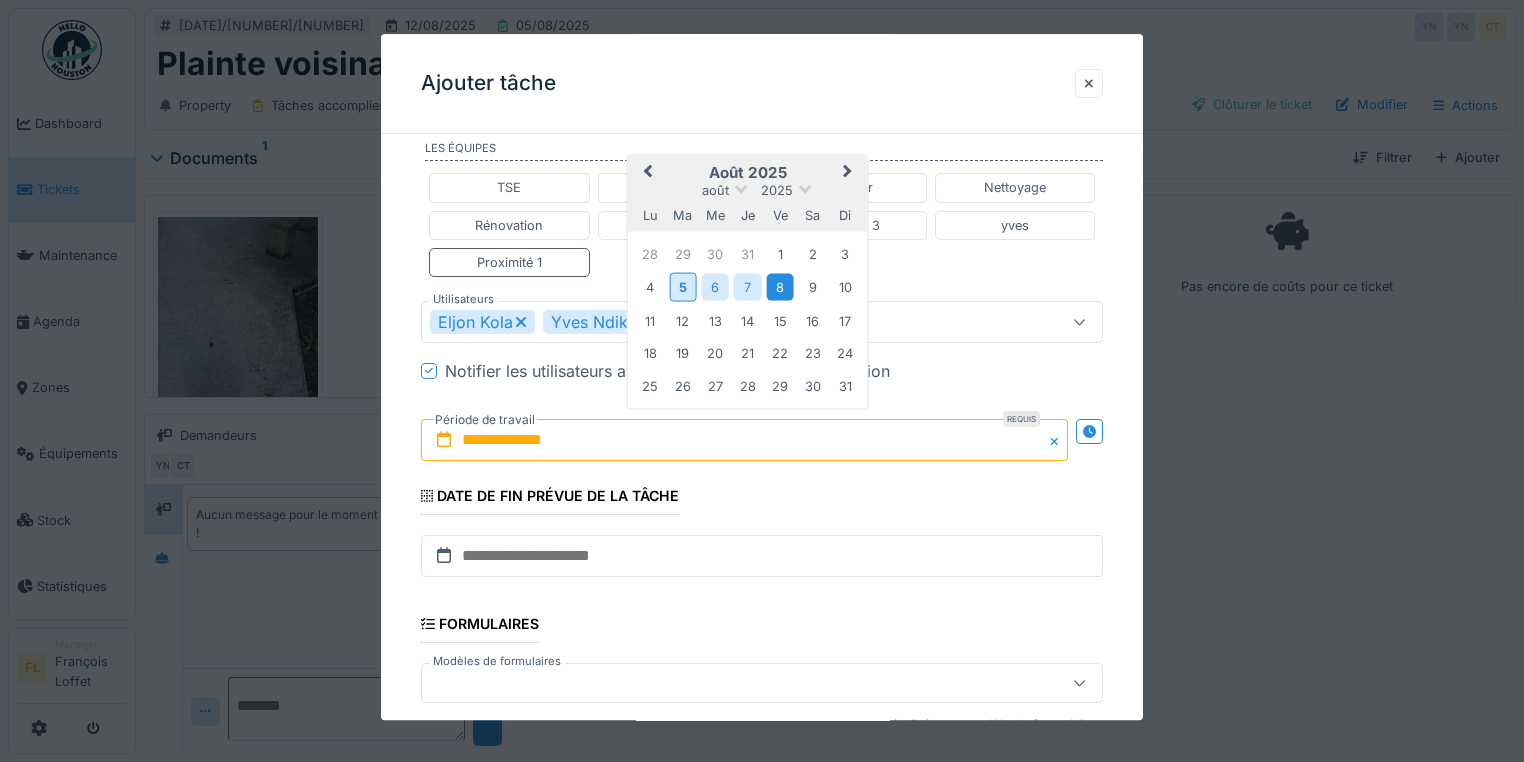 click on "8" at bounding box center (780, 287) 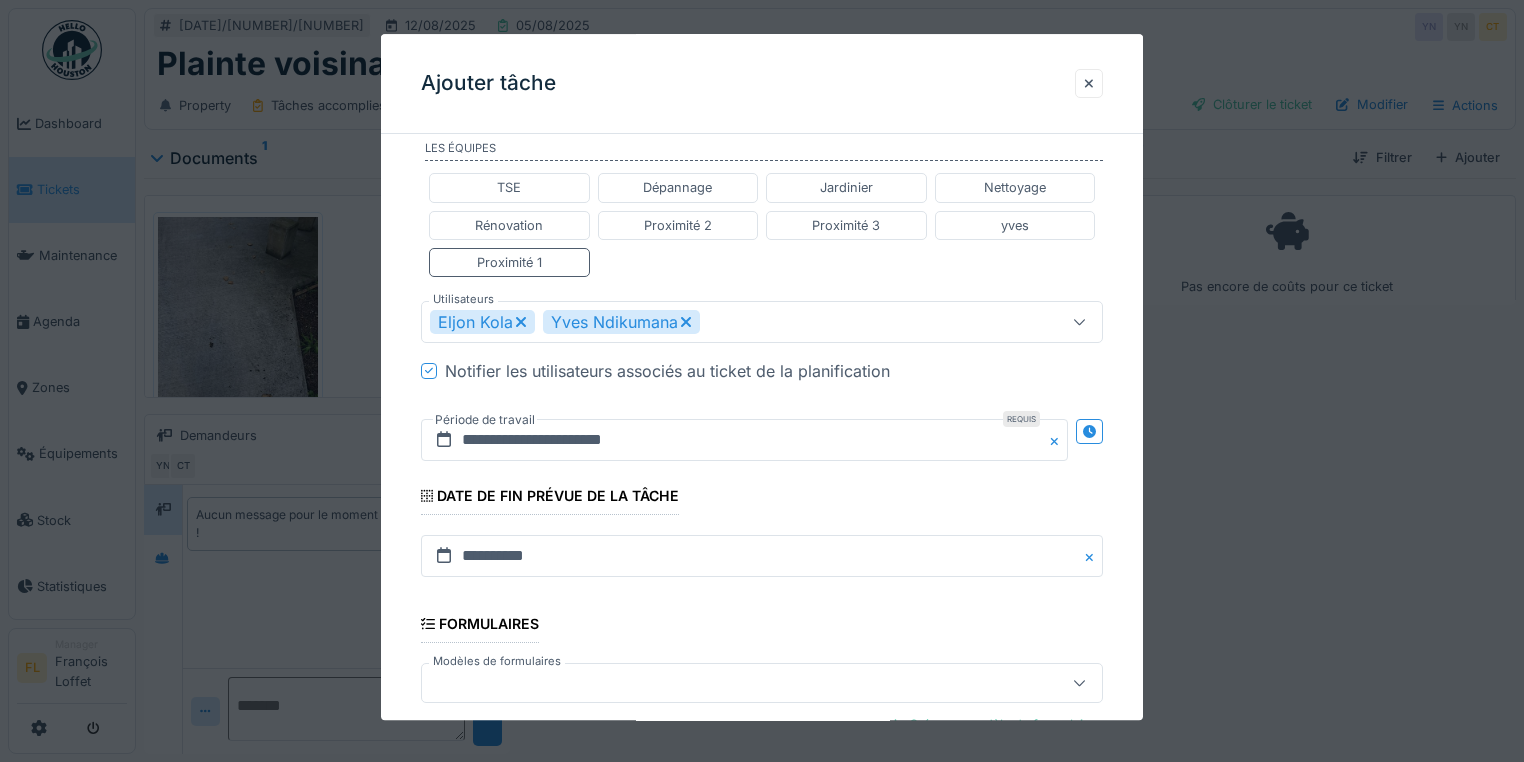 click on "Notifier les utilisateurs associés au ticket de la planification" at bounding box center (774, 371) 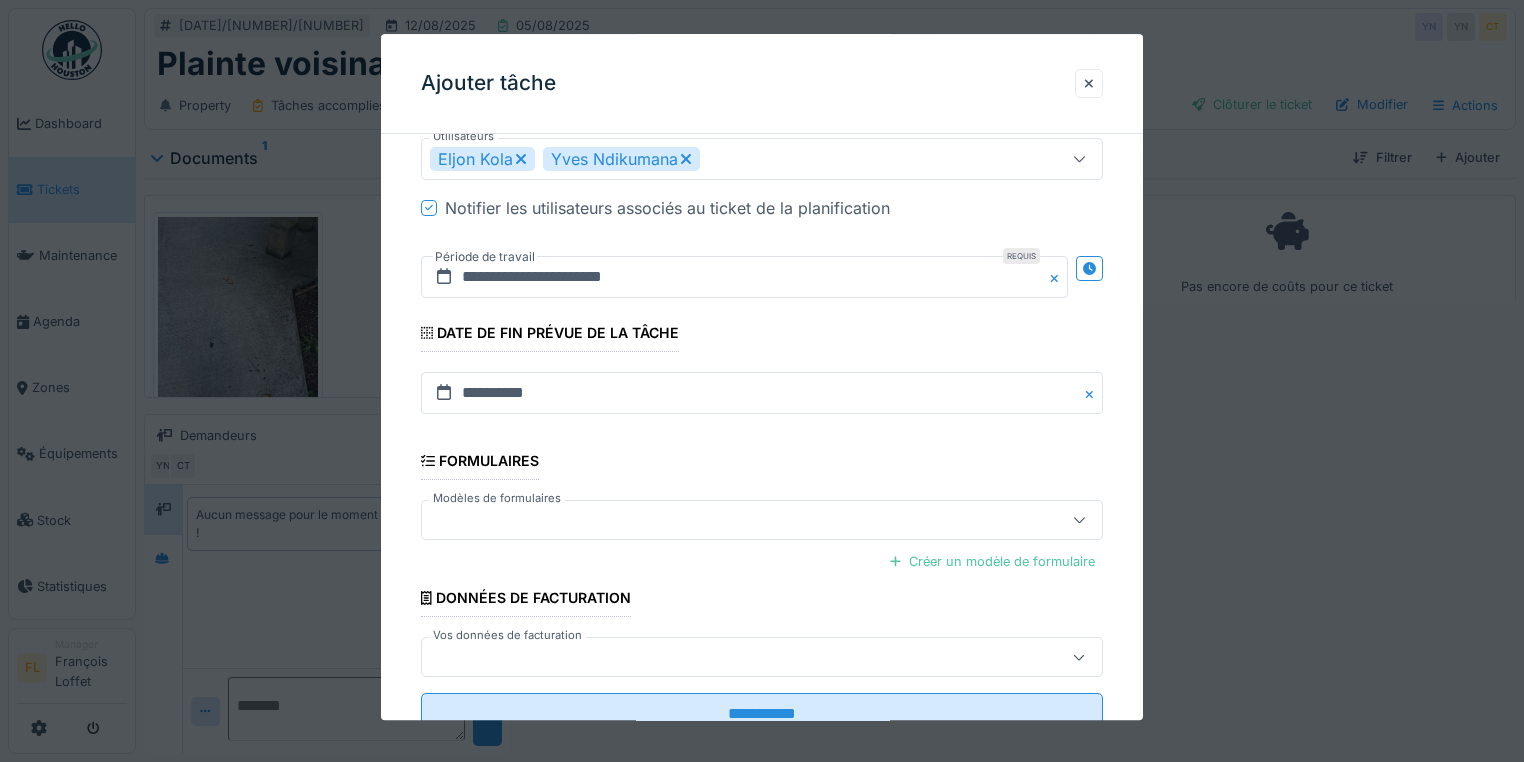 scroll, scrollTop: 708, scrollLeft: 0, axis: vertical 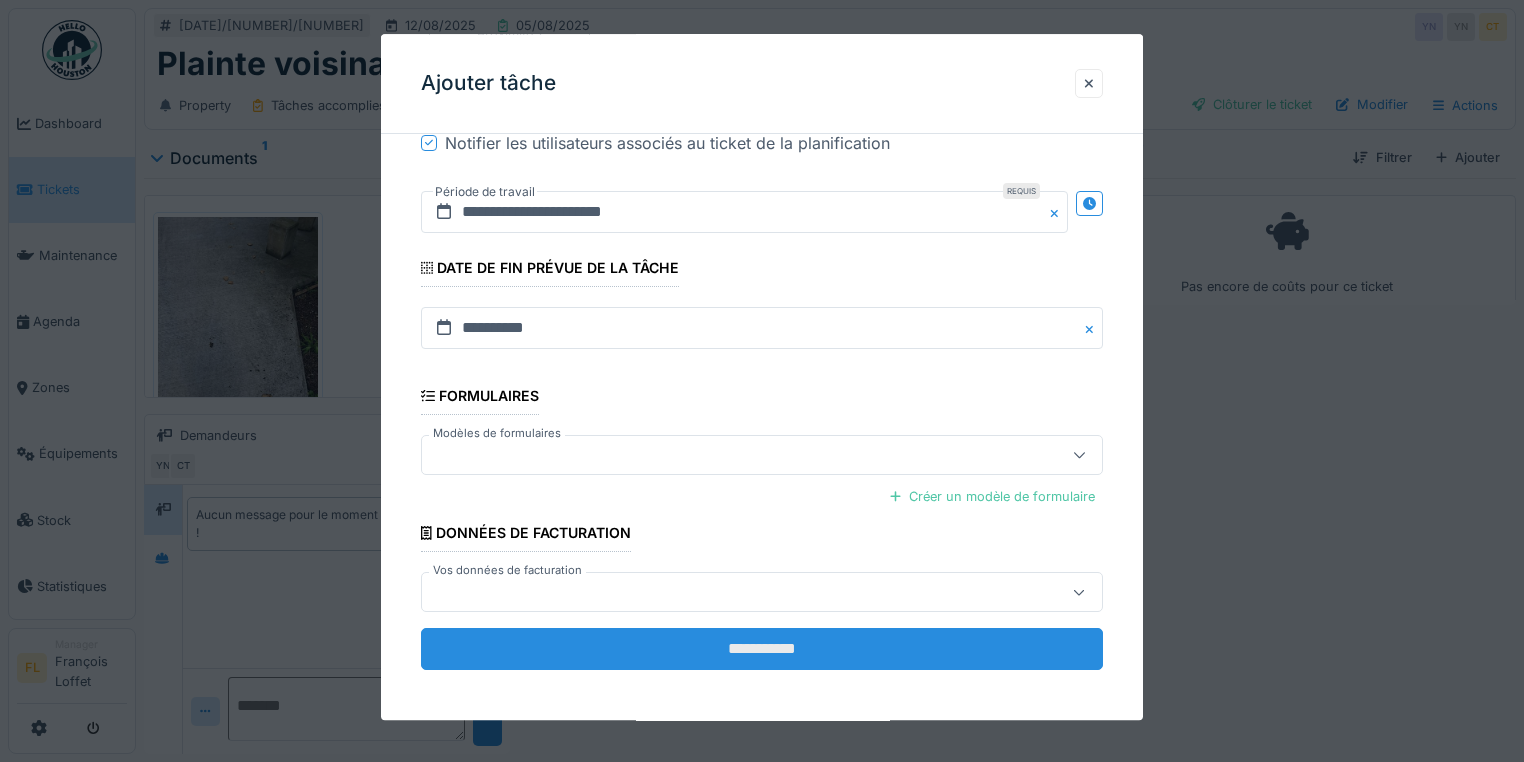 click on "**********" at bounding box center (762, 650) 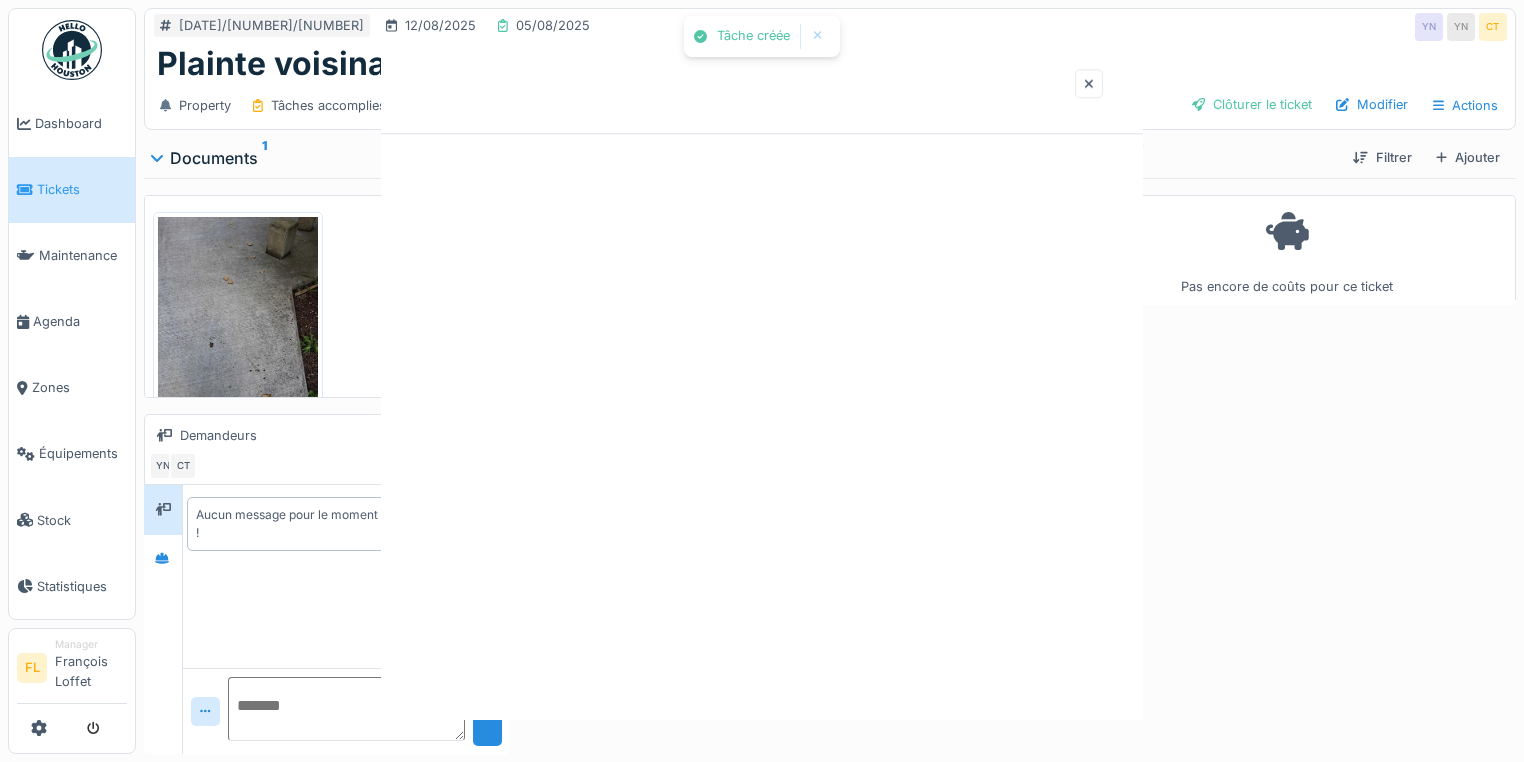 scroll, scrollTop: 0, scrollLeft: 0, axis: both 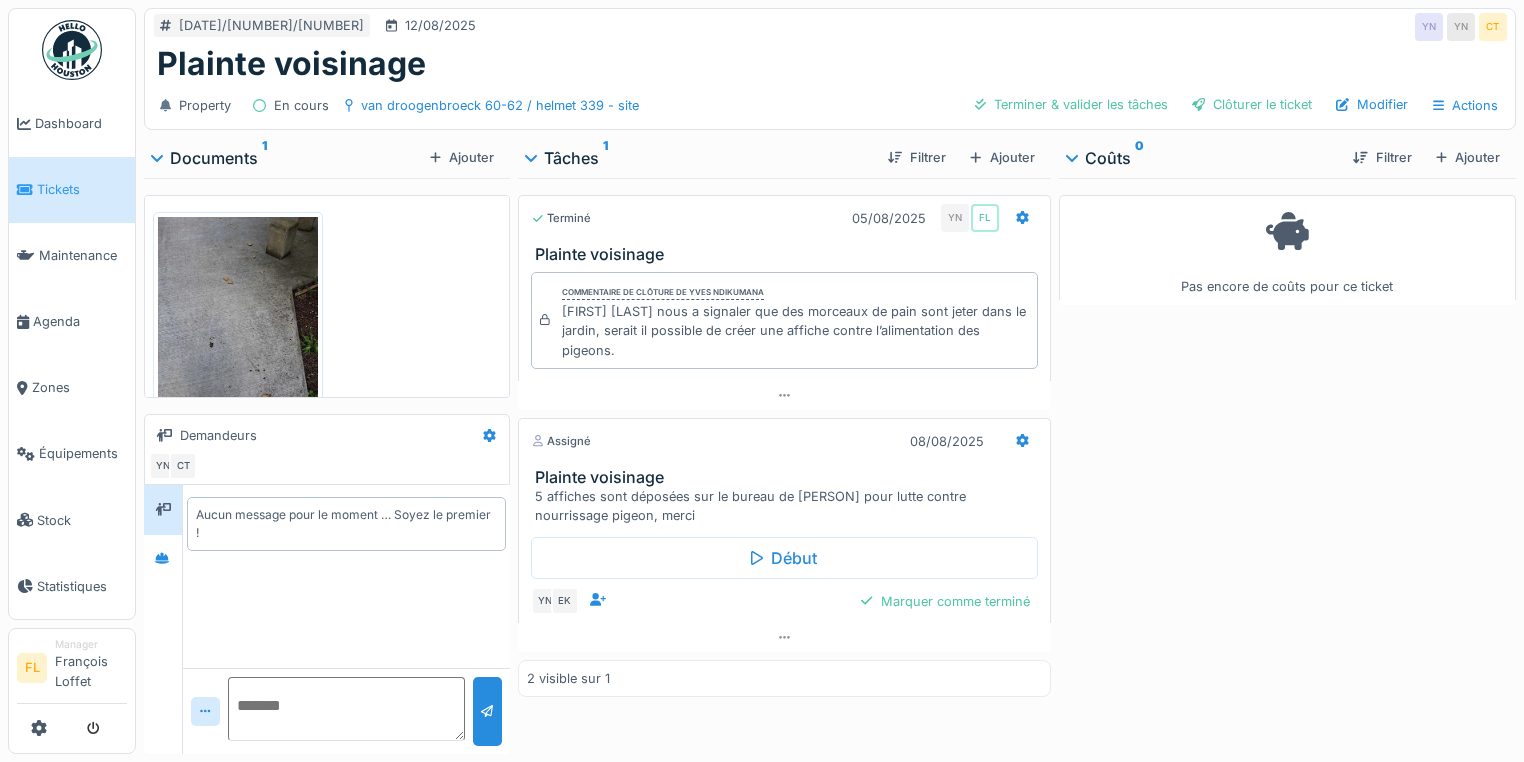 click on "Pas encore de coûts pour ce ticket" at bounding box center (1287, 462) 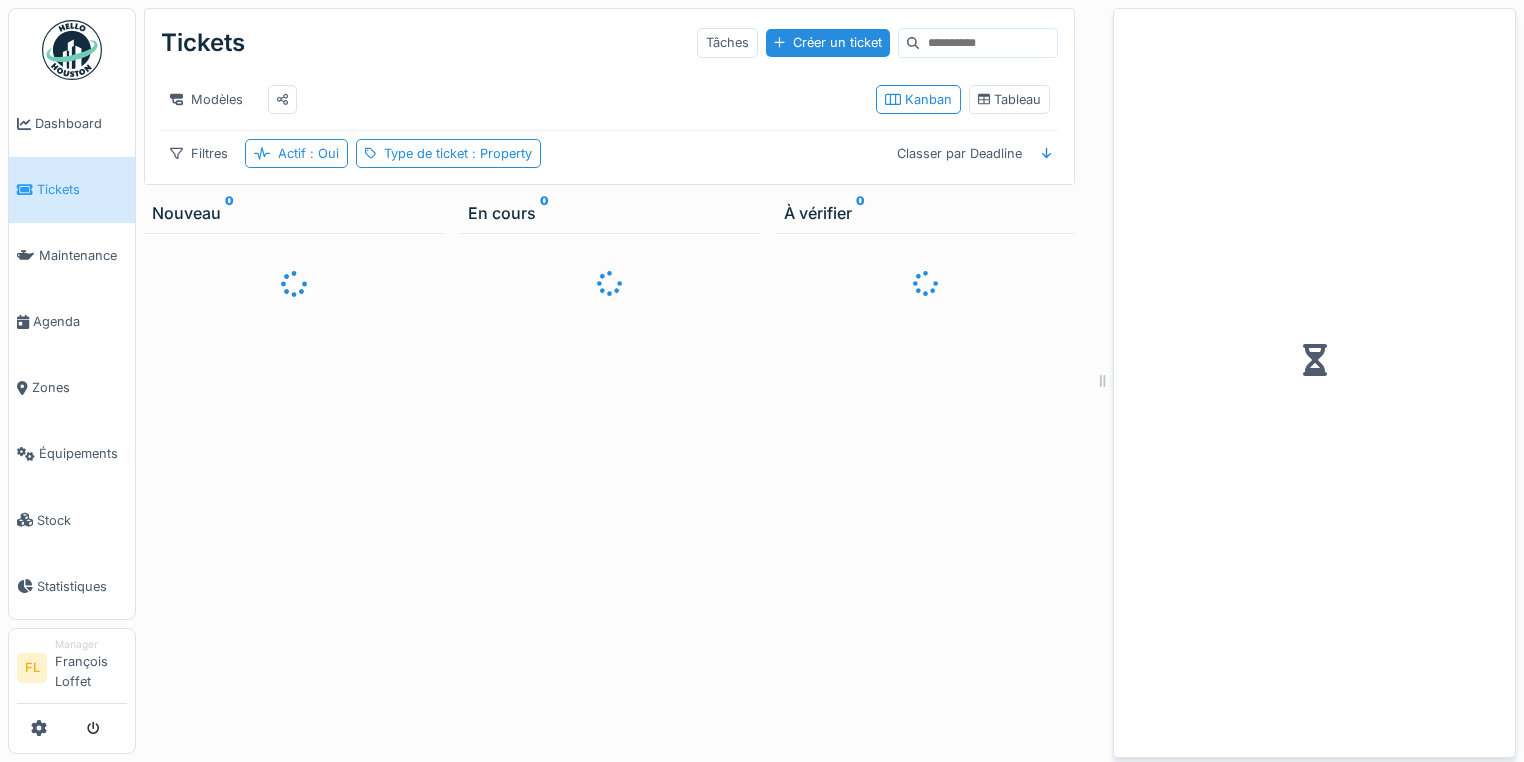 scroll, scrollTop: 0, scrollLeft: 0, axis: both 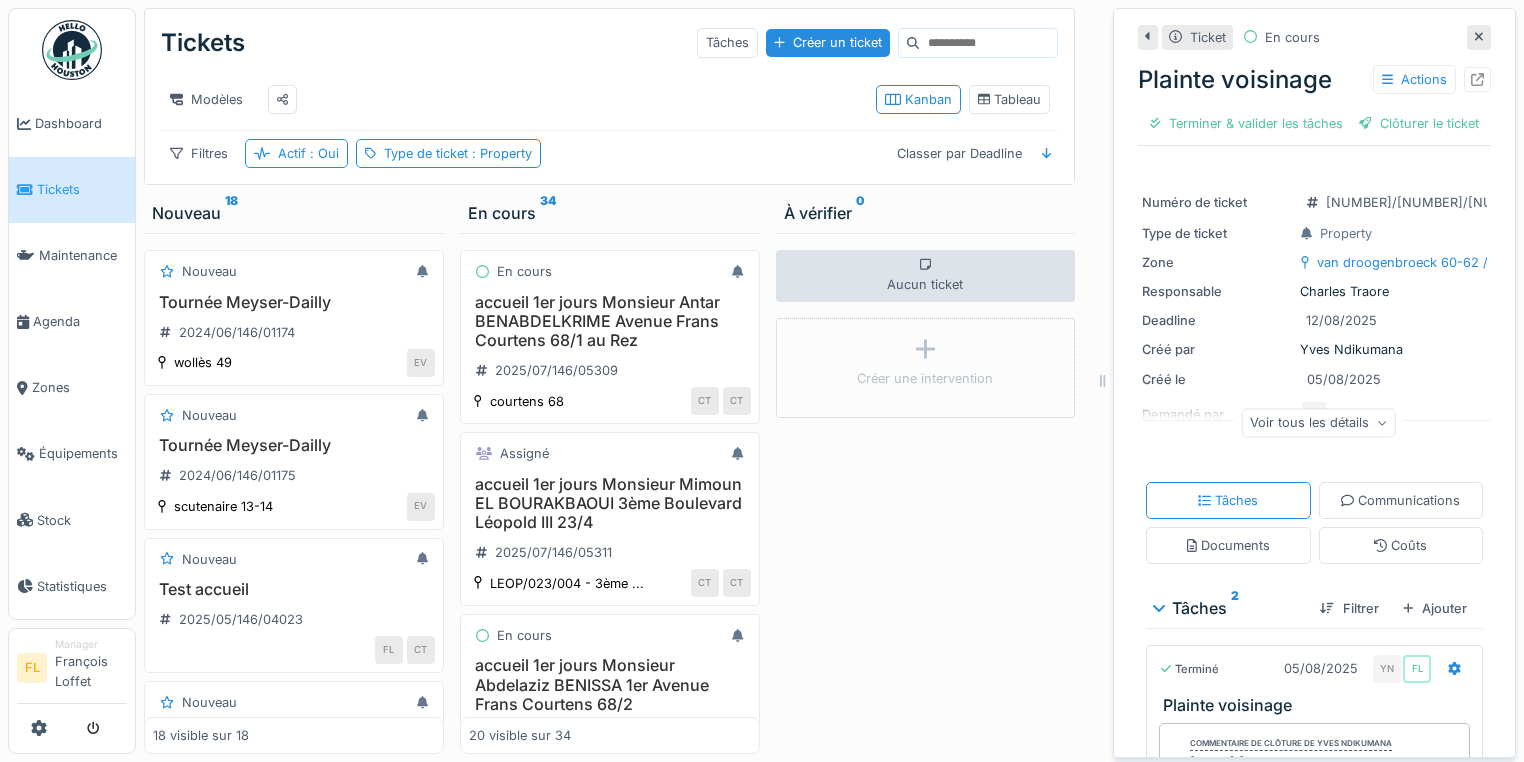 click on "18 visible sur 18" at bounding box center (294, 735) 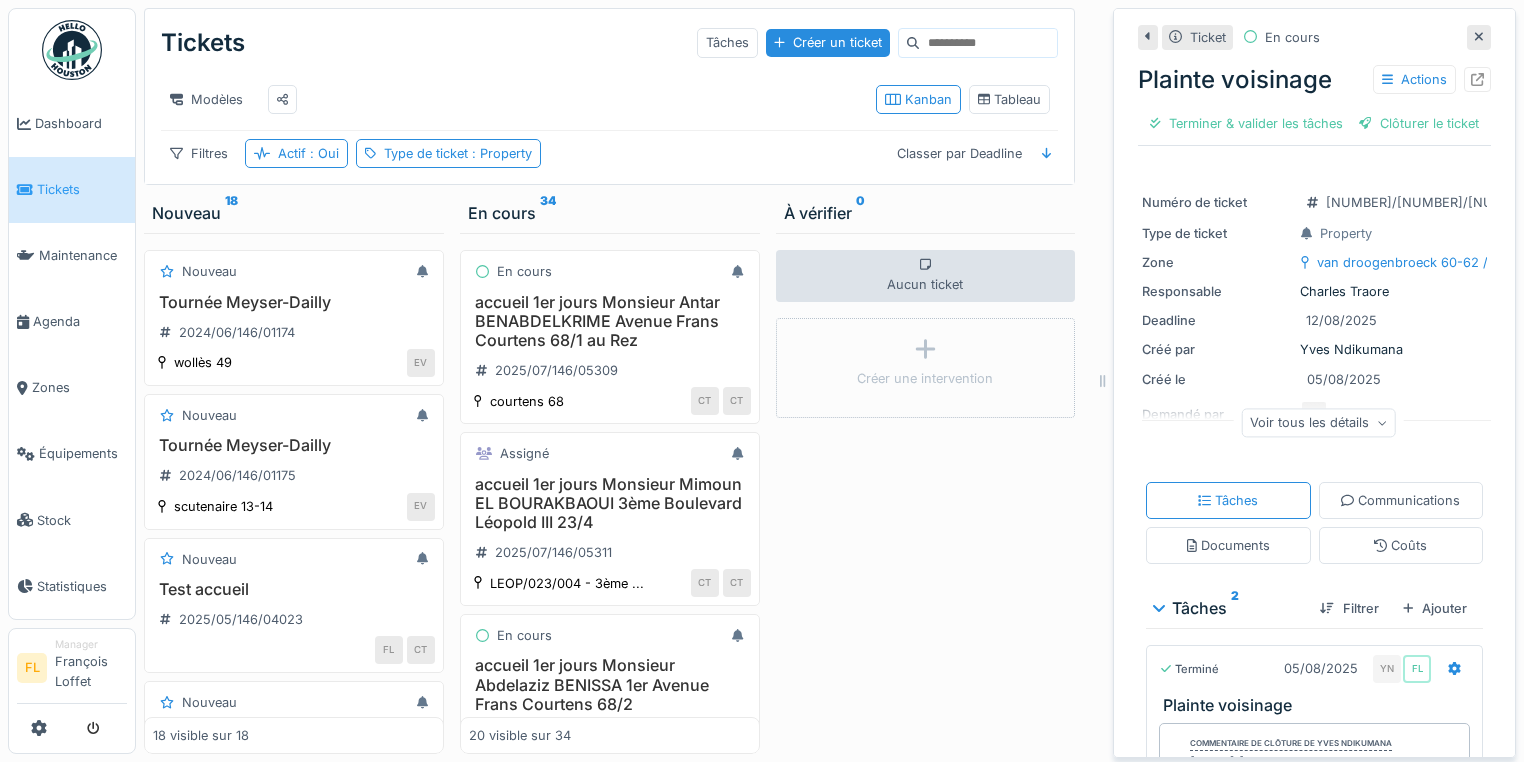 drag, startPoint x: 882, startPoint y: 570, endPoint x: 471, endPoint y: 186, distance: 562.474 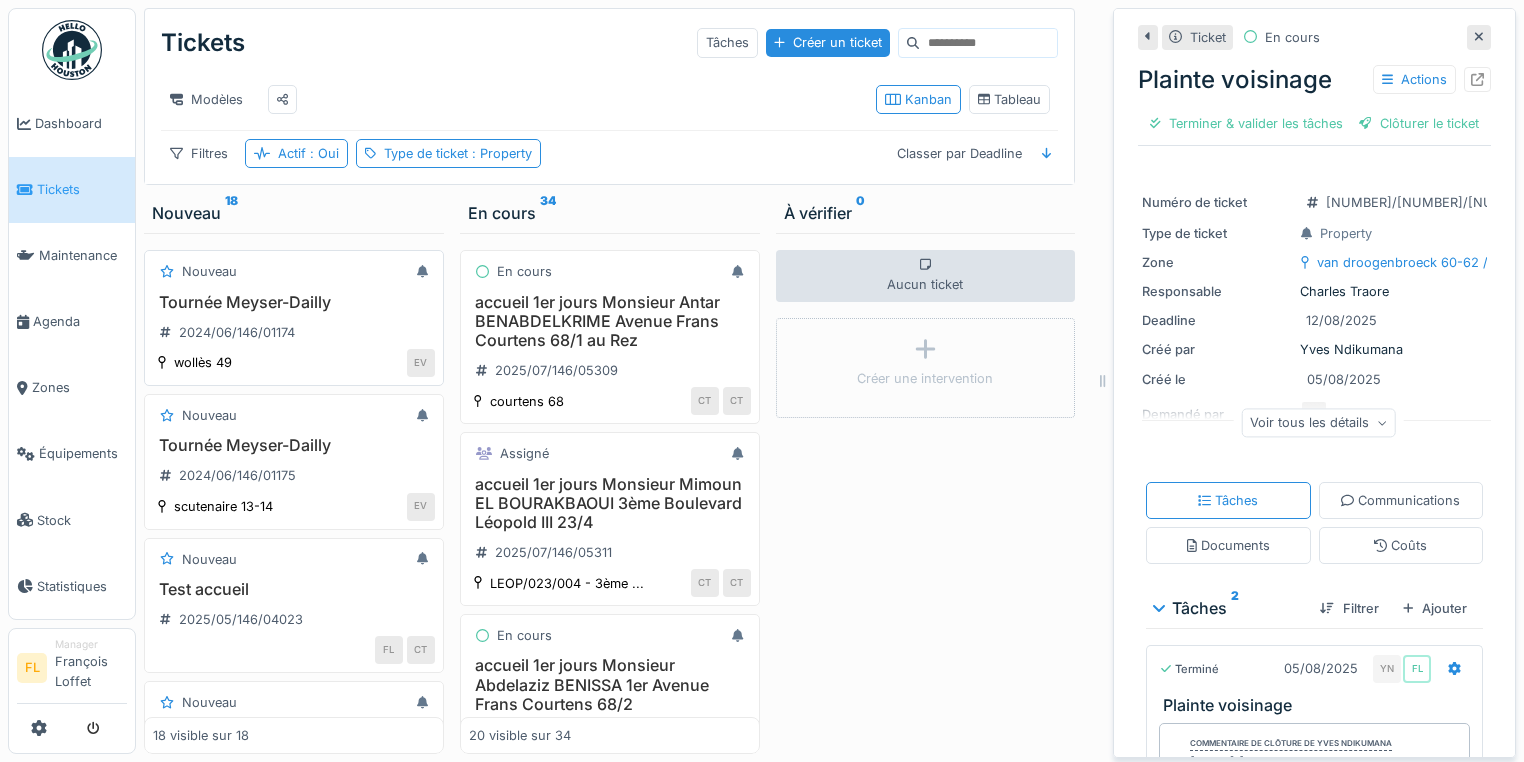 drag, startPoint x: 205, startPoint y: 302, endPoint x: 196, endPoint y: 275, distance: 28.460499 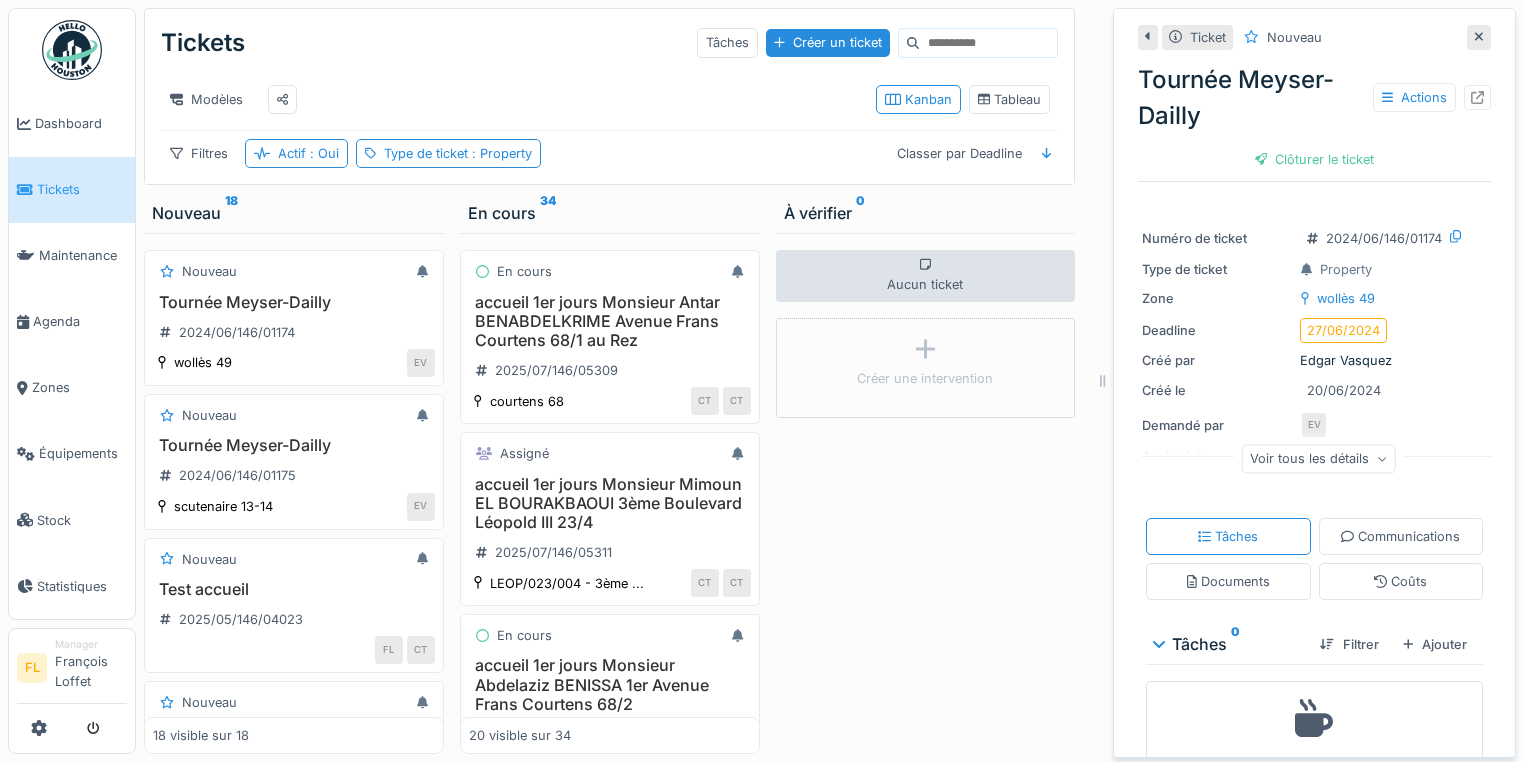 click on "Aucun ticket Créer une intervention" at bounding box center (926, 493) 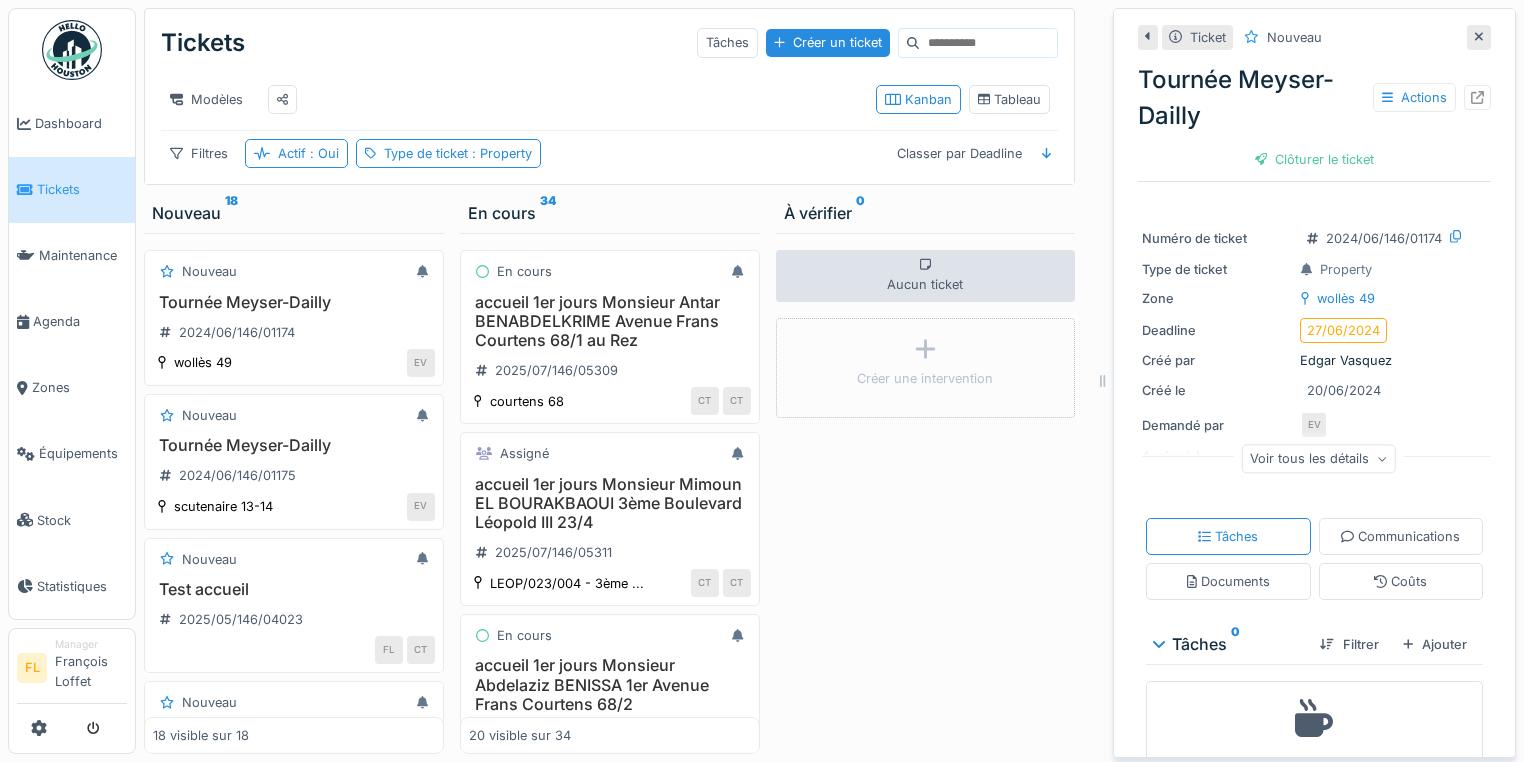 drag, startPoint x: 871, startPoint y: 580, endPoint x: 738, endPoint y: 612, distance: 136.79547 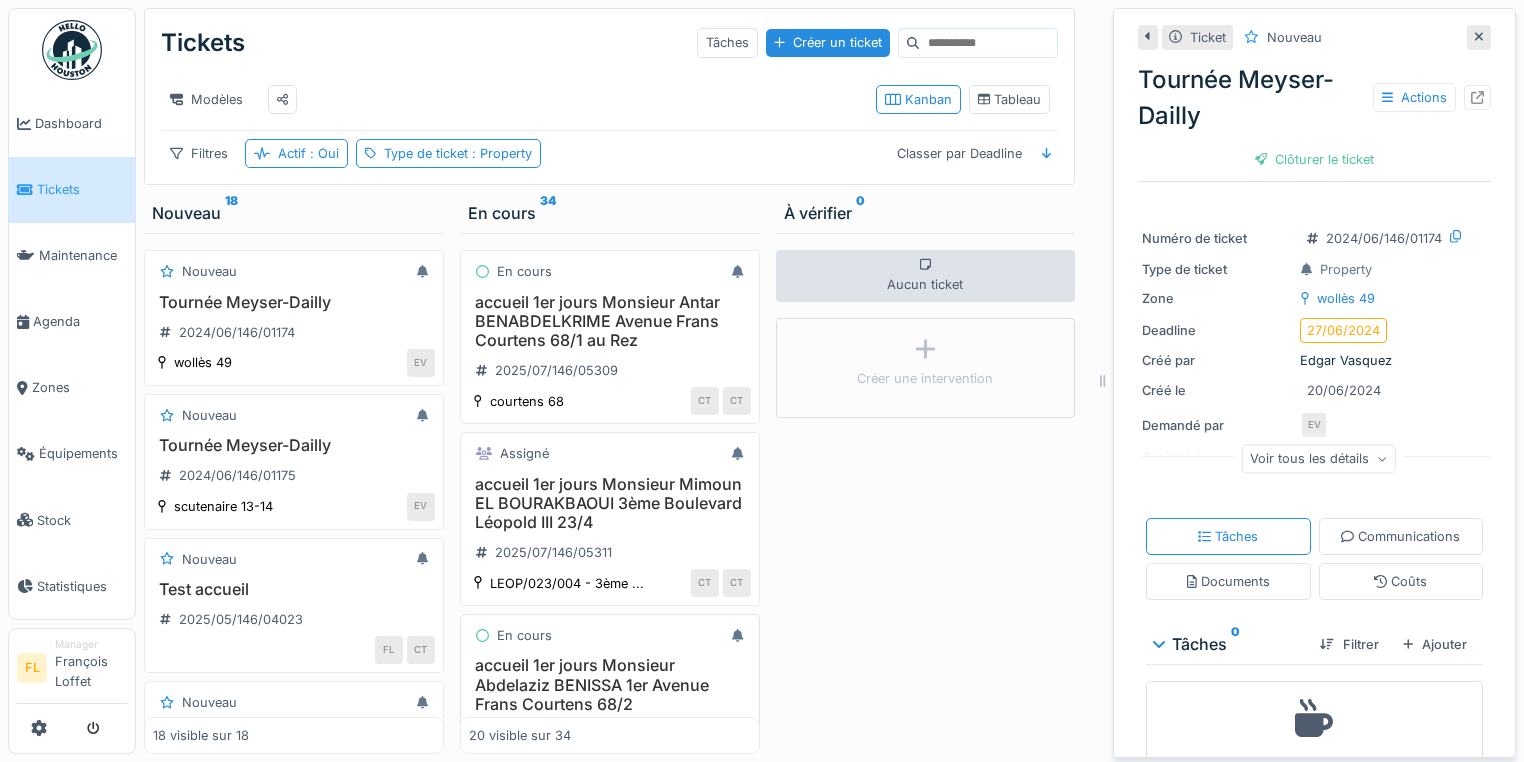 click on "Aucun ticket Créer une intervention" at bounding box center [926, 493] 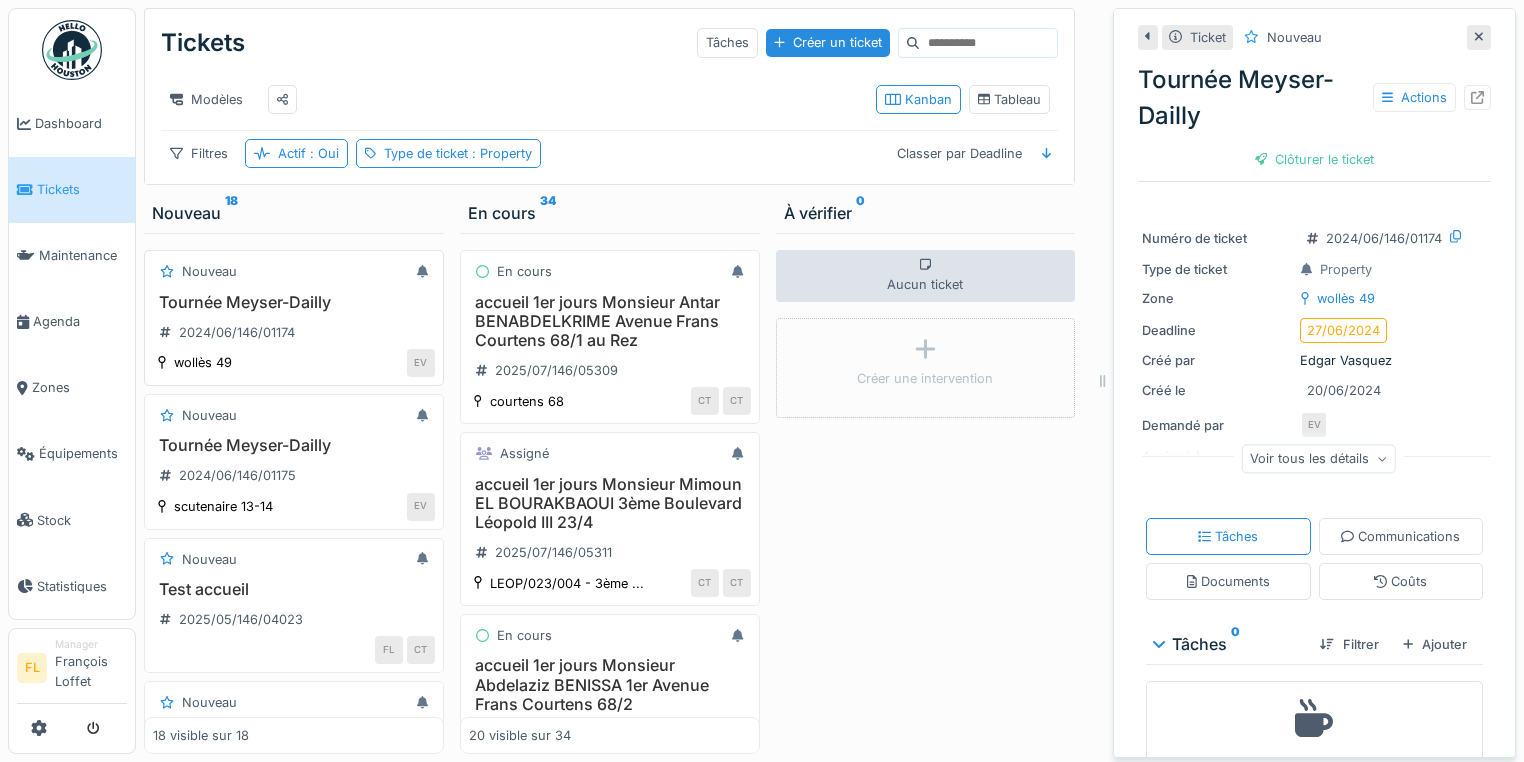 click on "Tournée Meyser-Dailly" at bounding box center (294, 302) 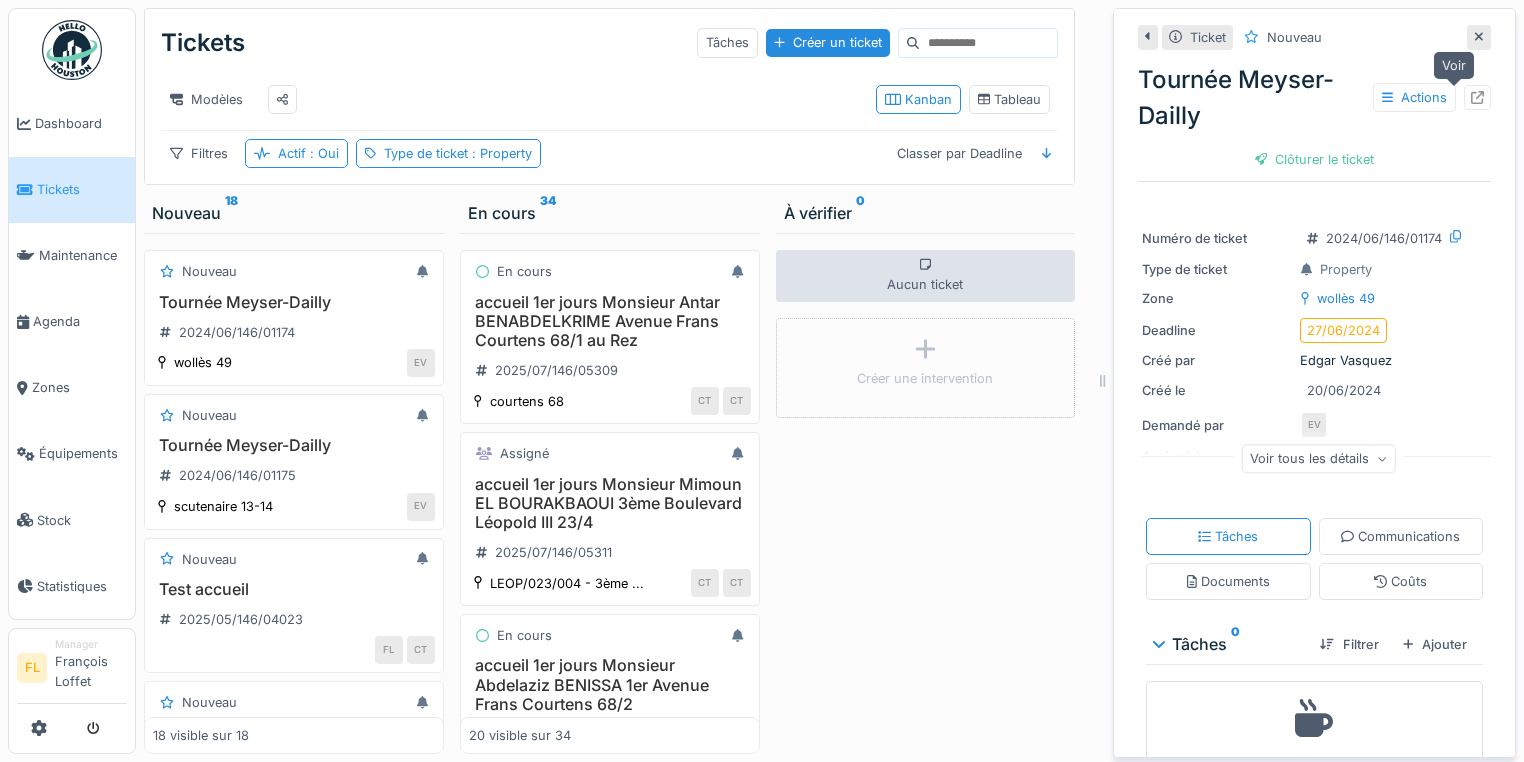 click 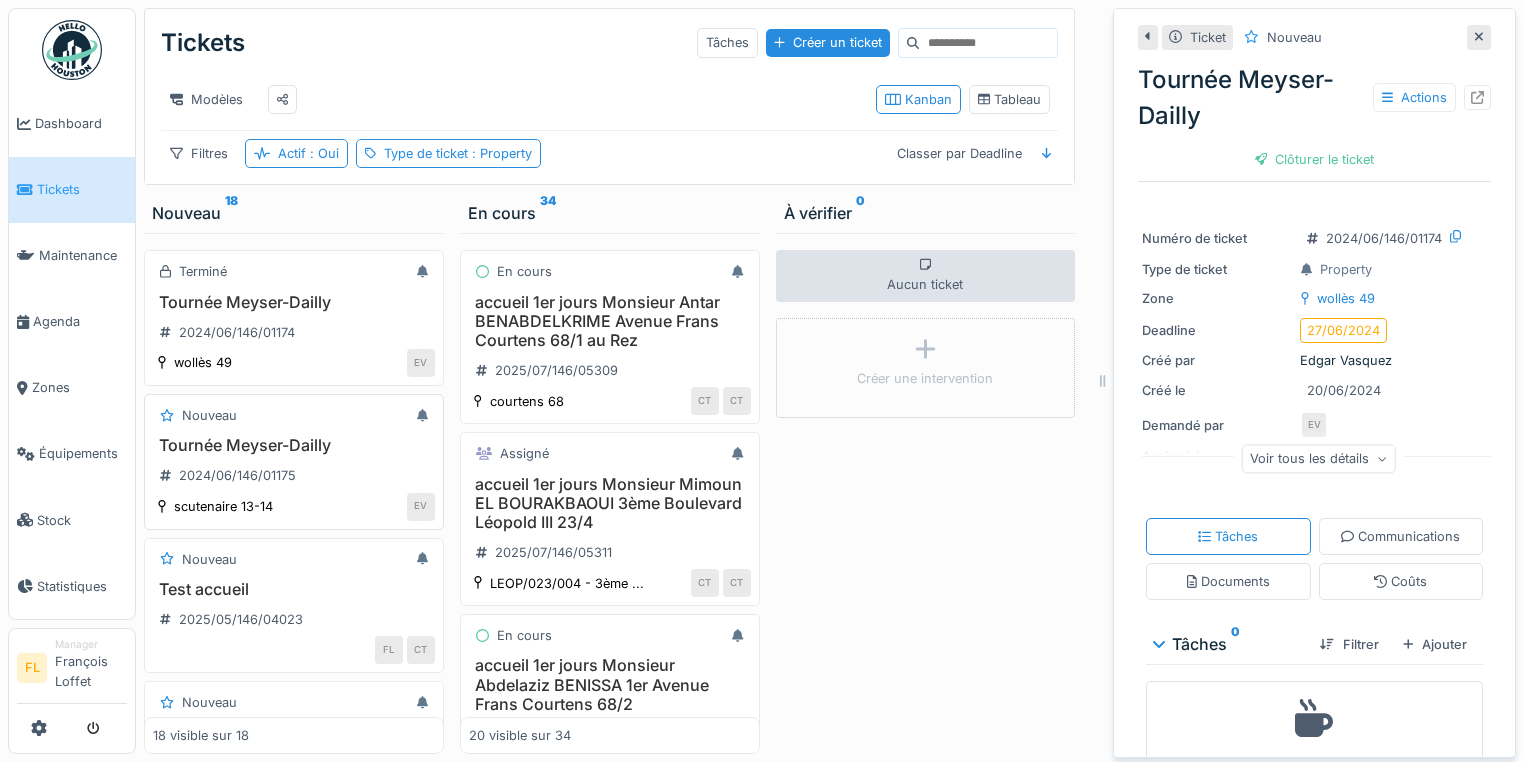 click on "Tournée Meyser-Dailly" at bounding box center (294, 445) 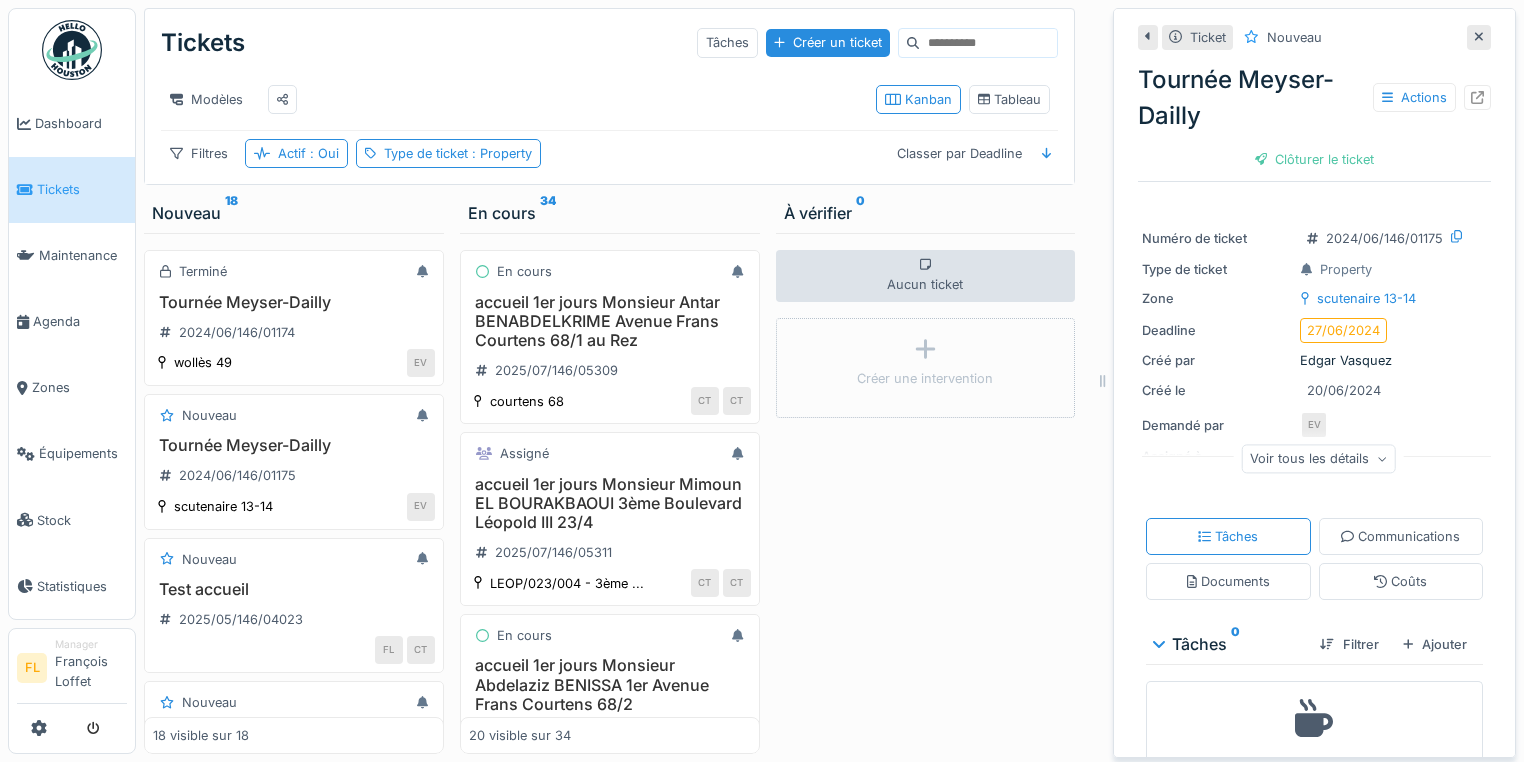 click on "Clôturer le ticket" at bounding box center (1315, 159) 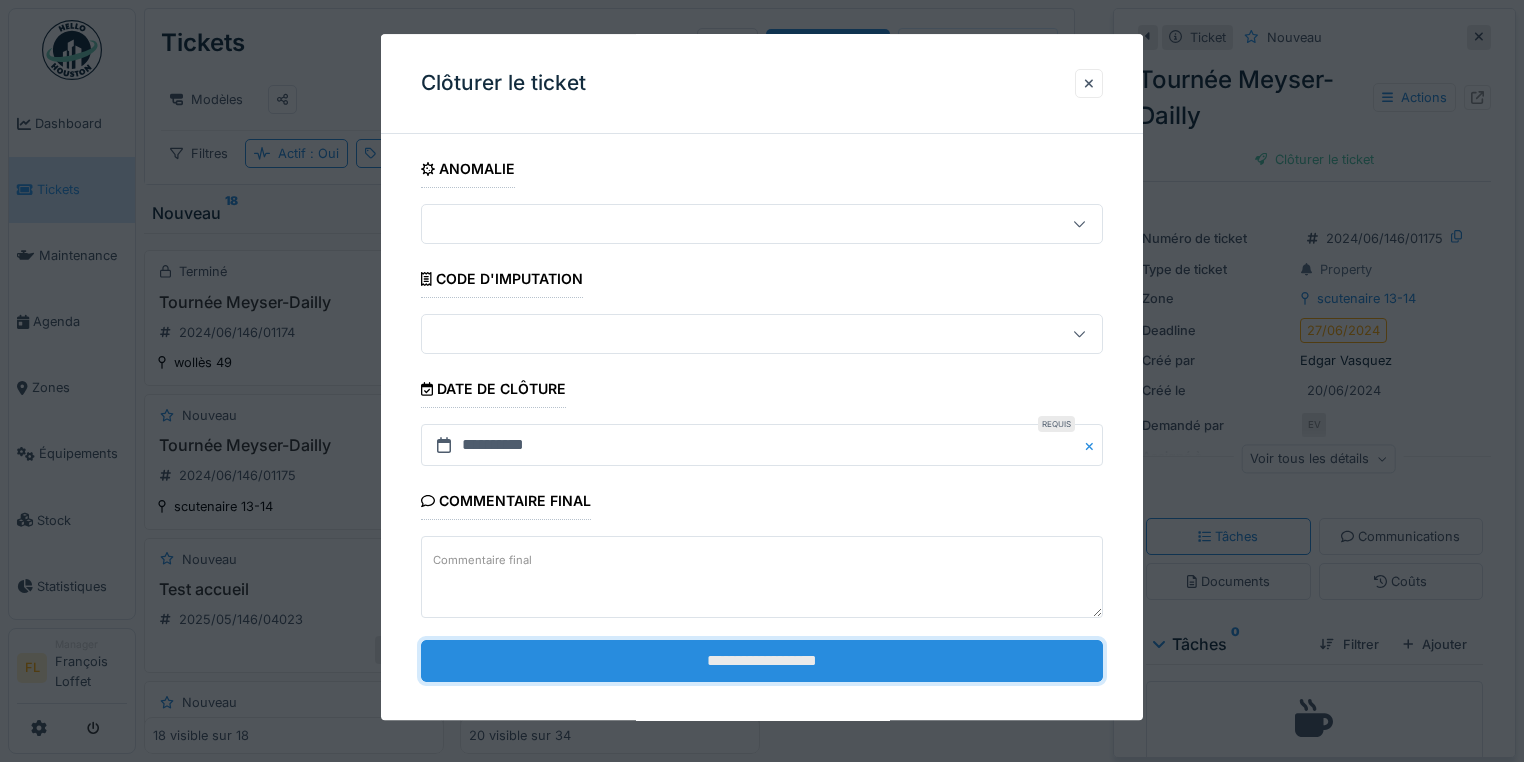 click on "**********" at bounding box center (762, 661) 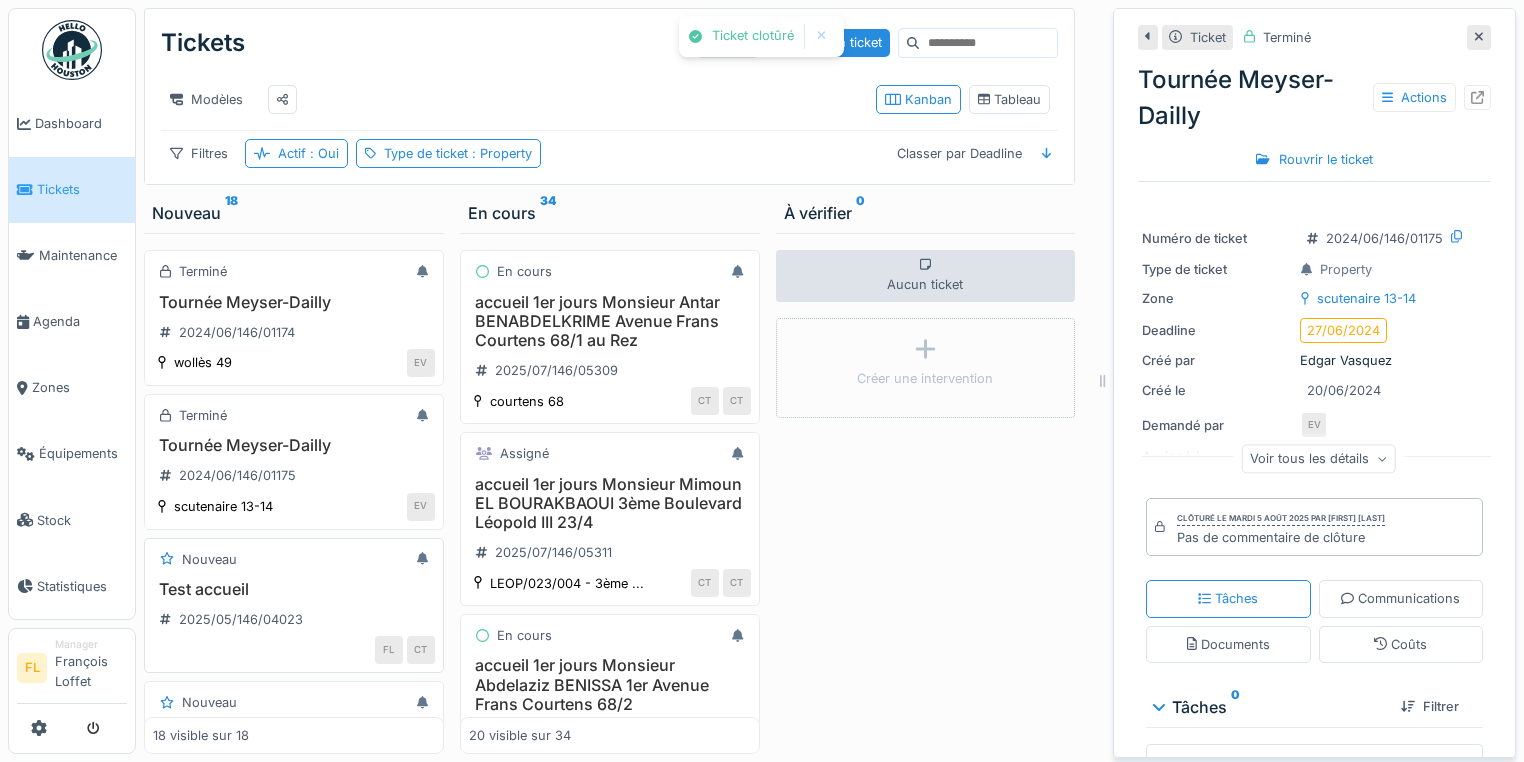 click on "Test accueil" at bounding box center [294, 589] 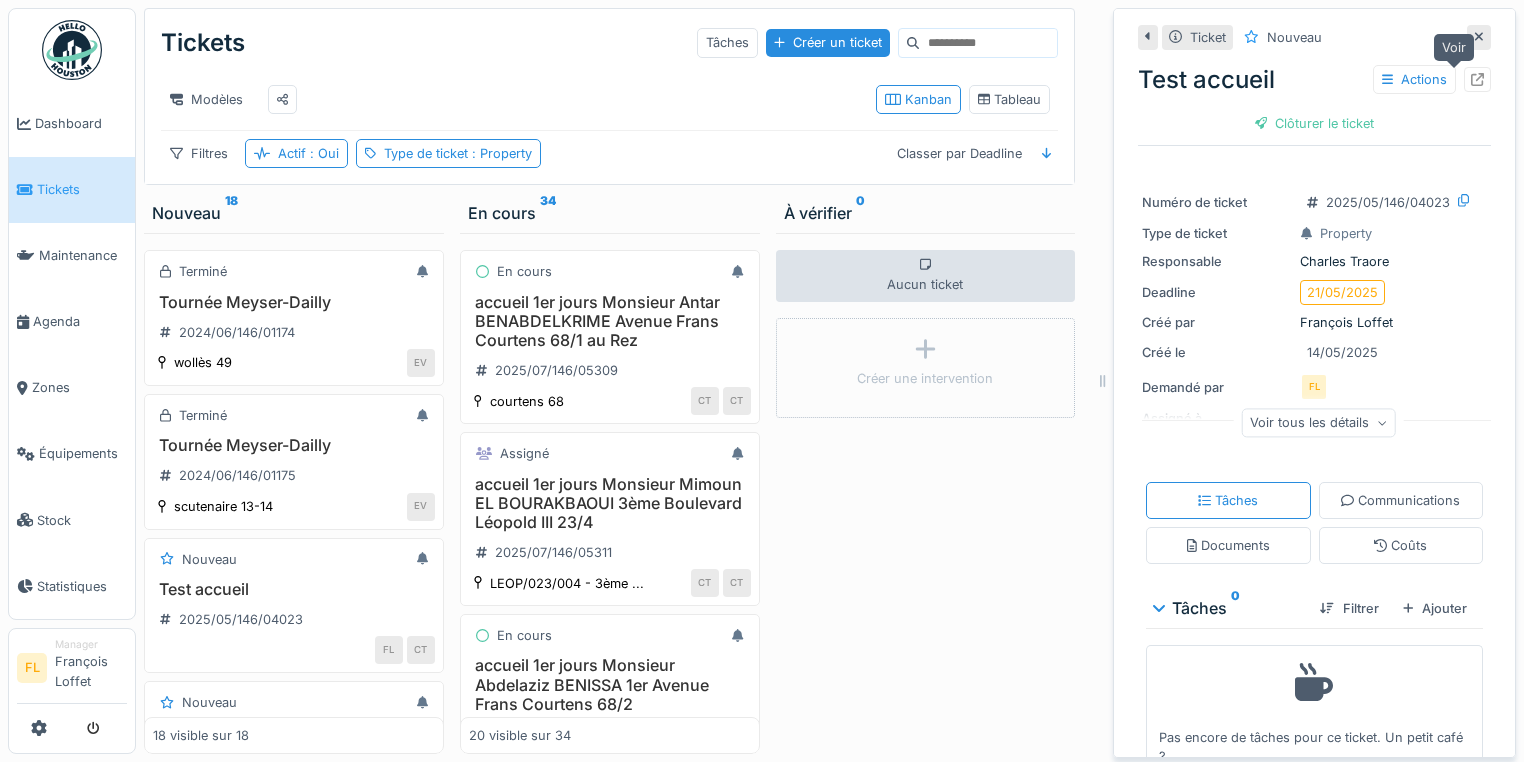 click 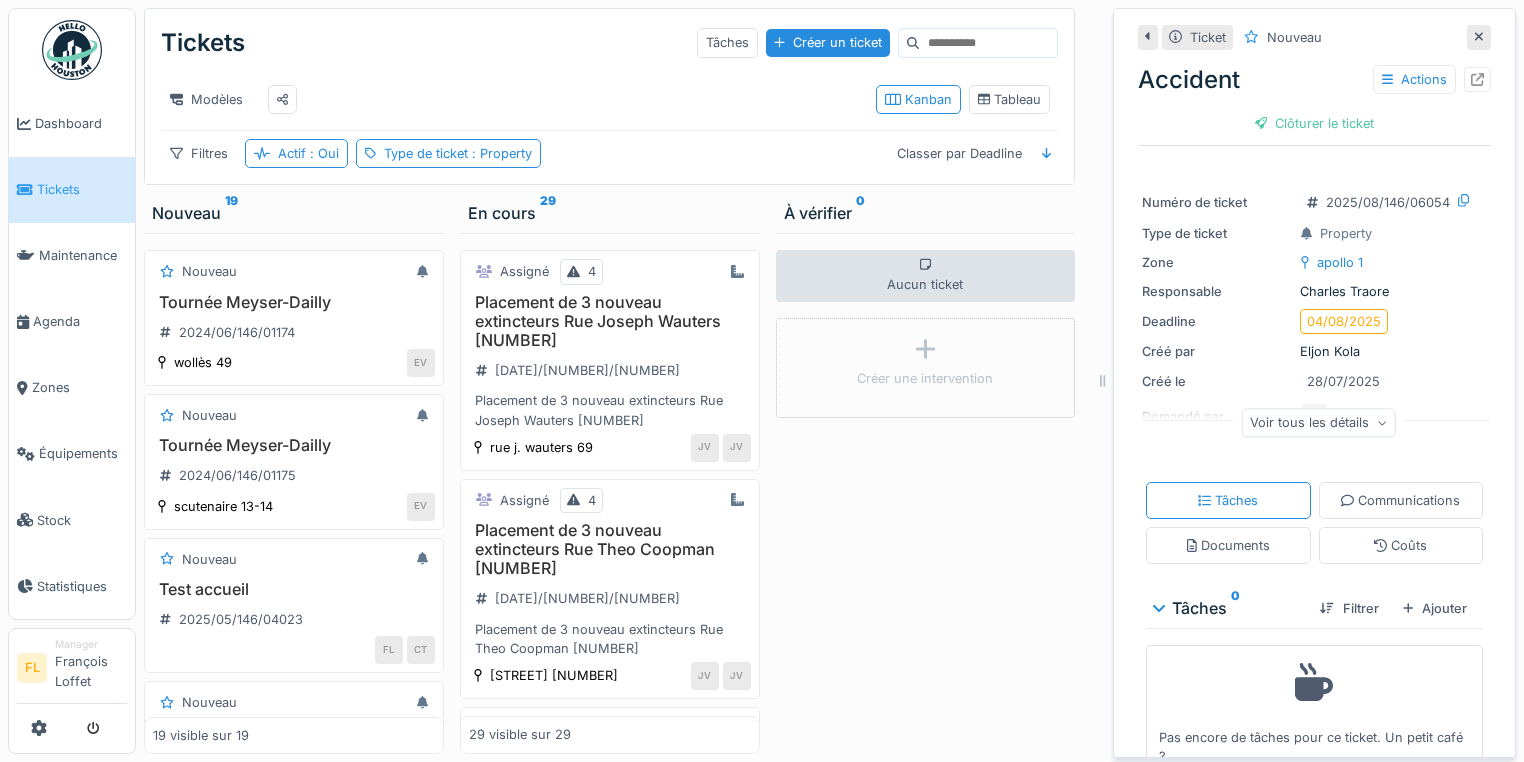 scroll, scrollTop: 0, scrollLeft: 0, axis: both 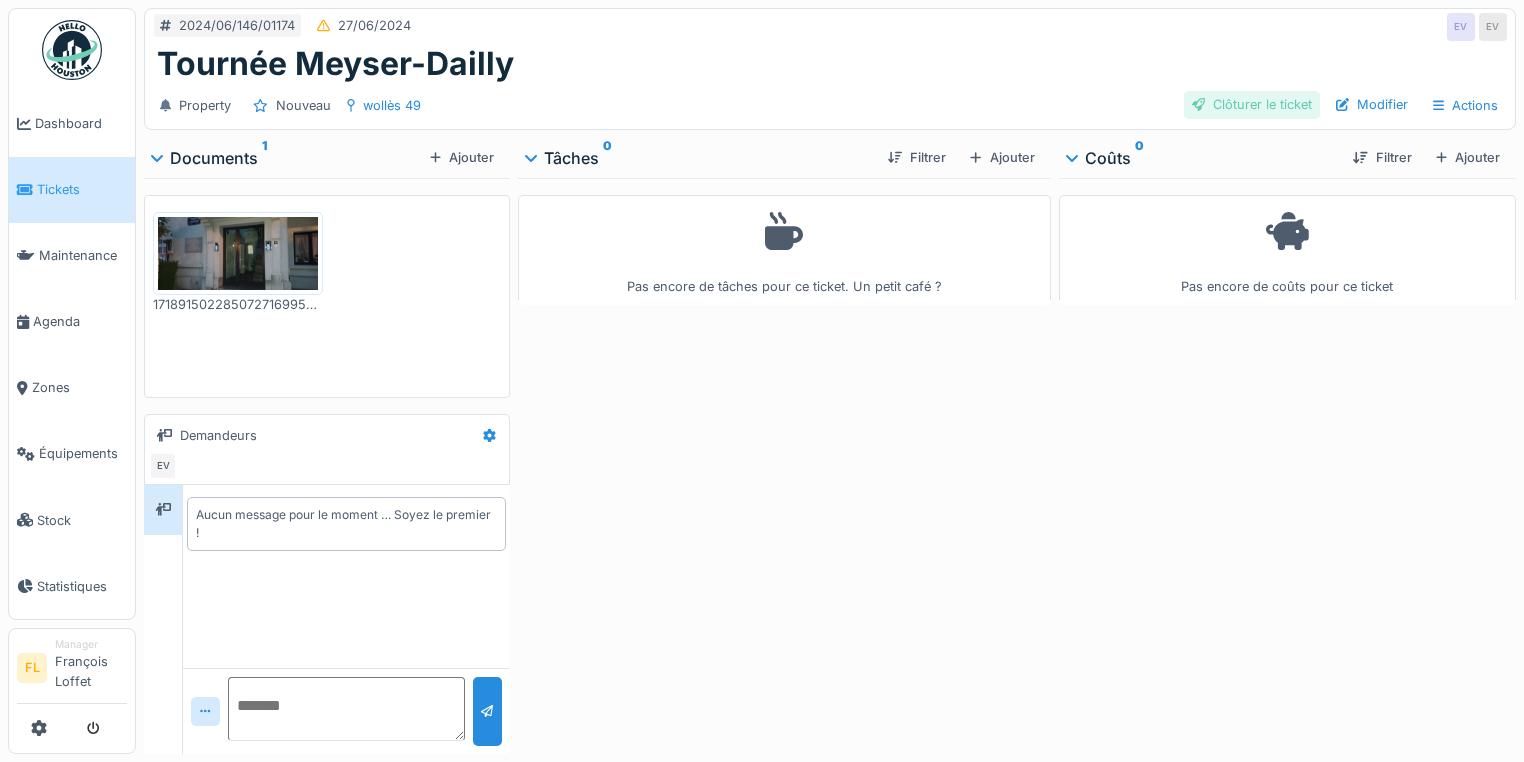 click on "Clôturer le ticket" at bounding box center [1252, 104] 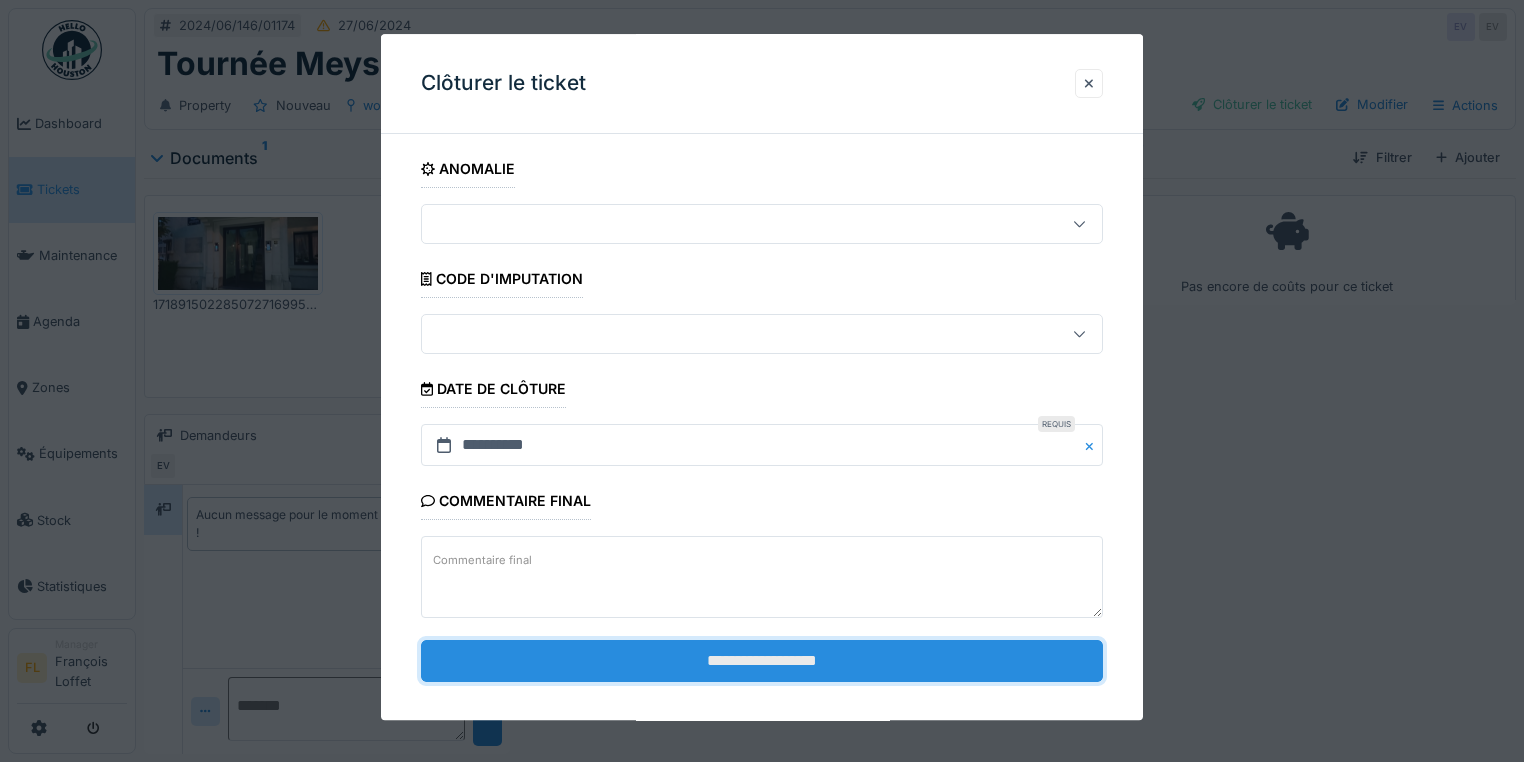 click on "**********" at bounding box center (762, 661) 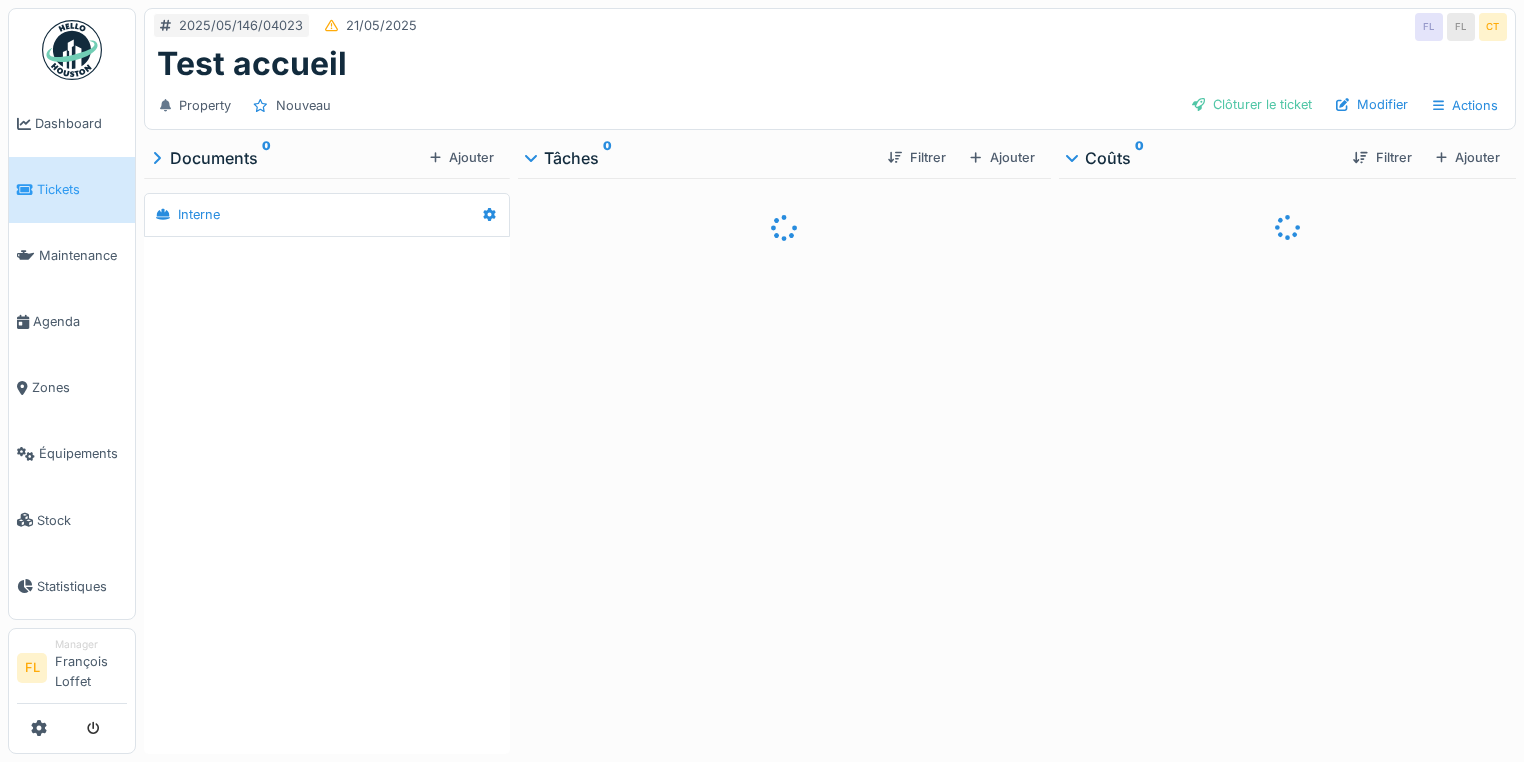 scroll, scrollTop: 0, scrollLeft: 0, axis: both 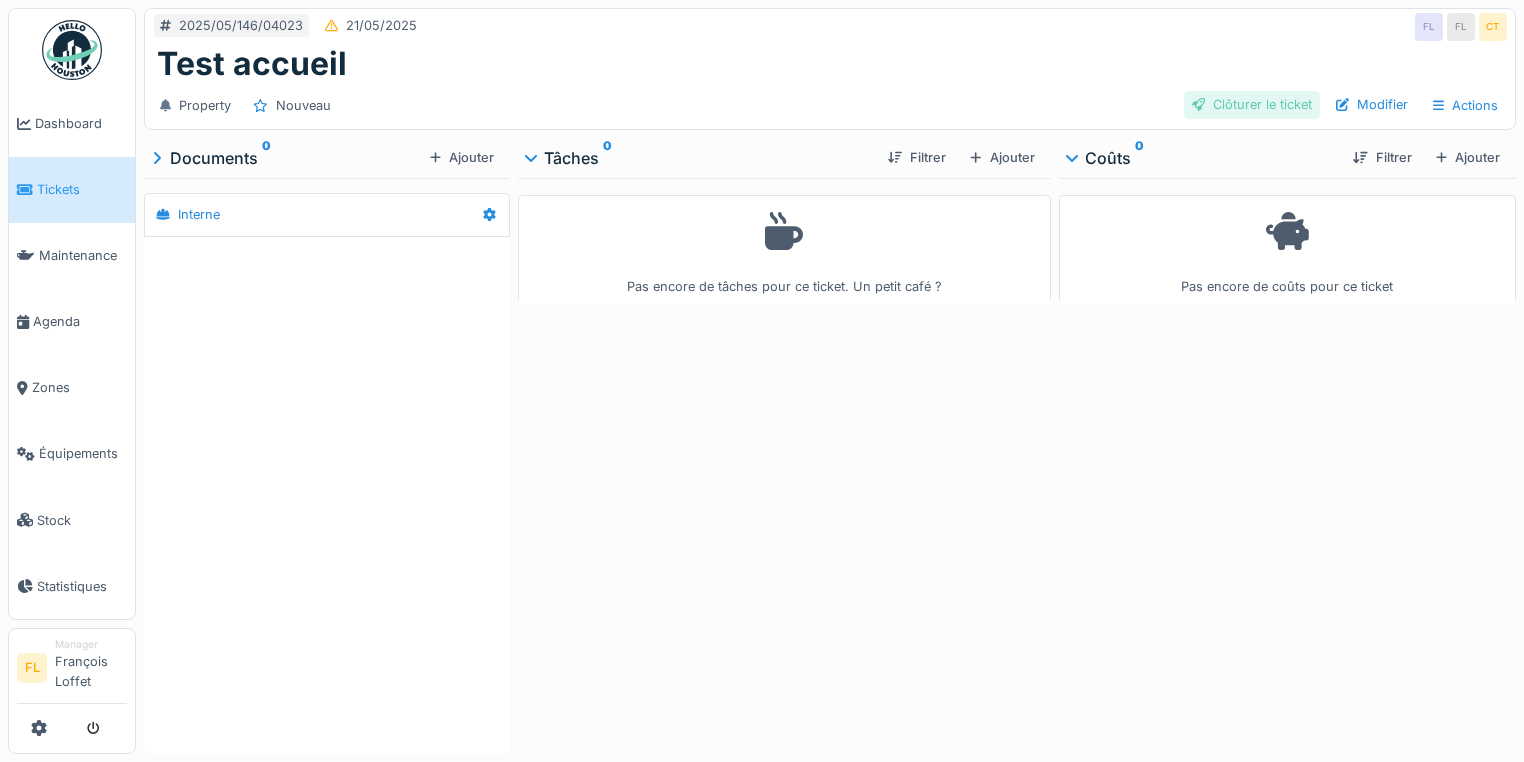 click on "Clôturer le ticket" at bounding box center (1252, 104) 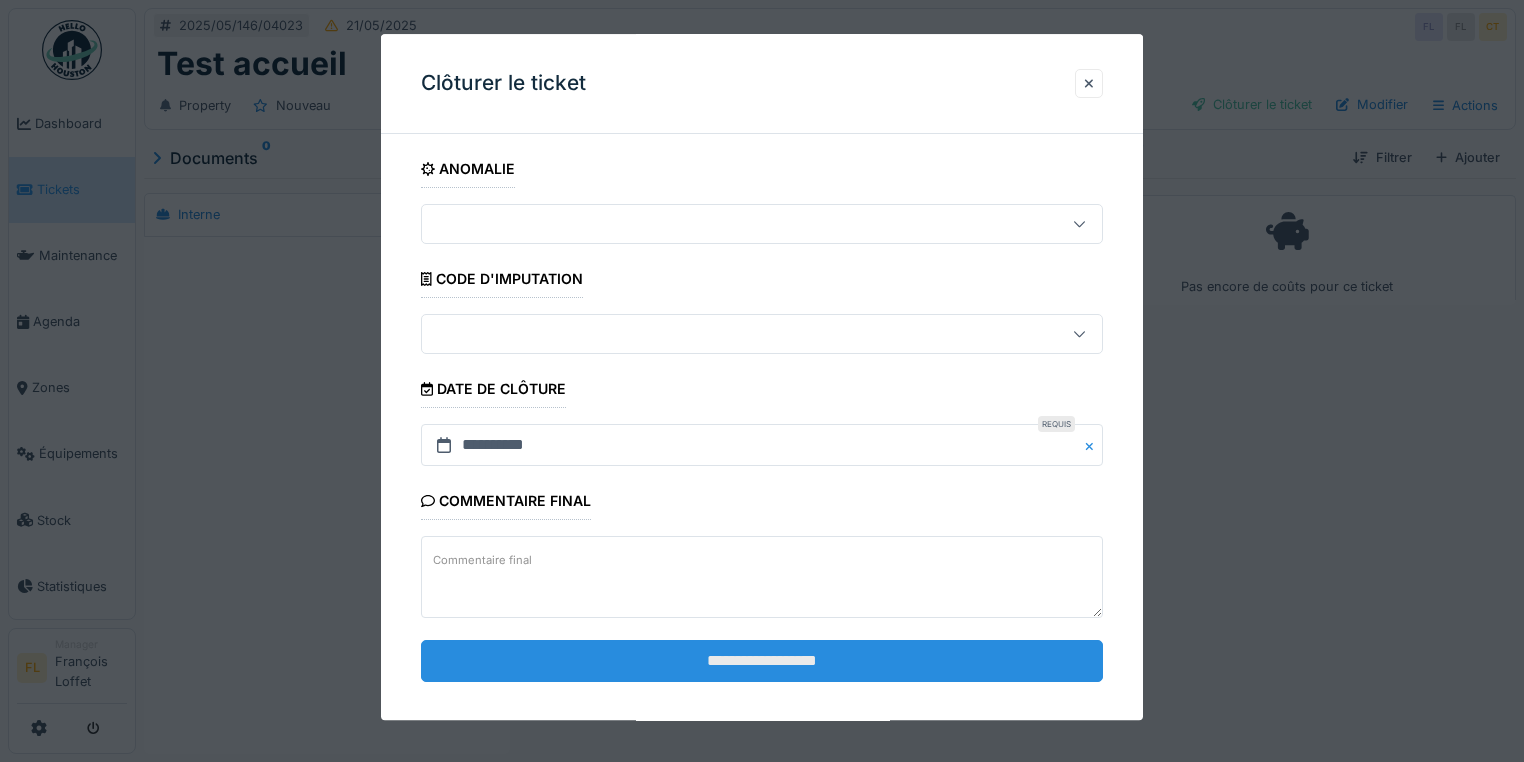click on "**********" at bounding box center (762, 661) 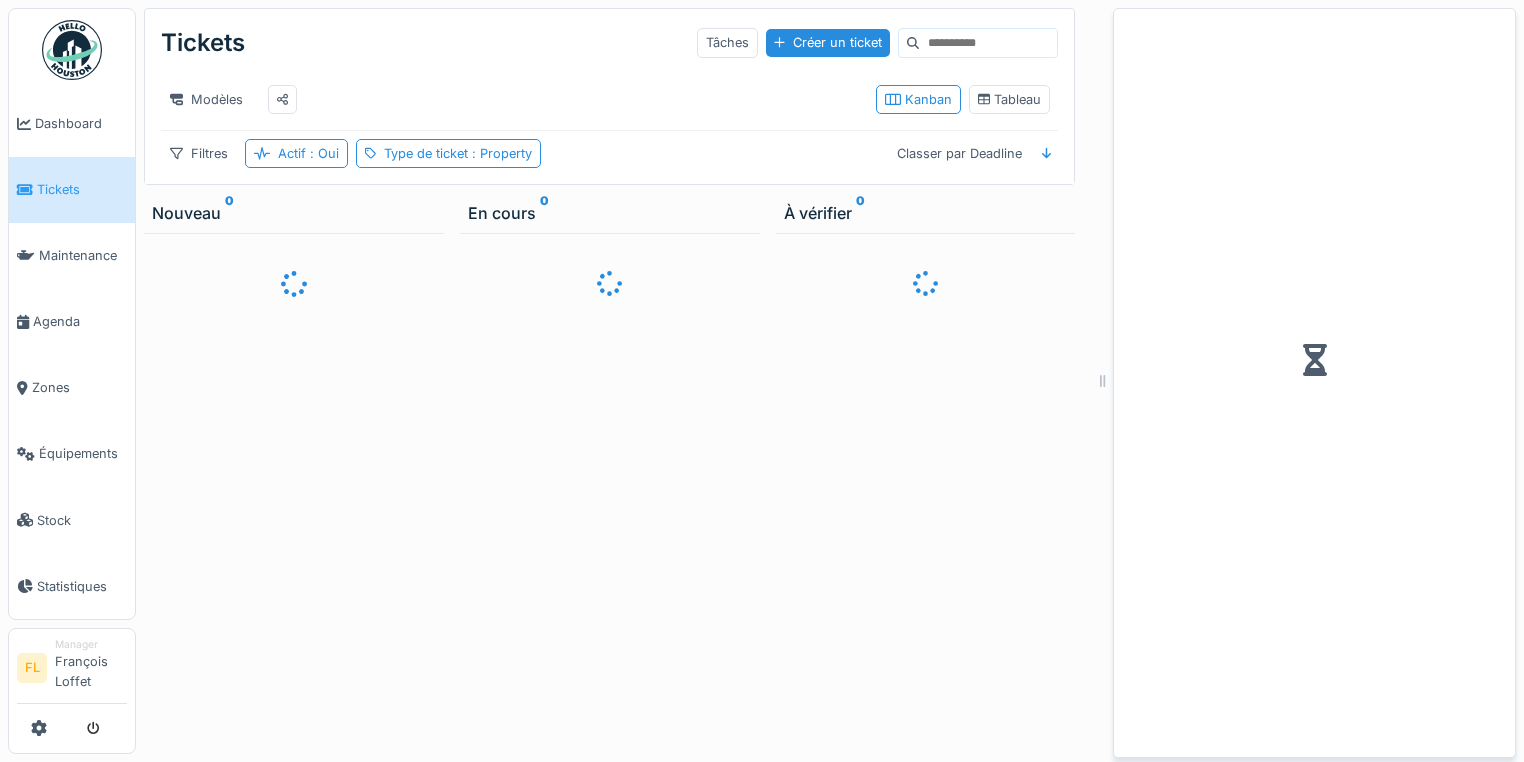 scroll, scrollTop: 12, scrollLeft: 0, axis: vertical 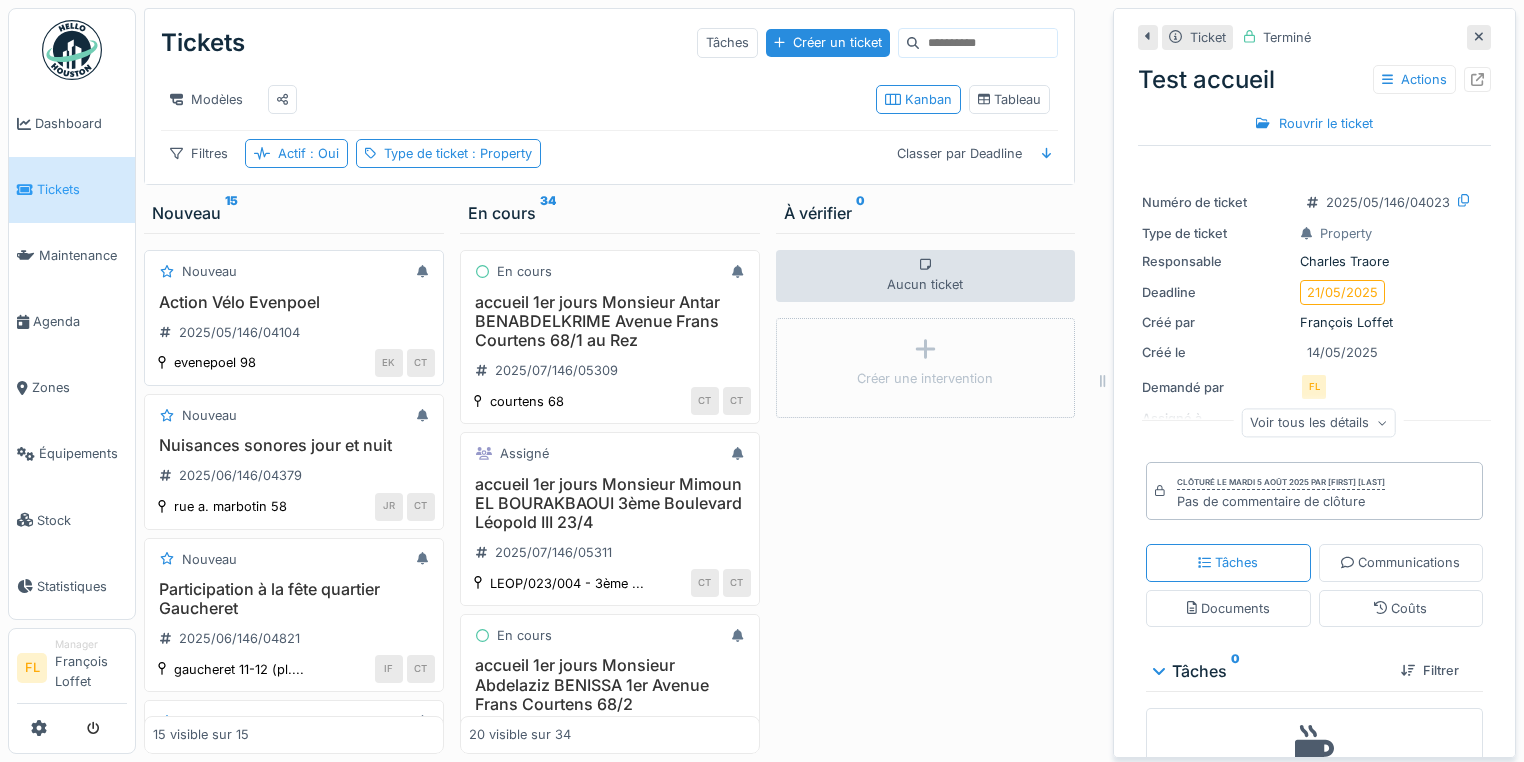 click on "Action Vélo Evenpoel" at bounding box center (294, 302) 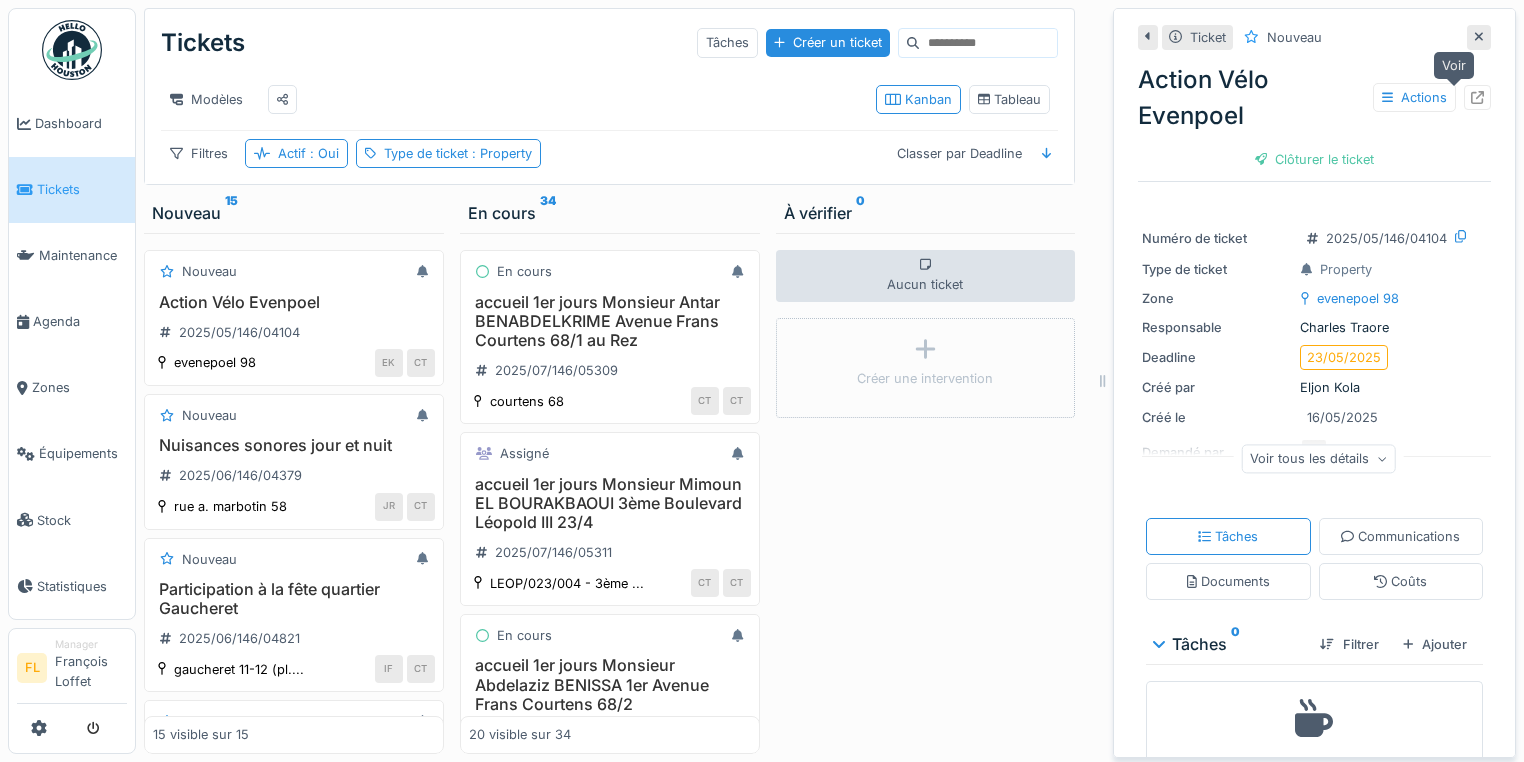 click 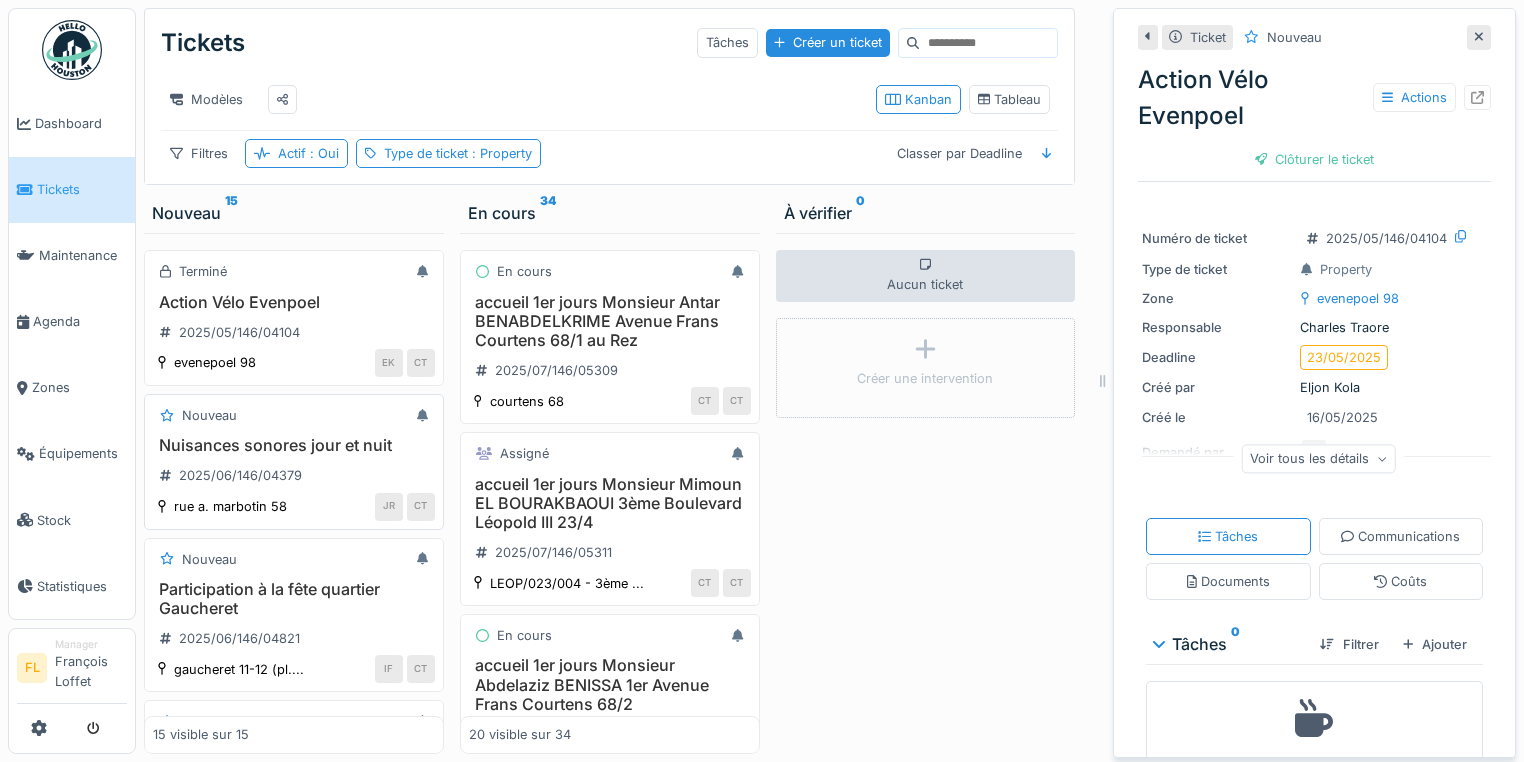 click on "Nuisances sonores jour et nuit" at bounding box center (294, 445) 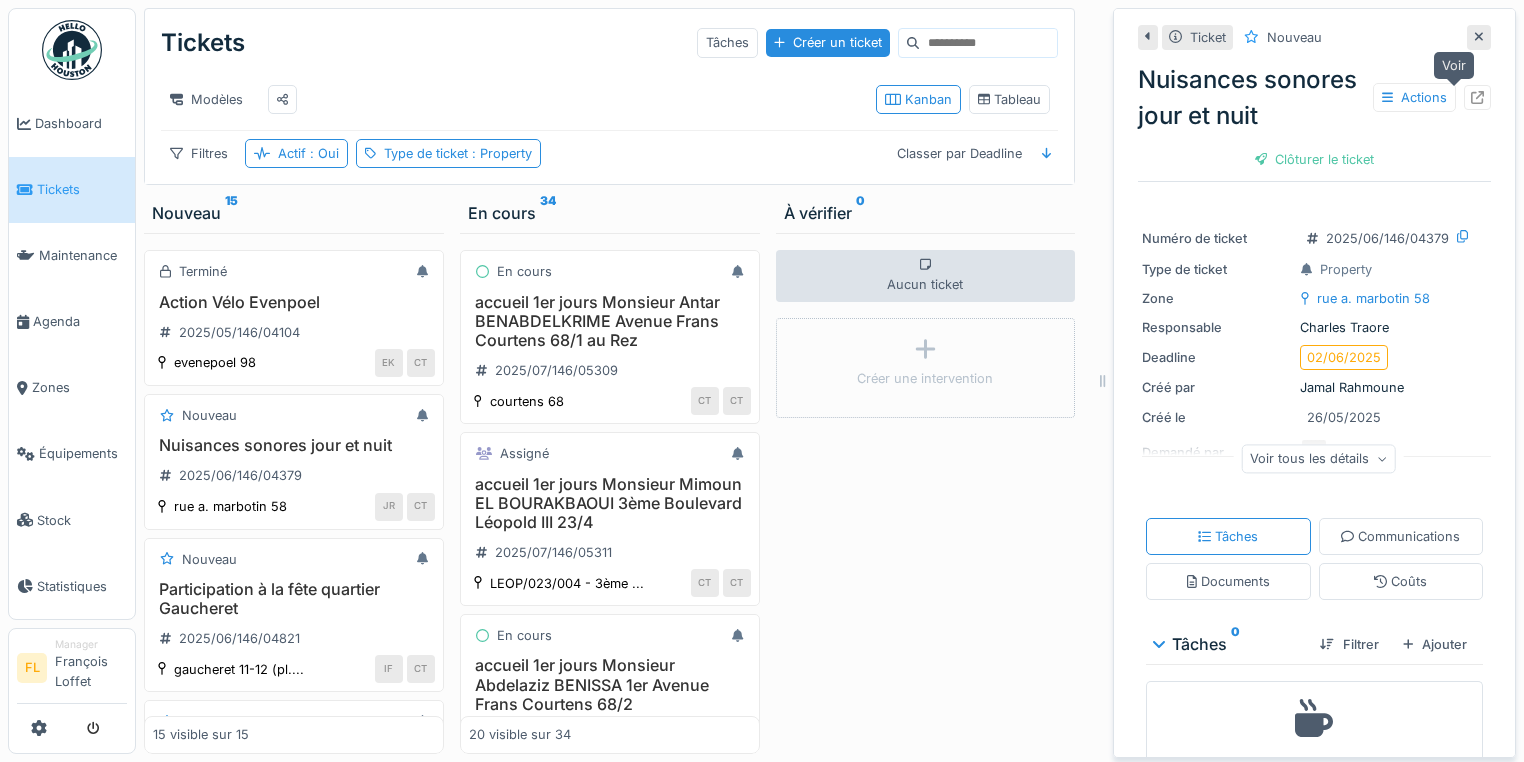 click 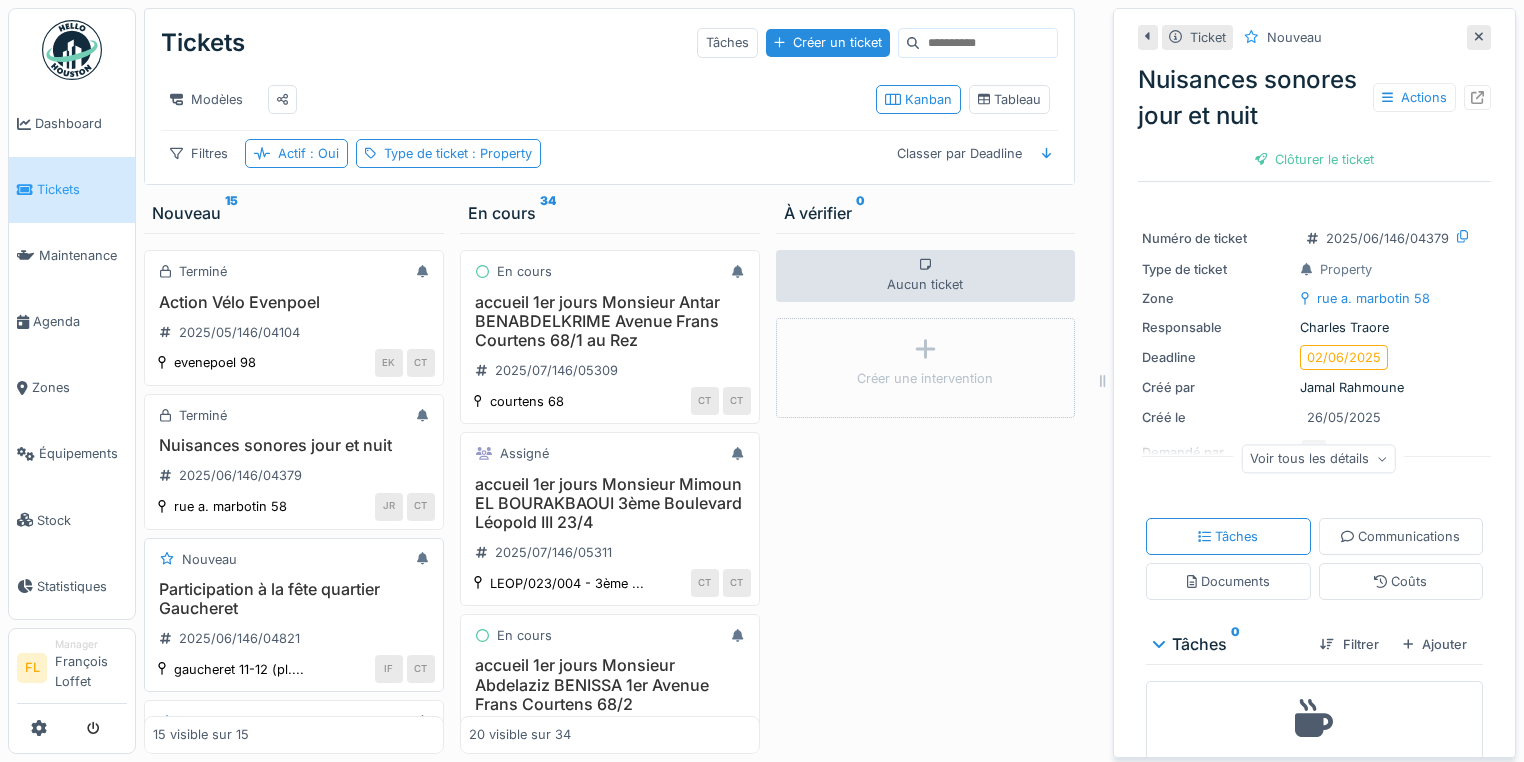 click on "Participation à la fête quartier Gaucheret" at bounding box center [294, 599] 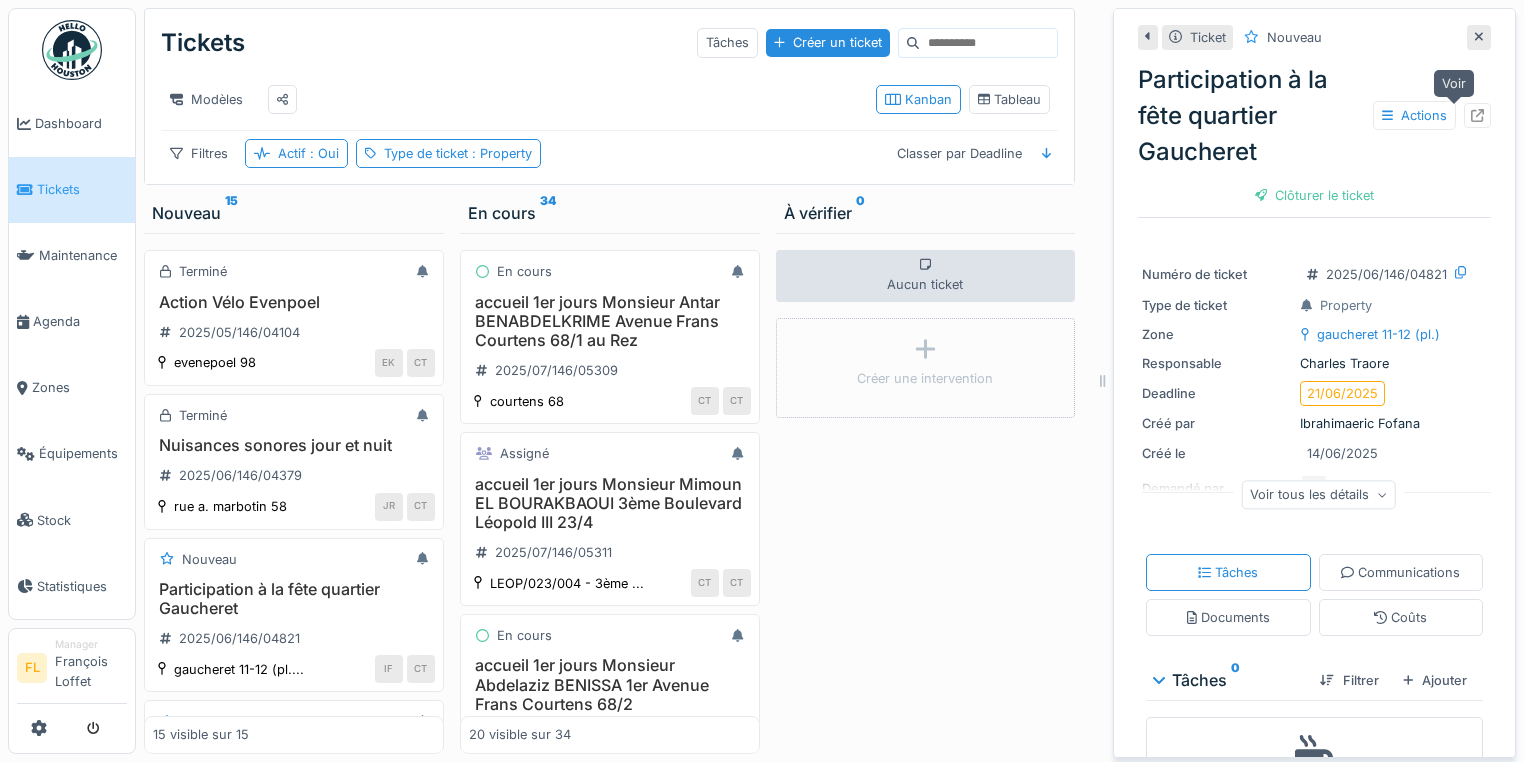 click 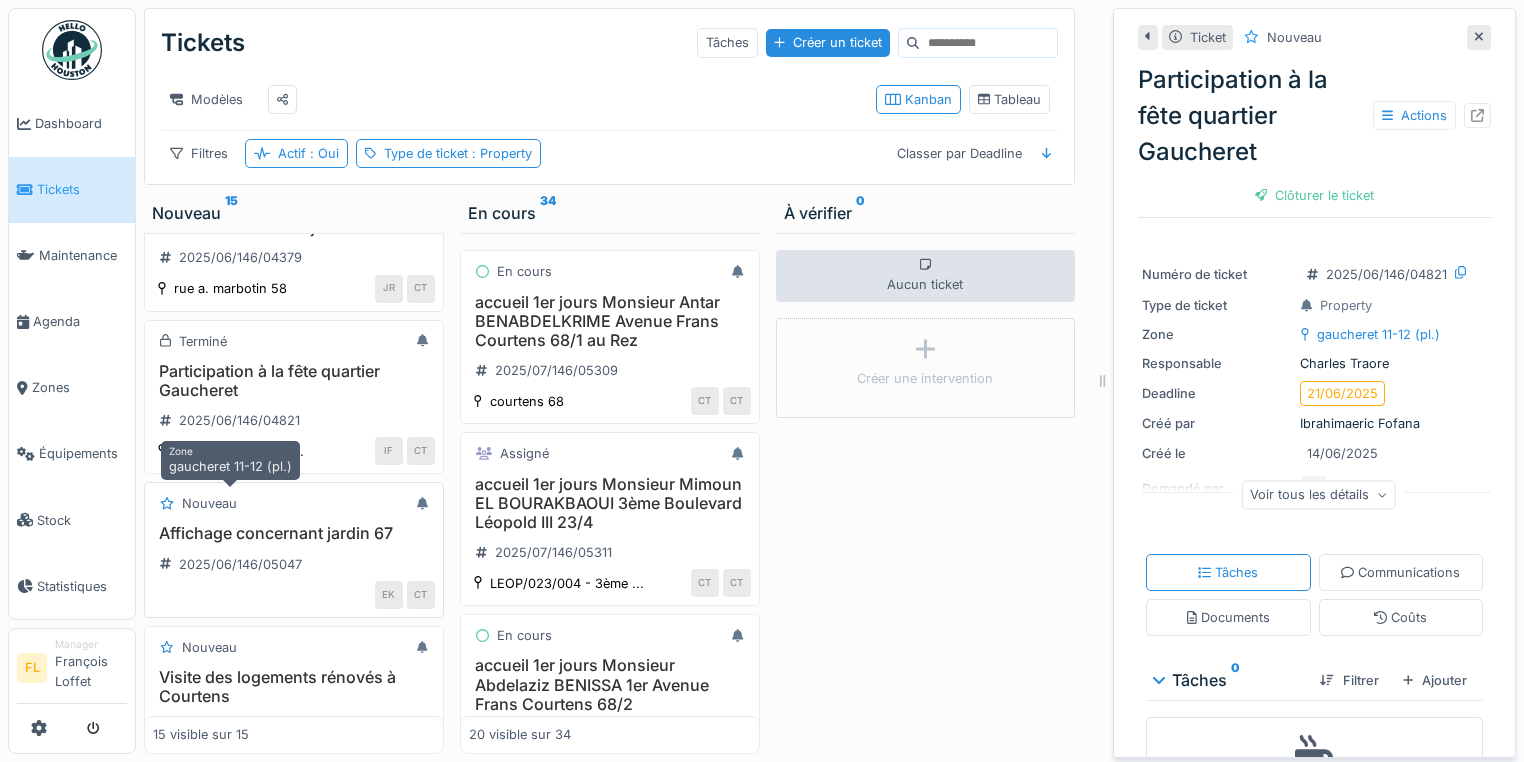 scroll, scrollTop: 240, scrollLeft: 0, axis: vertical 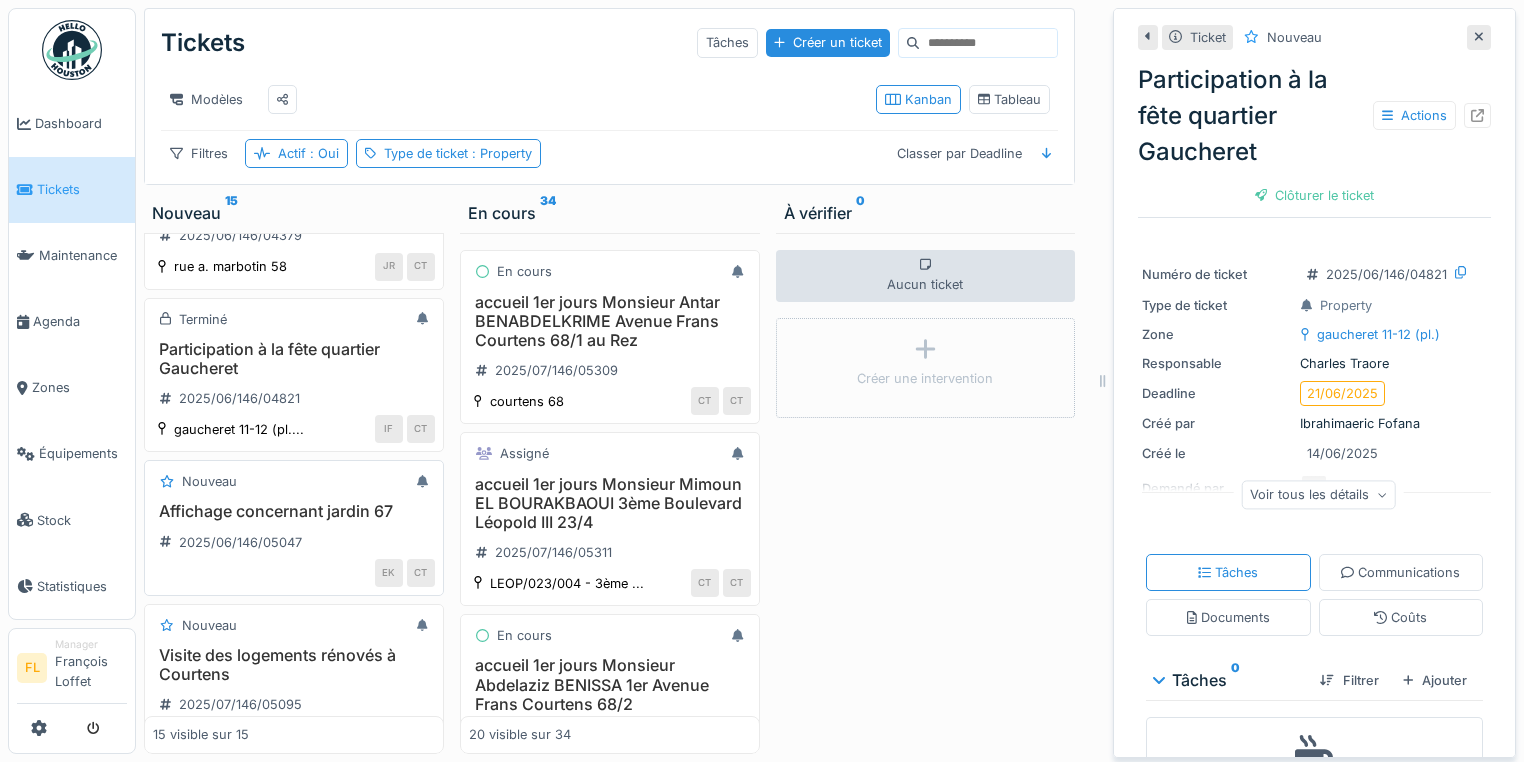 click on "Affichage concernant jardin 67" at bounding box center (294, 511) 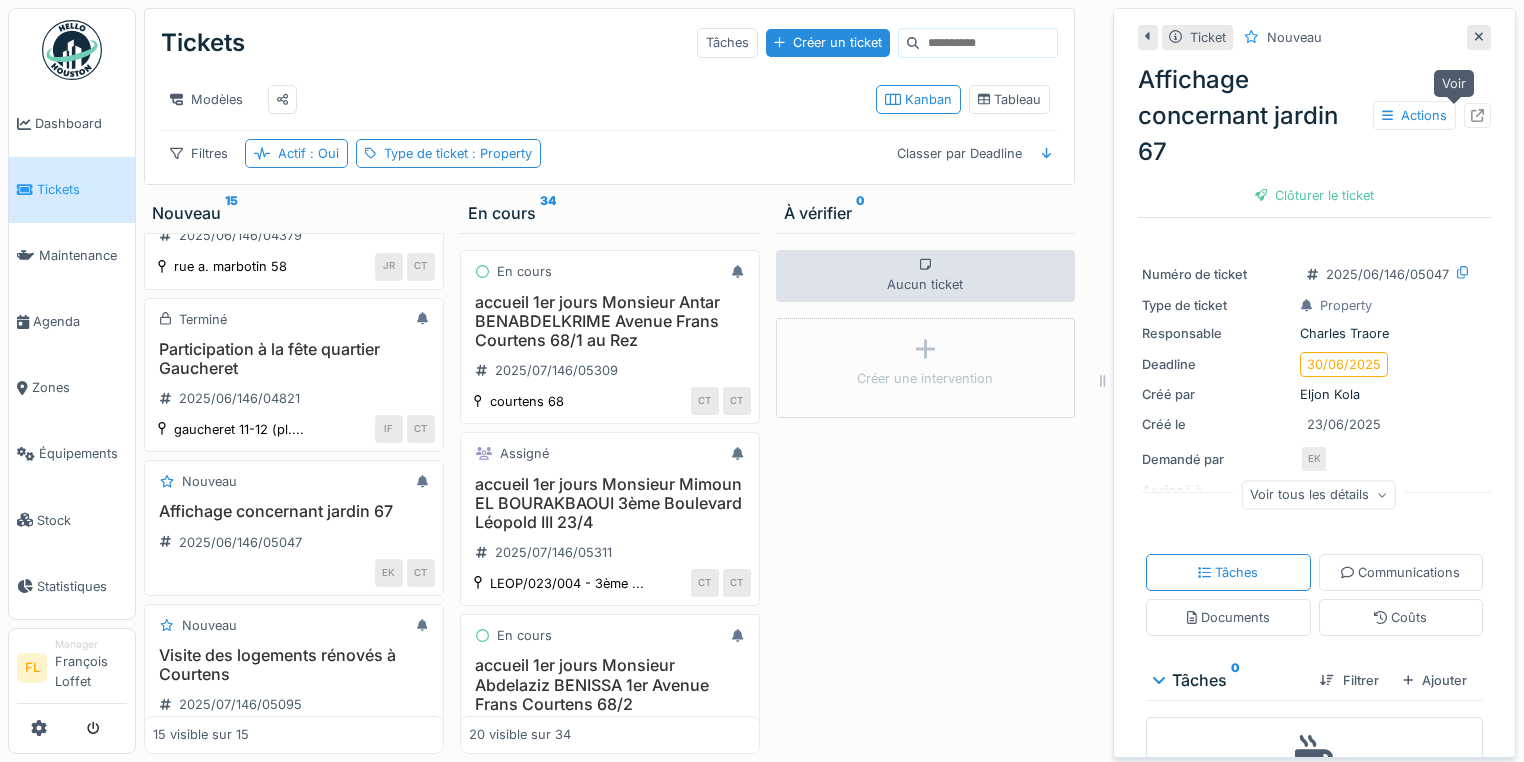 click at bounding box center [1477, 115] 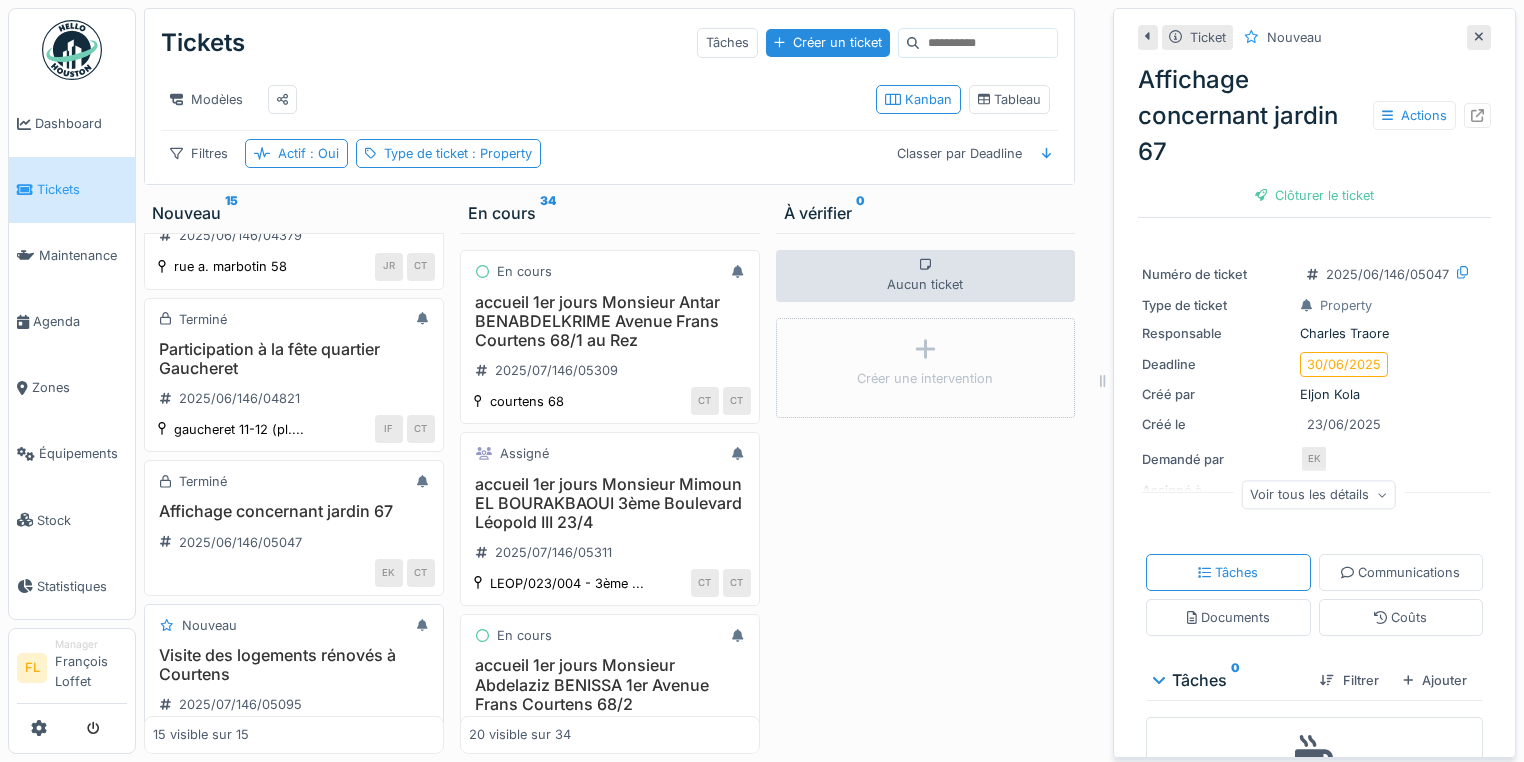 click on "Visite des logements rénovés à Courtens" at bounding box center [294, 665] 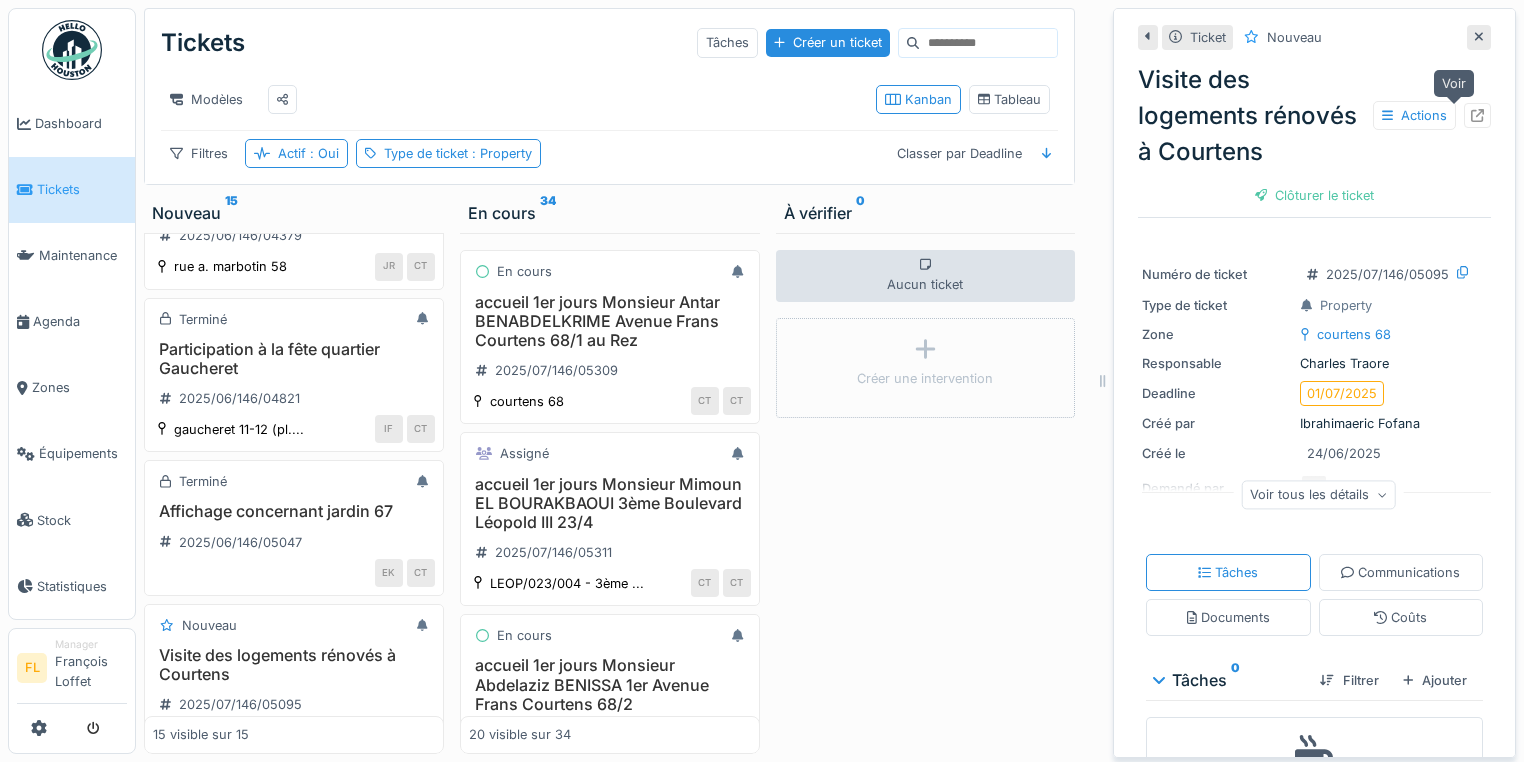 click 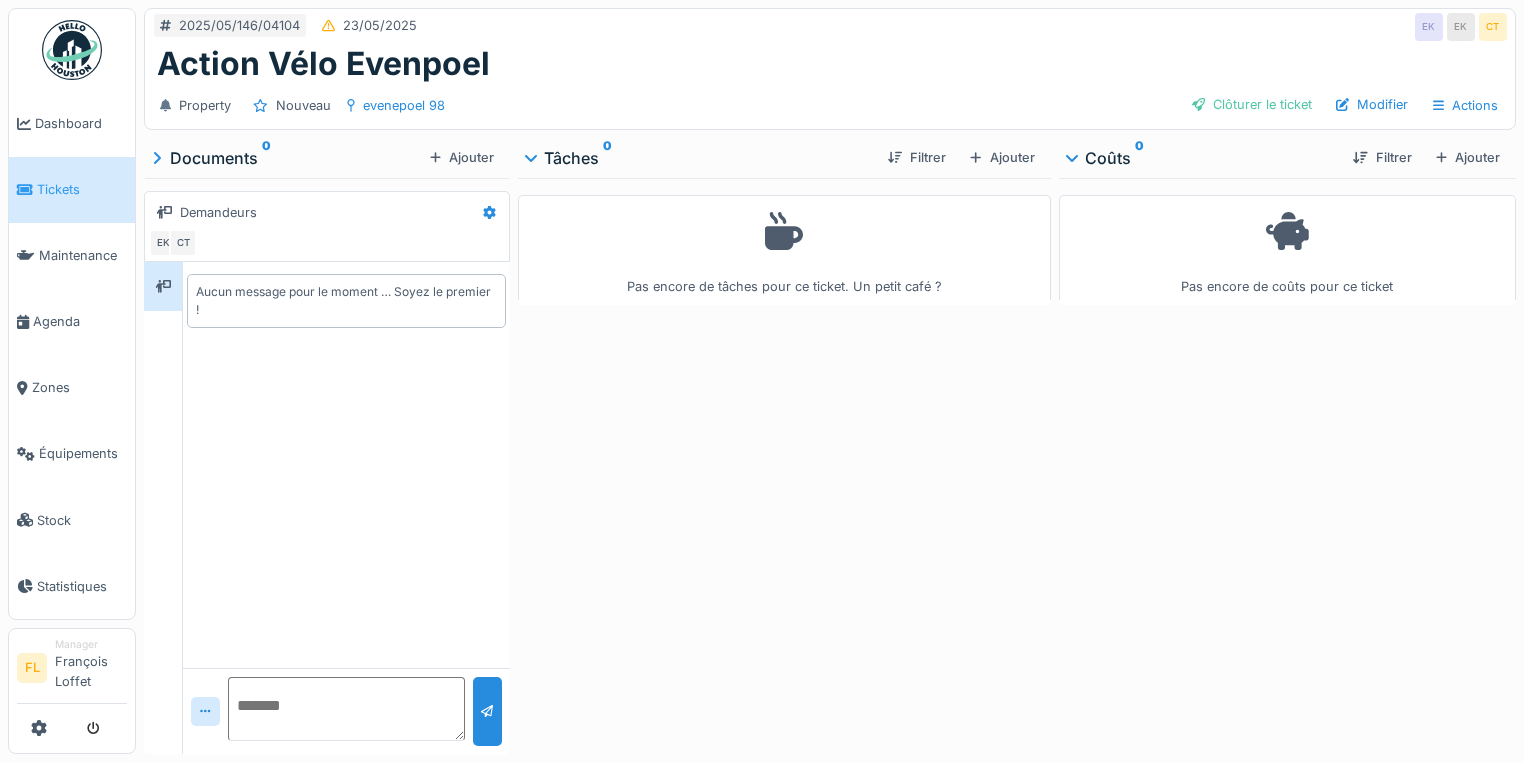 scroll, scrollTop: 0, scrollLeft: 0, axis: both 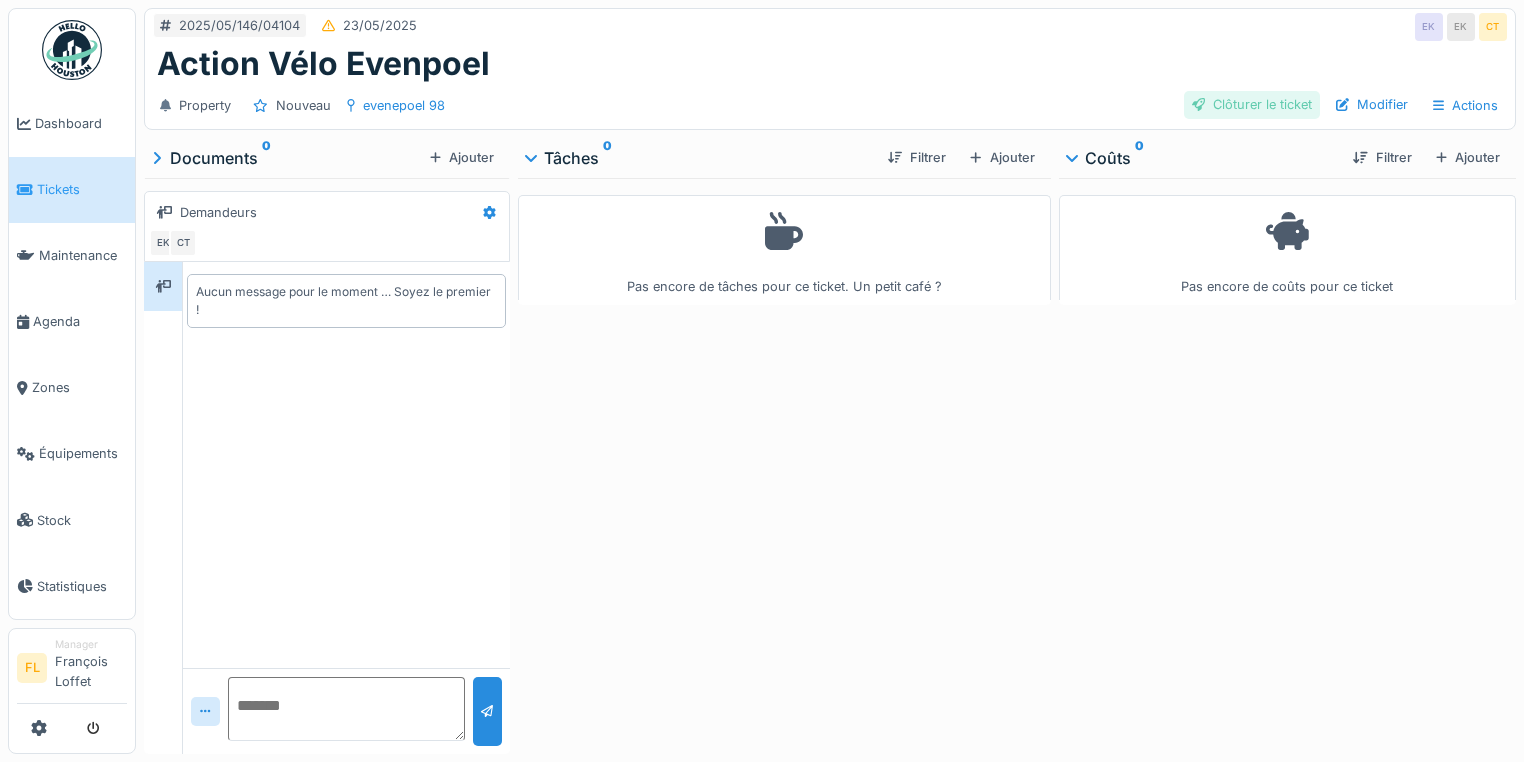 click on "Clôturer le ticket" at bounding box center (1252, 104) 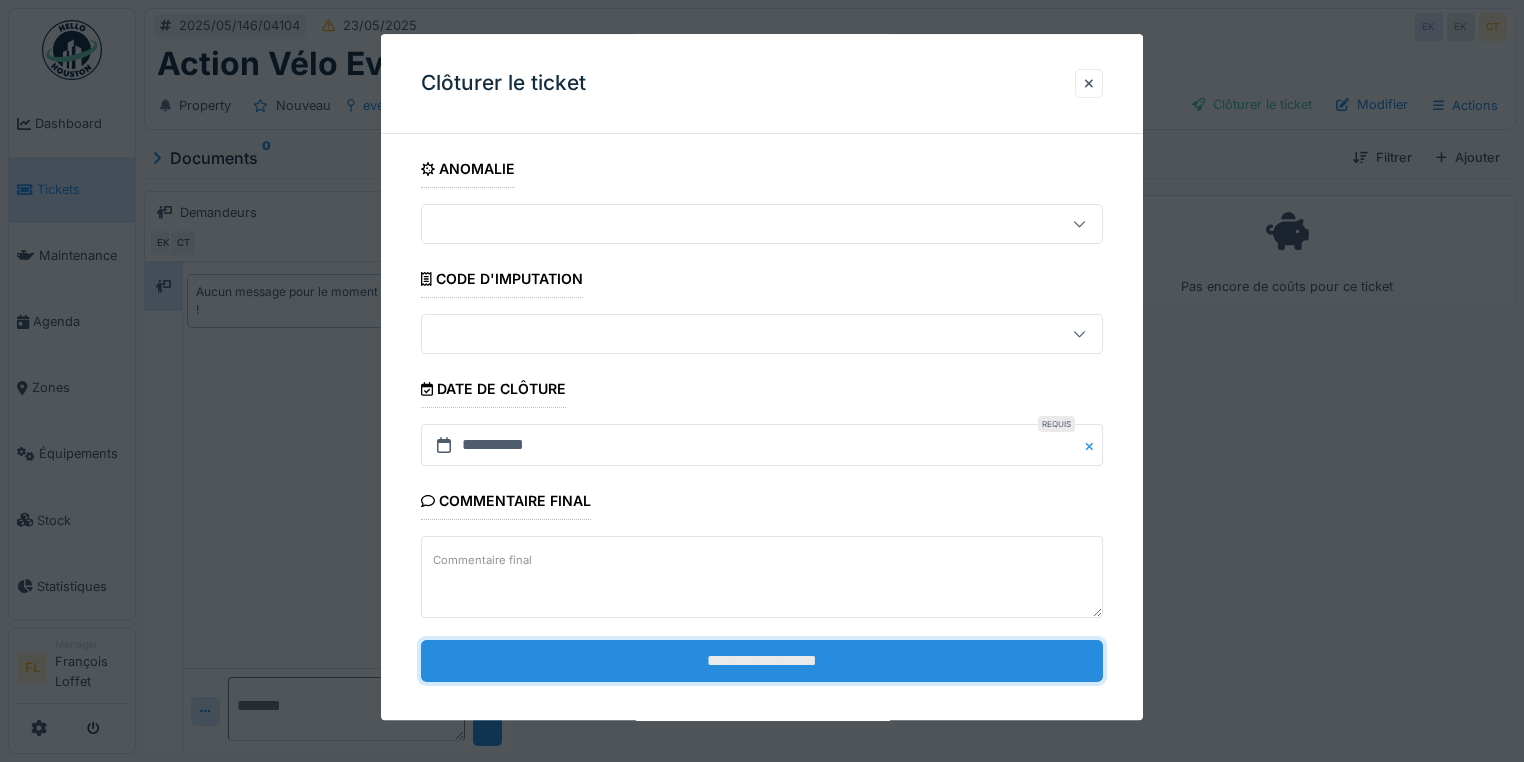 click on "**********" at bounding box center [762, 661] 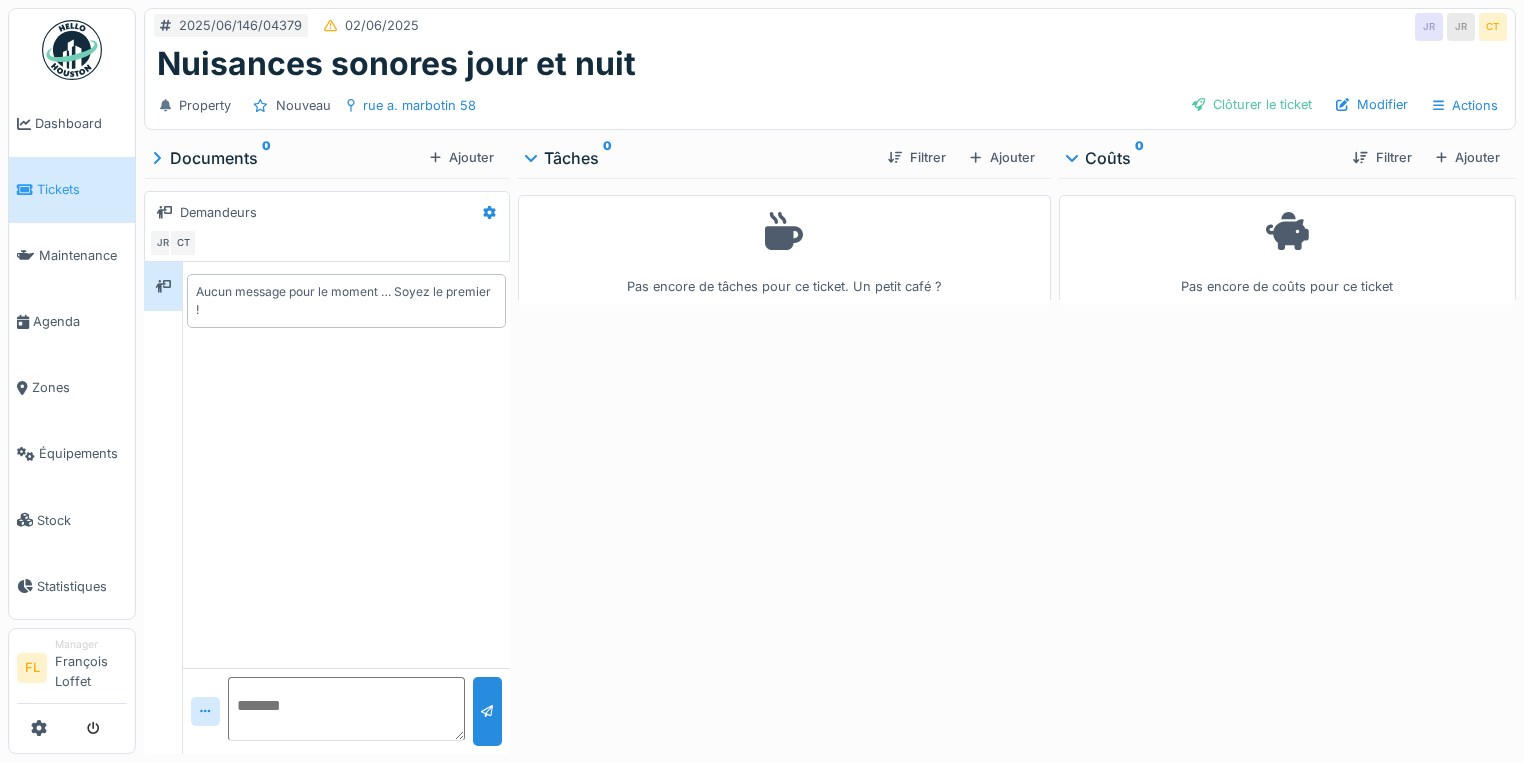scroll, scrollTop: 0, scrollLeft: 0, axis: both 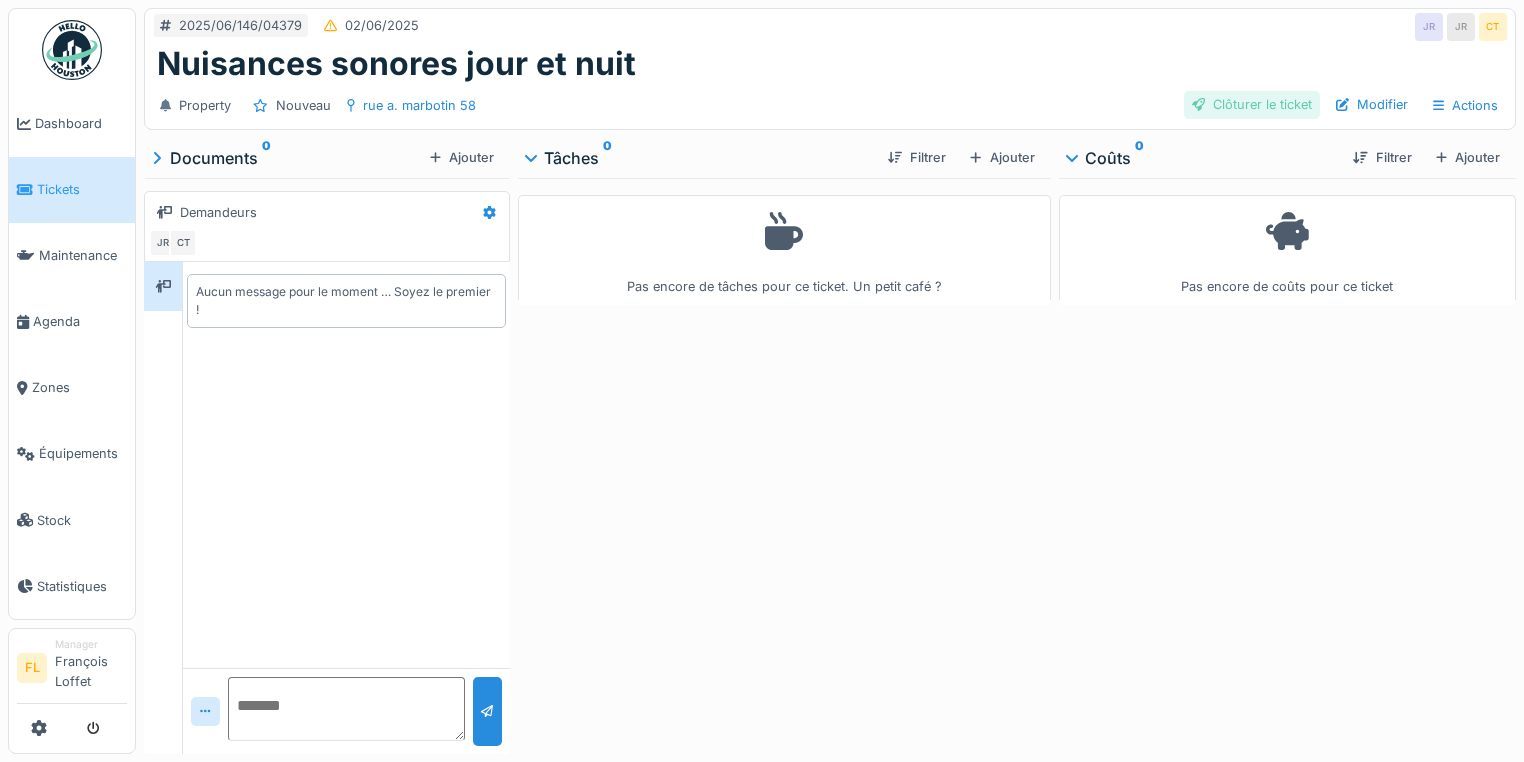 click on "Clôturer le ticket" at bounding box center [1252, 104] 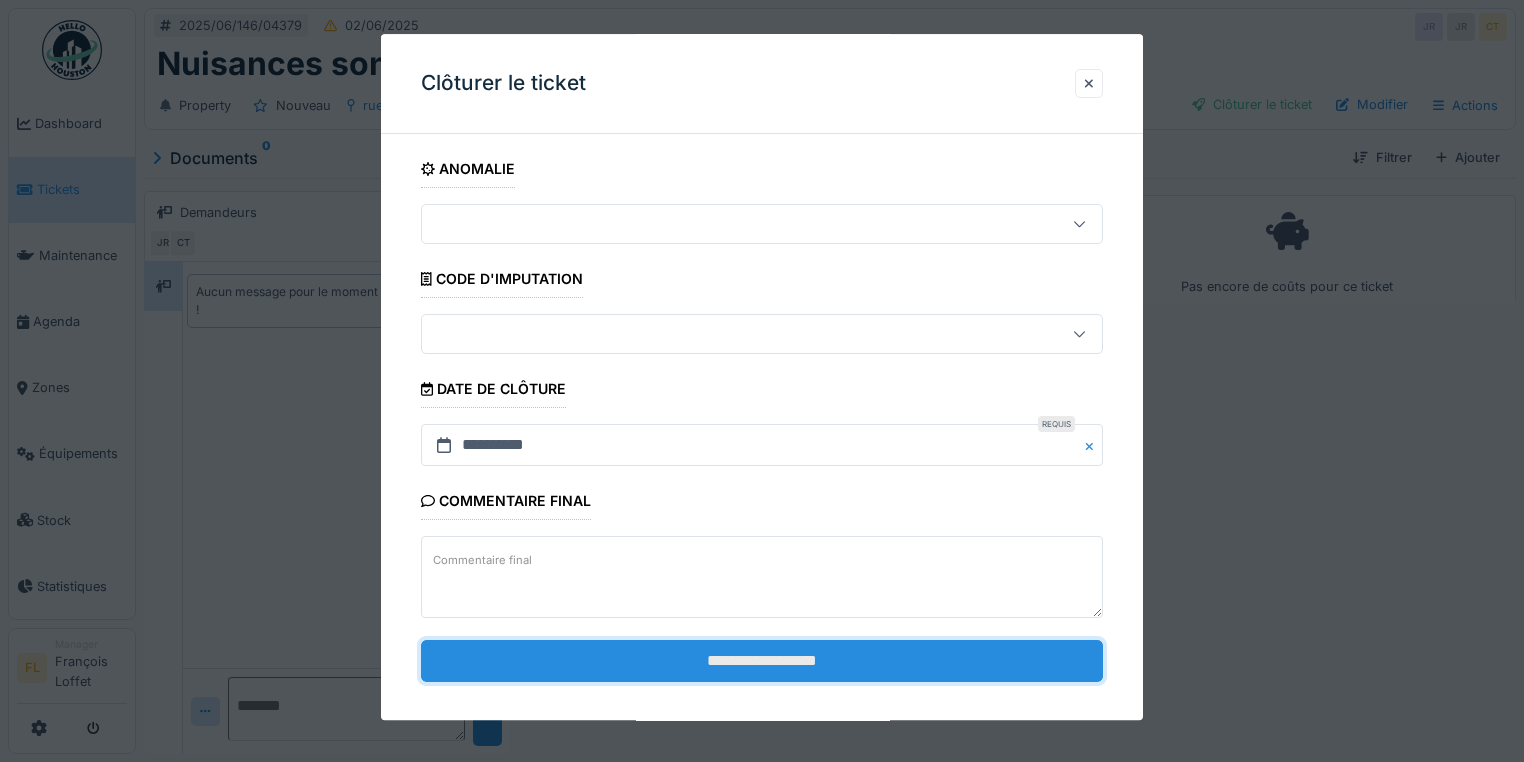 click on "**********" at bounding box center (762, 661) 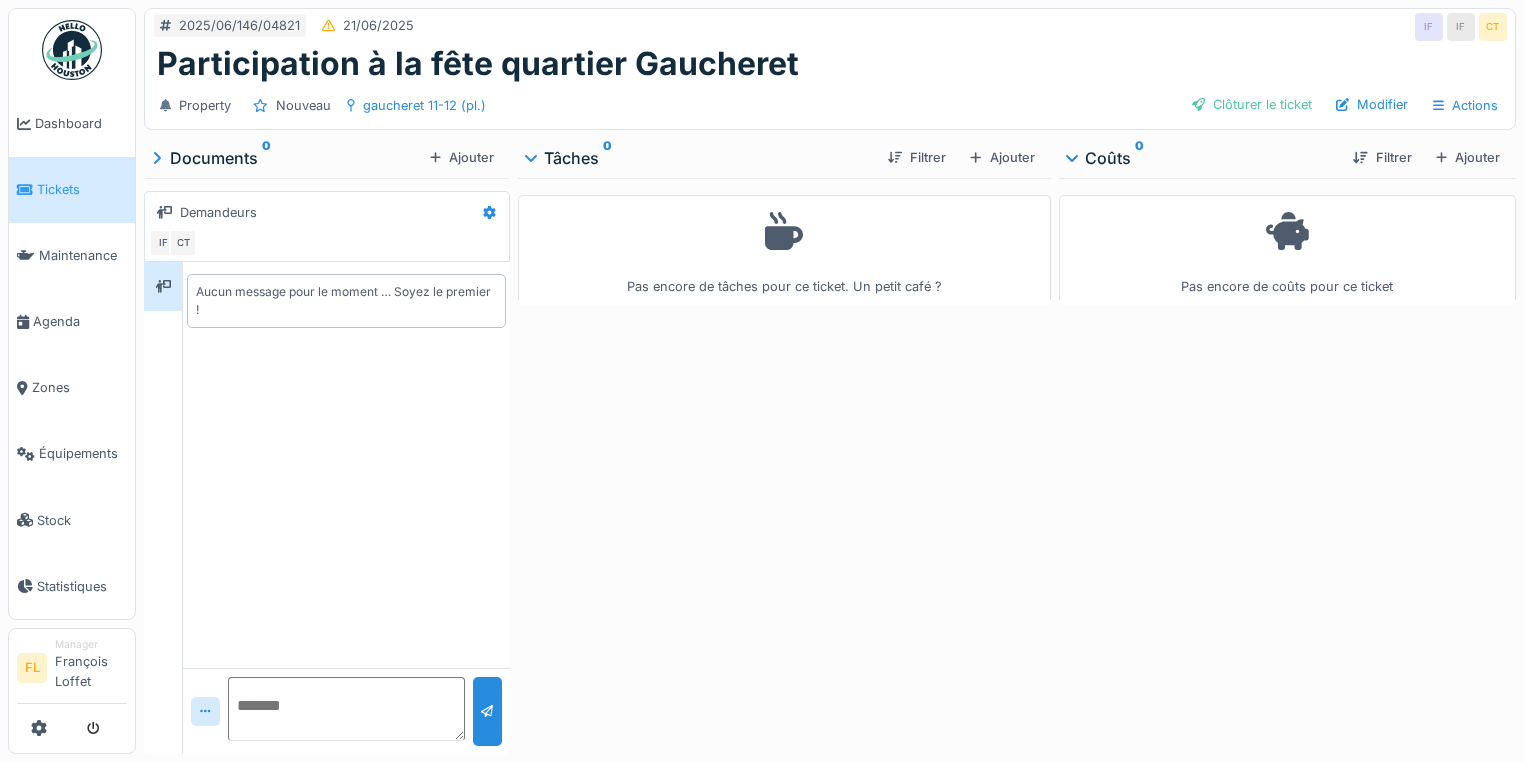 scroll, scrollTop: 0, scrollLeft: 0, axis: both 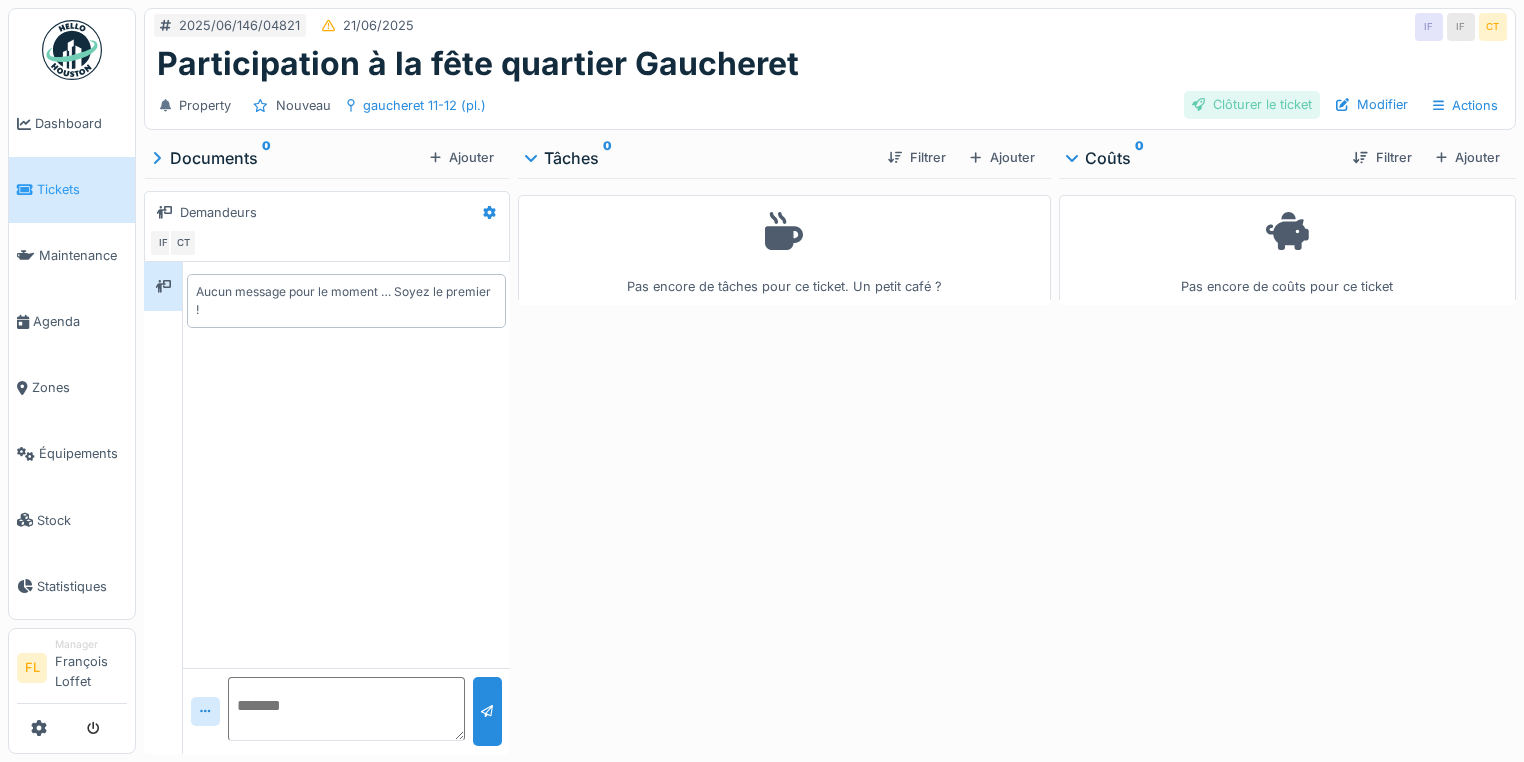 click on "Clôturer le ticket" at bounding box center (1252, 104) 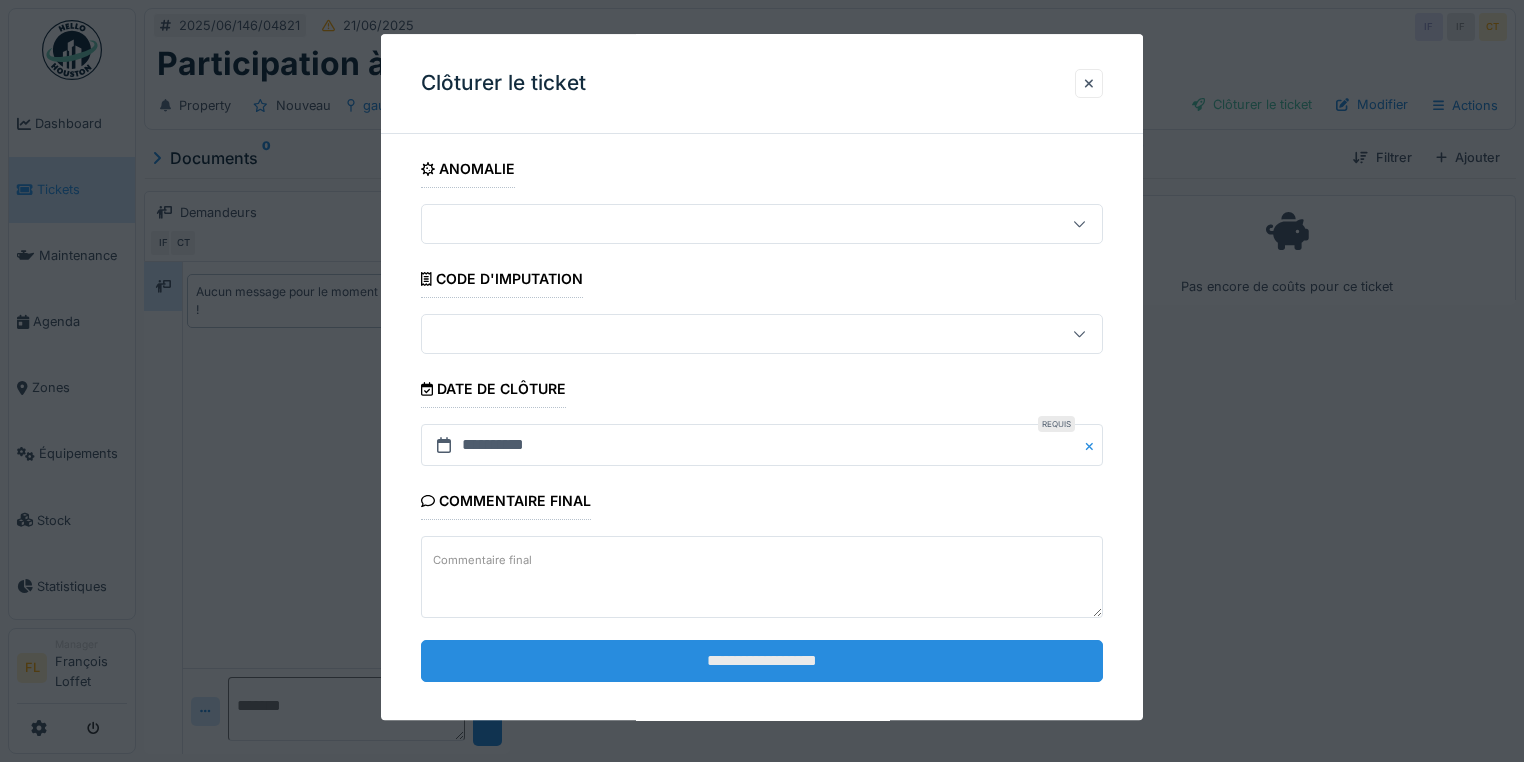 click on "**********" at bounding box center (762, 661) 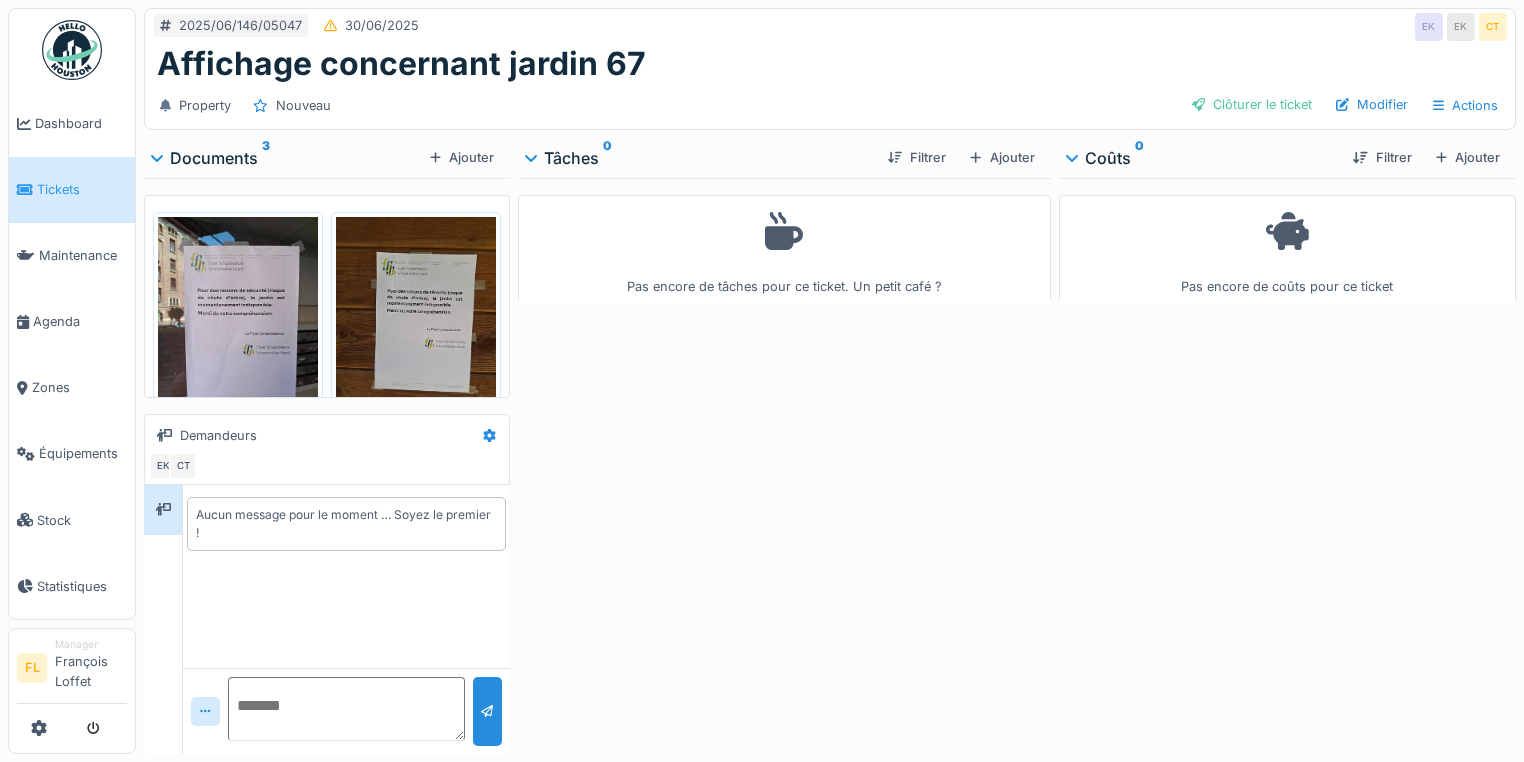 scroll, scrollTop: 0, scrollLeft: 0, axis: both 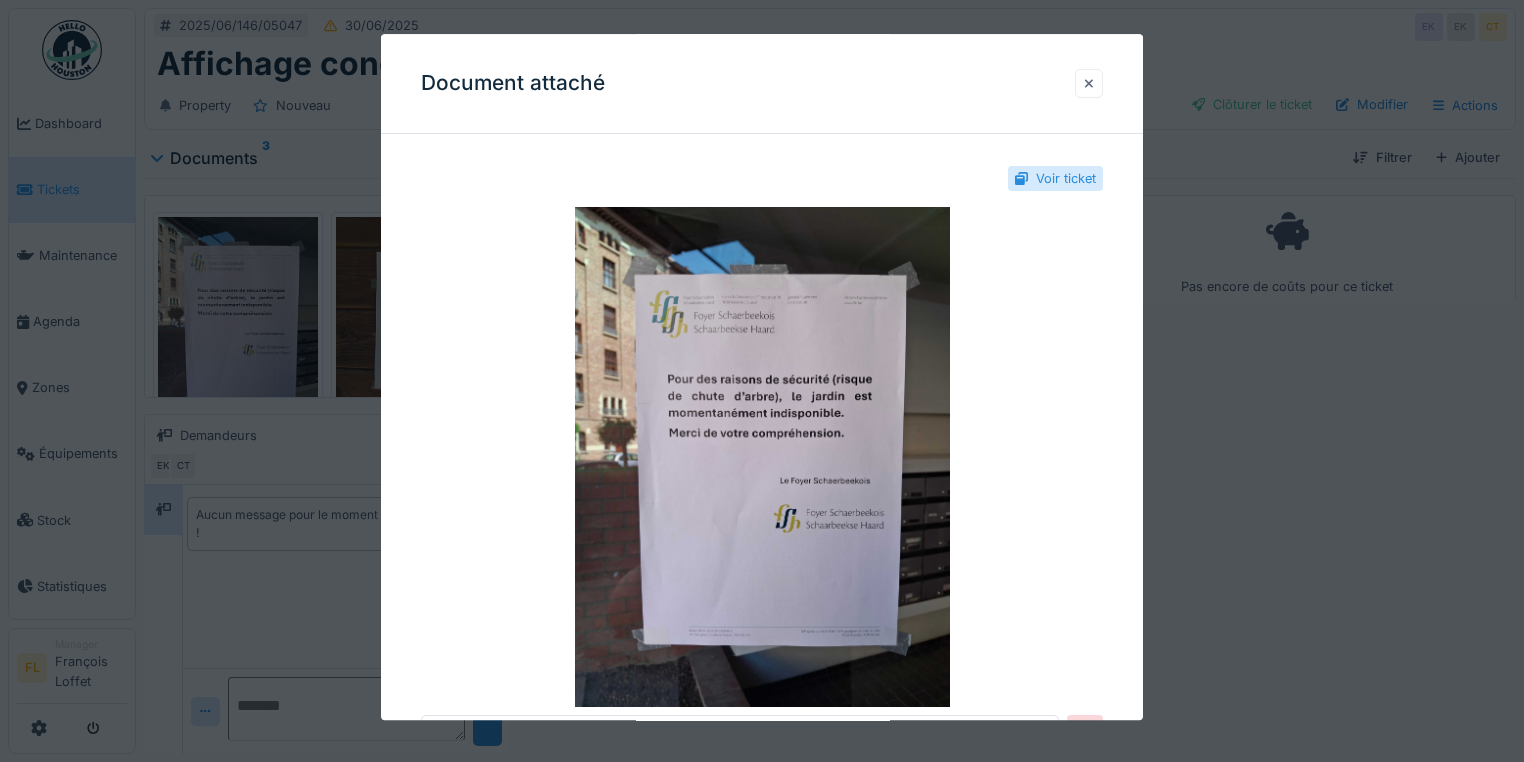 click at bounding box center [1089, 83] 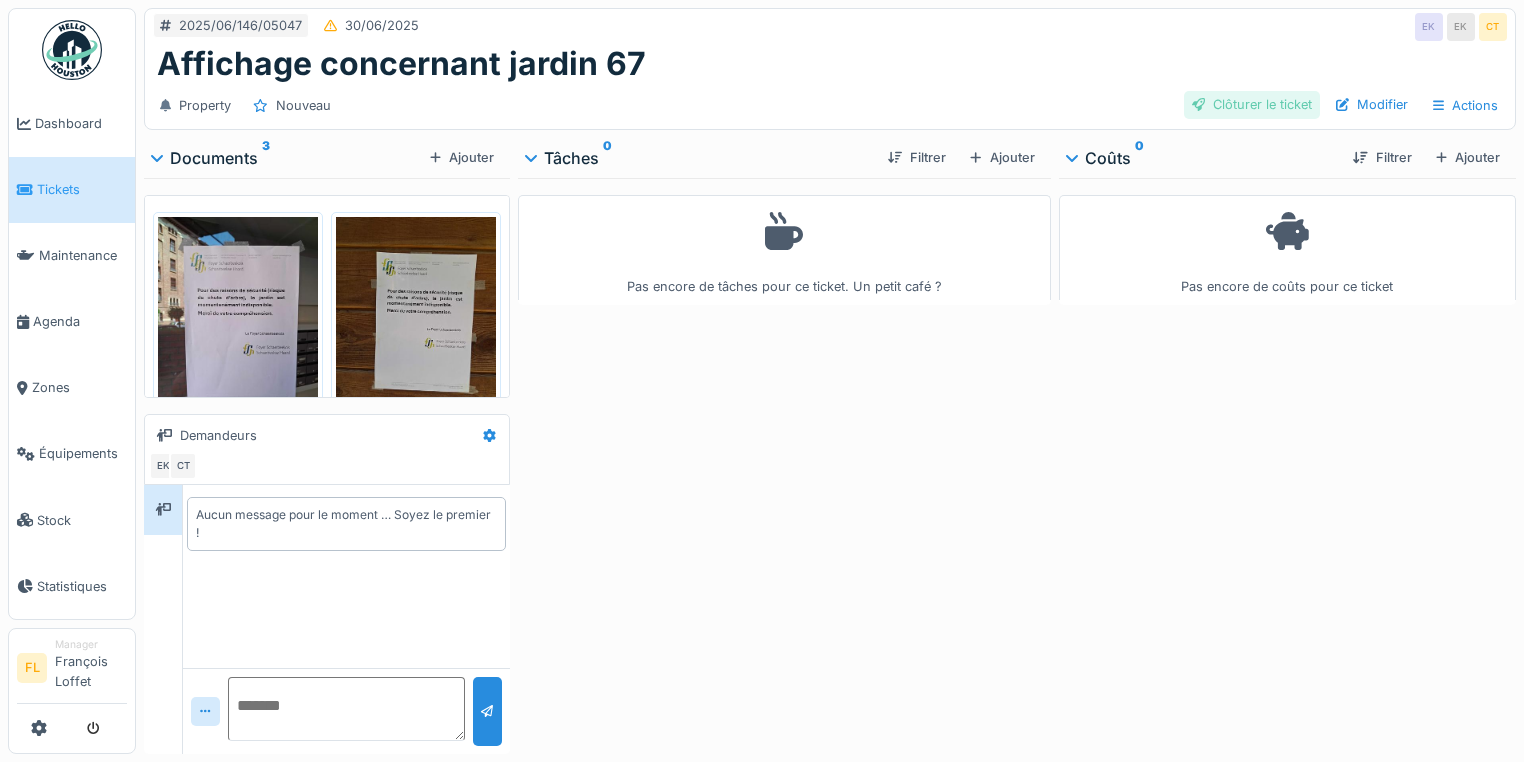 click on "Clôturer le ticket" at bounding box center (1252, 104) 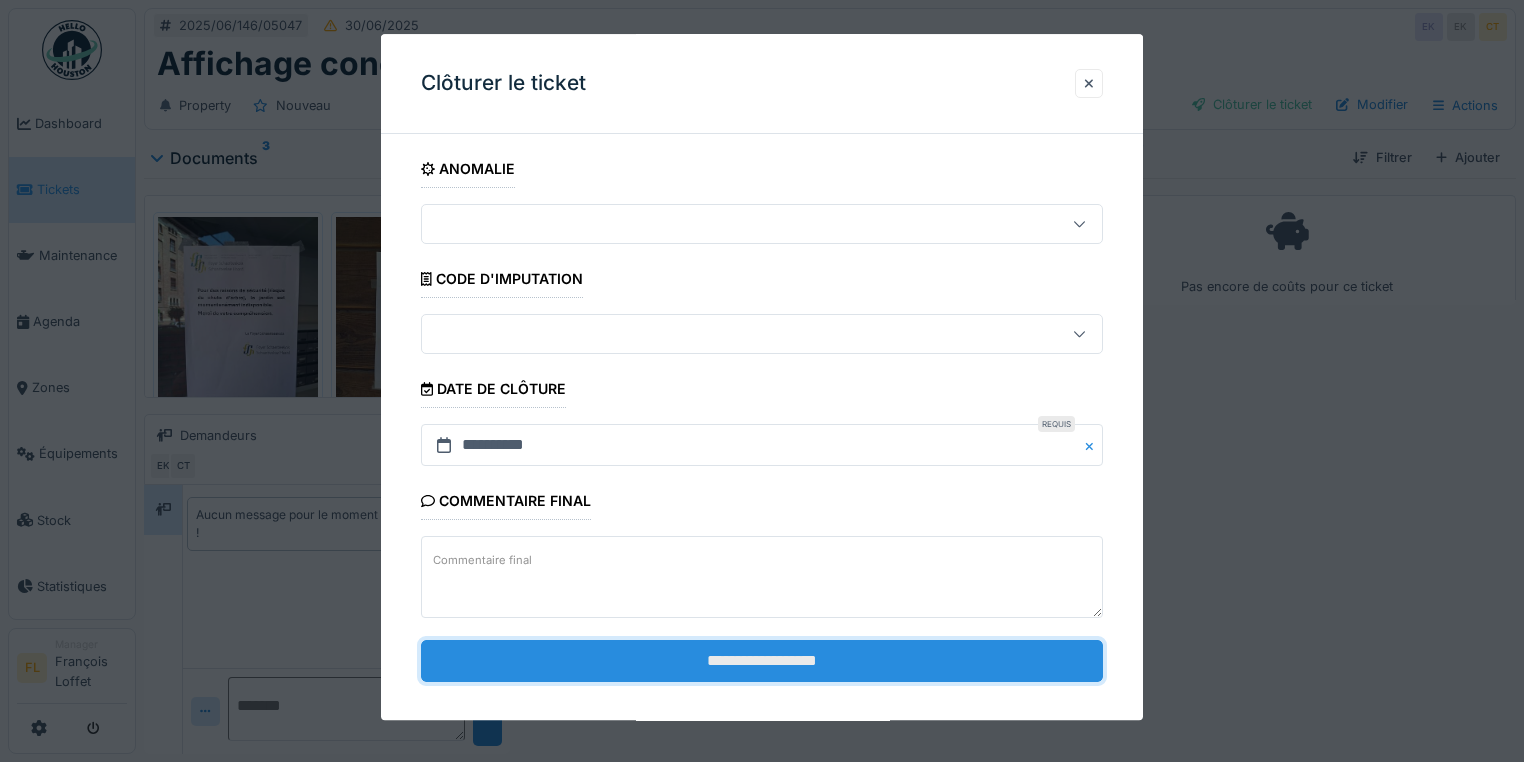 click on "**********" at bounding box center [762, 661] 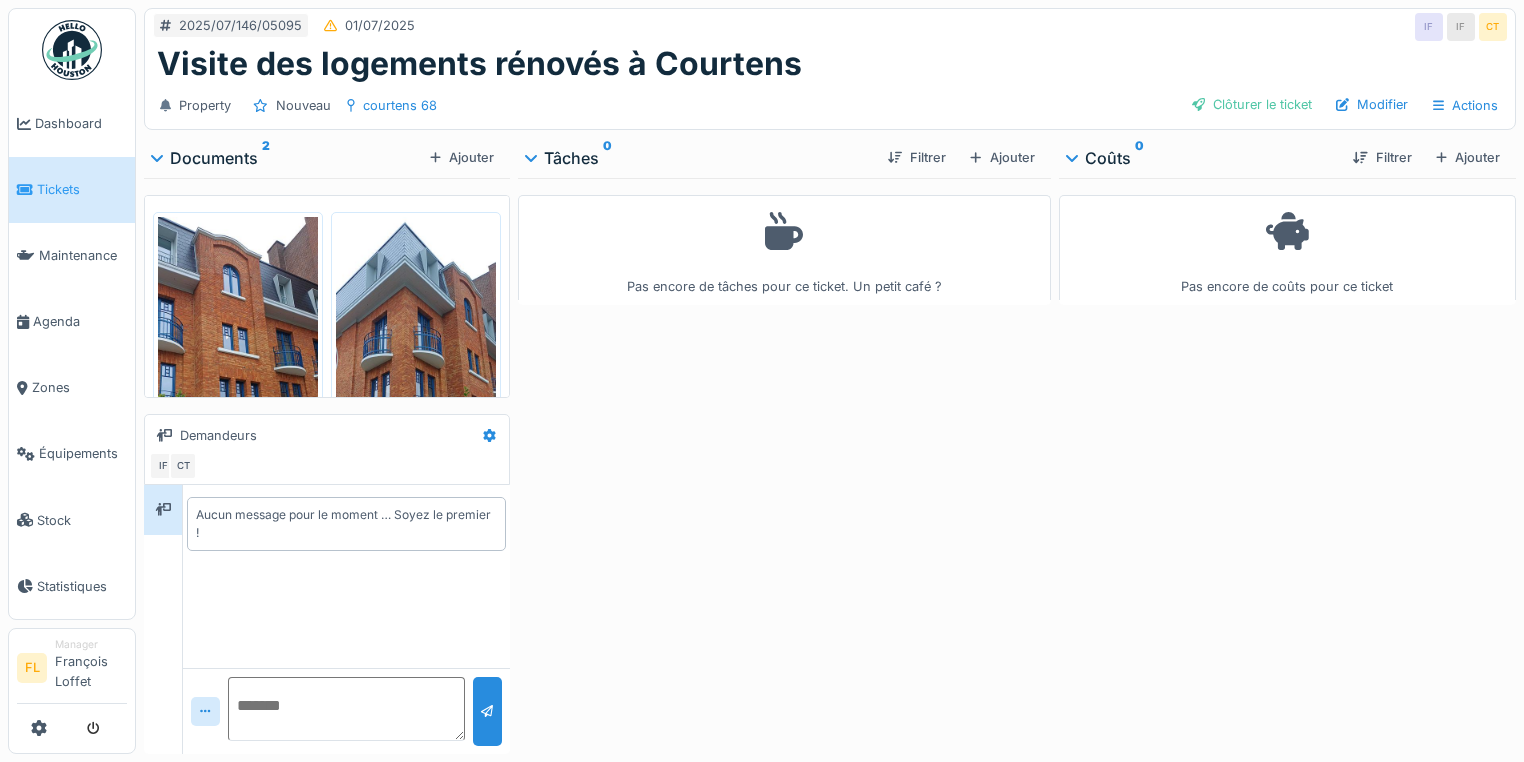 scroll, scrollTop: 0, scrollLeft: 0, axis: both 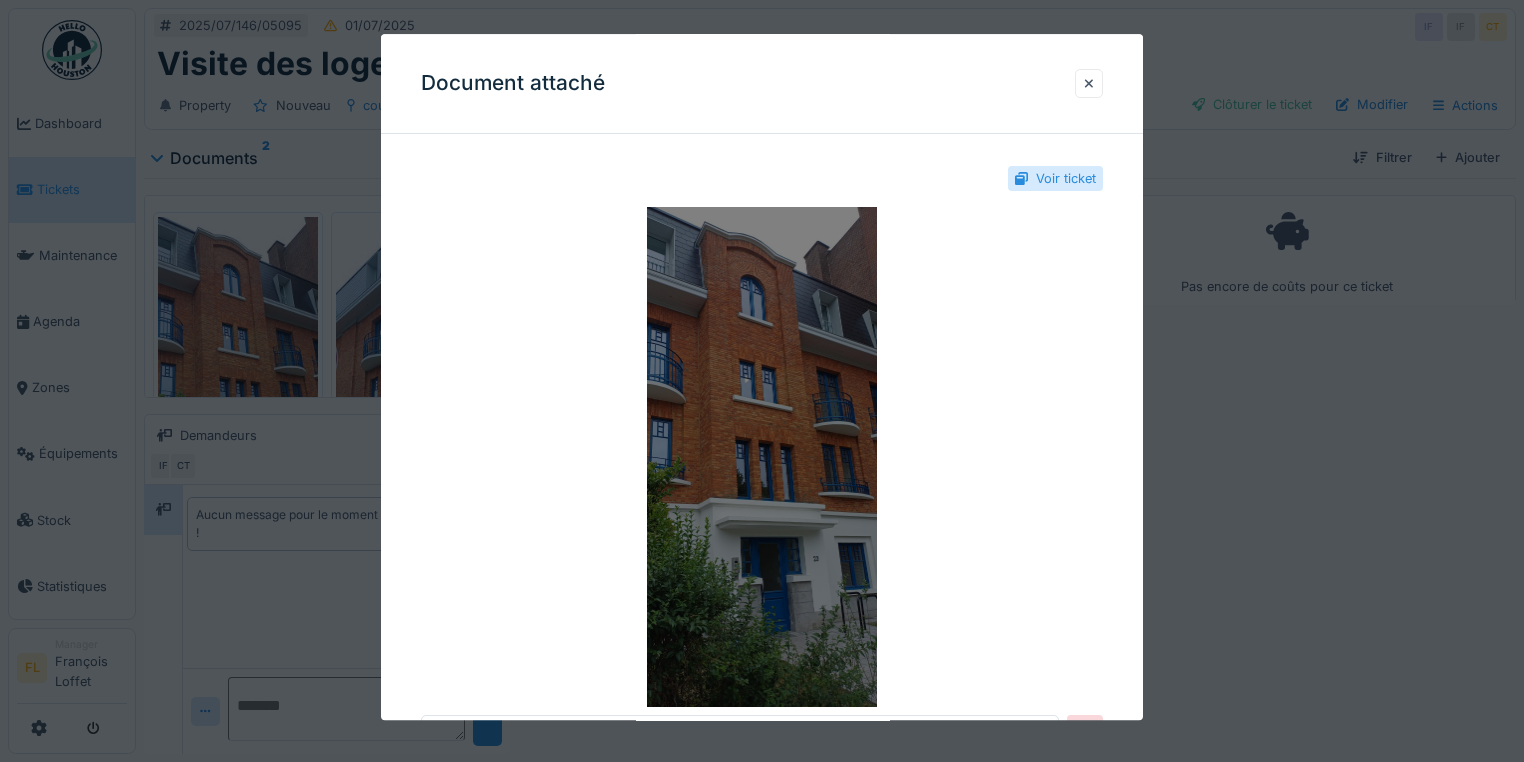click at bounding box center [762, 457] 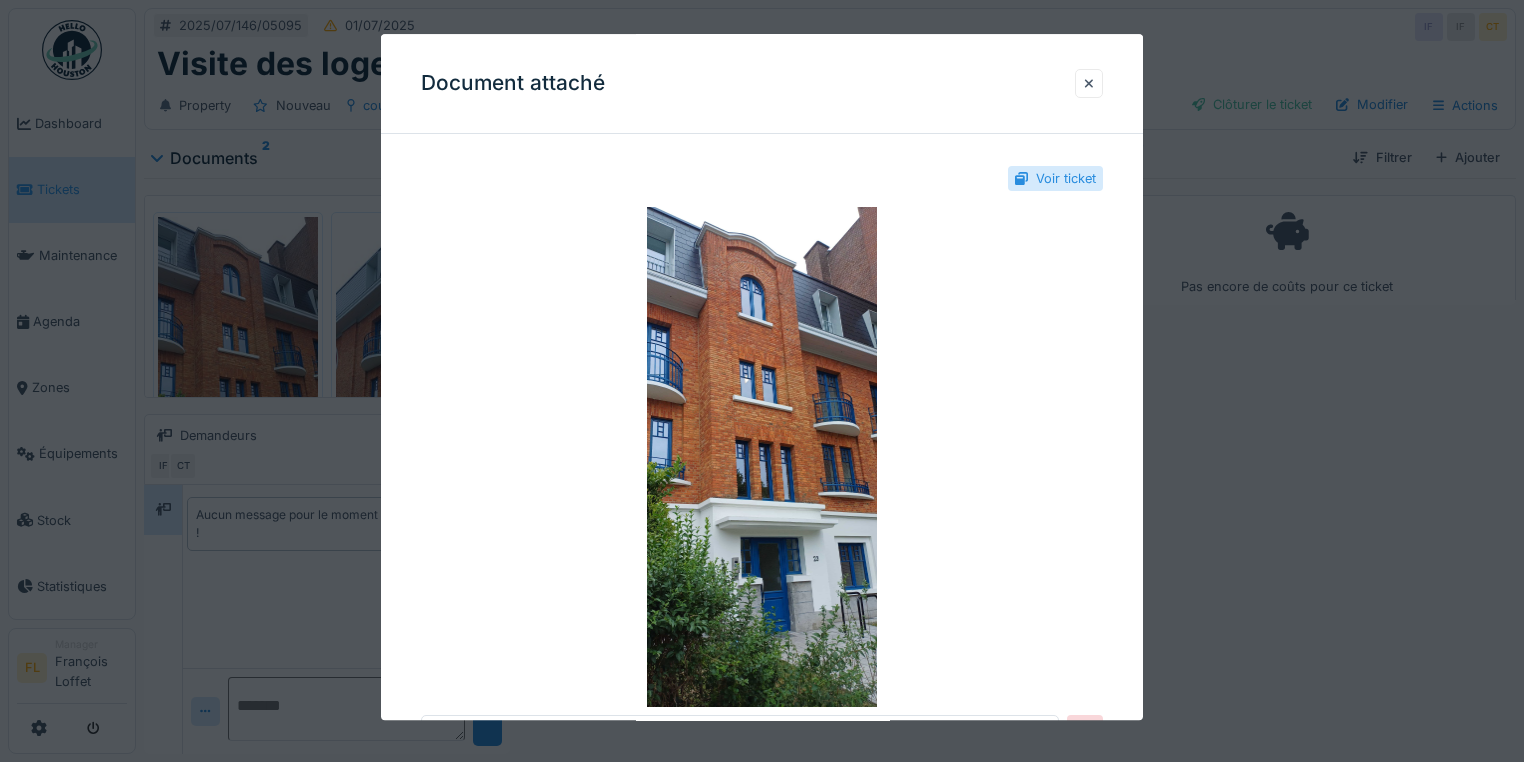 drag, startPoint x: 1096, startPoint y: 84, endPoint x: 1162, endPoint y: 89, distance: 66.189125 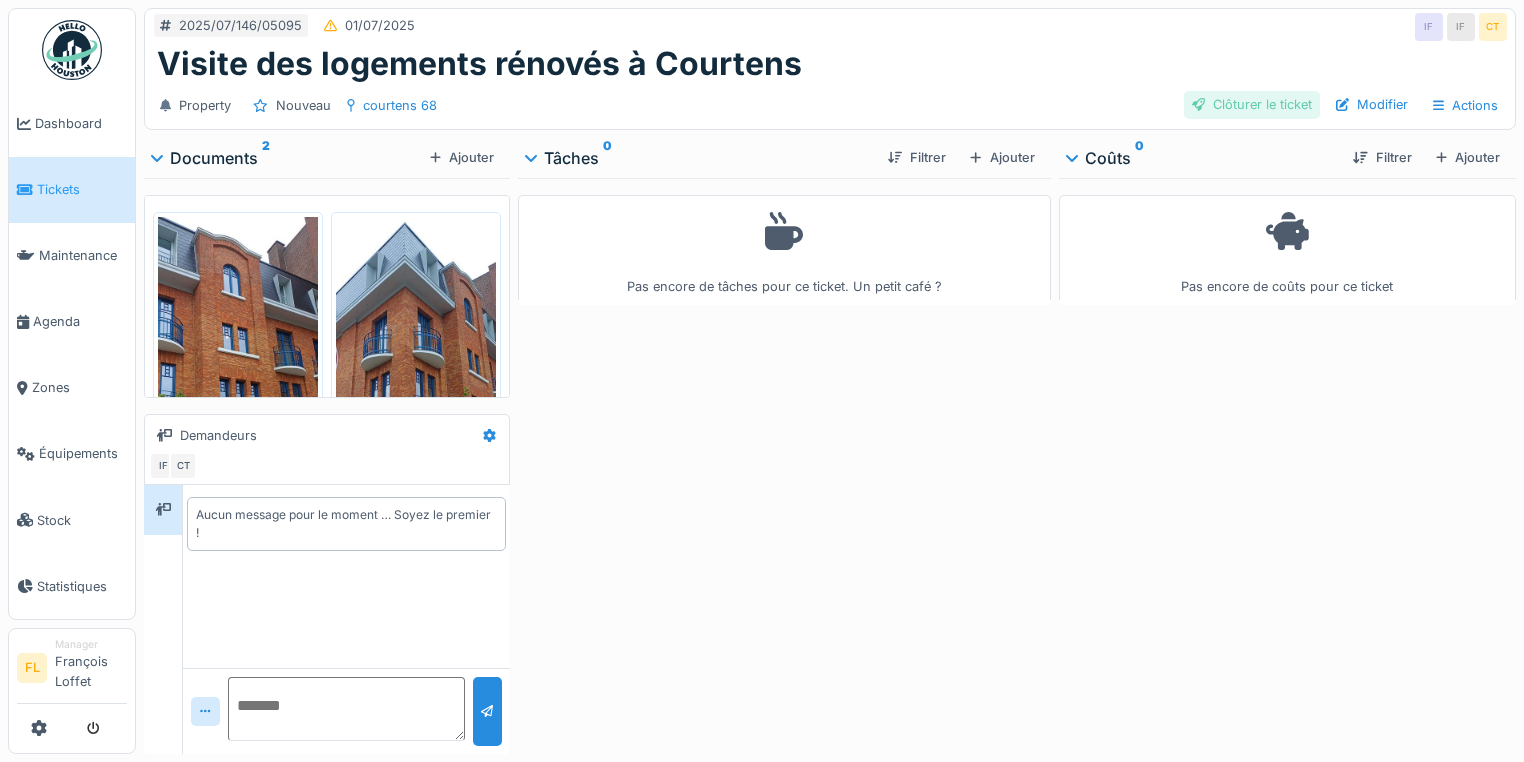 click on "Clôturer le ticket" at bounding box center (1252, 104) 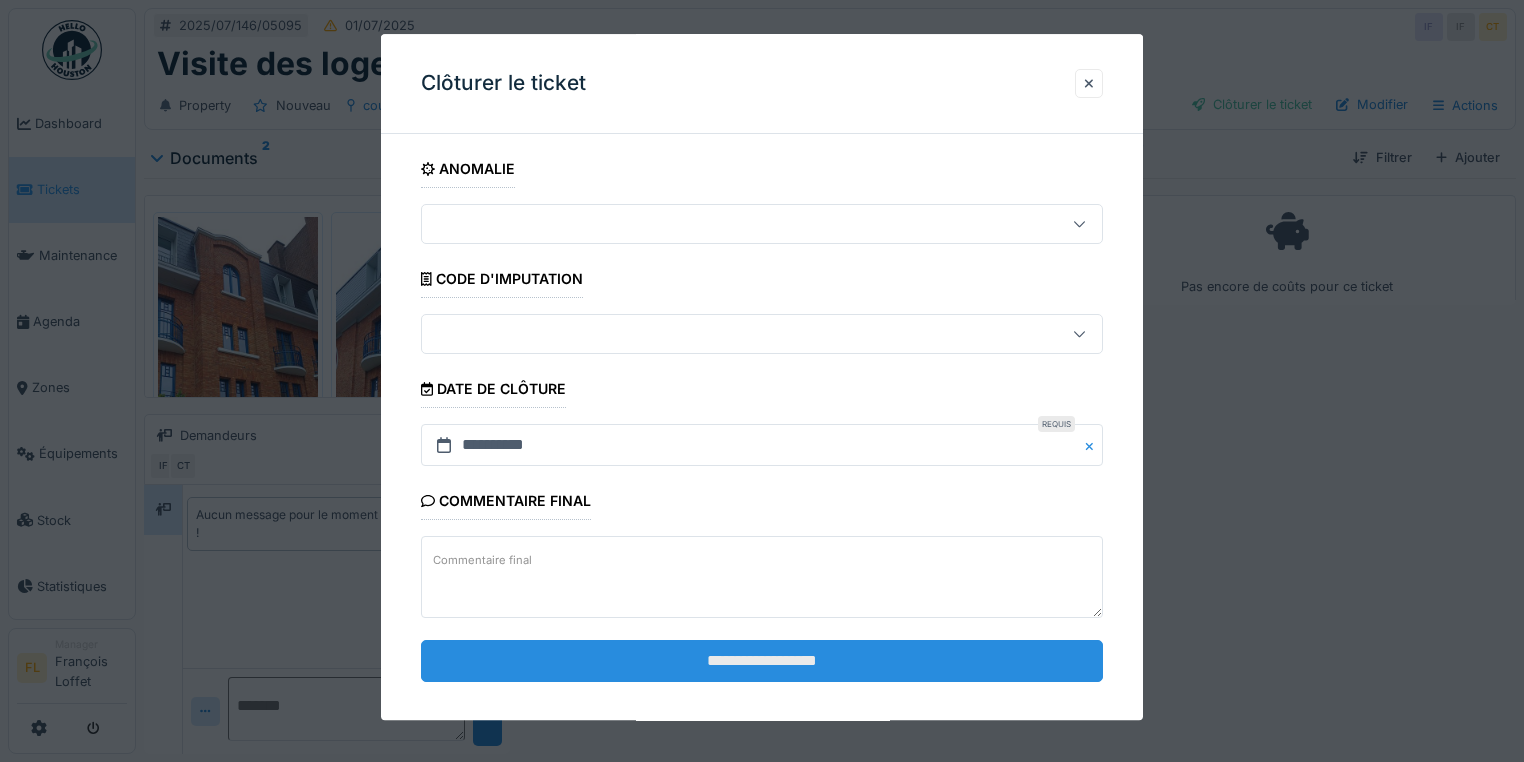 click on "**********" at bounding box center [762, 661] 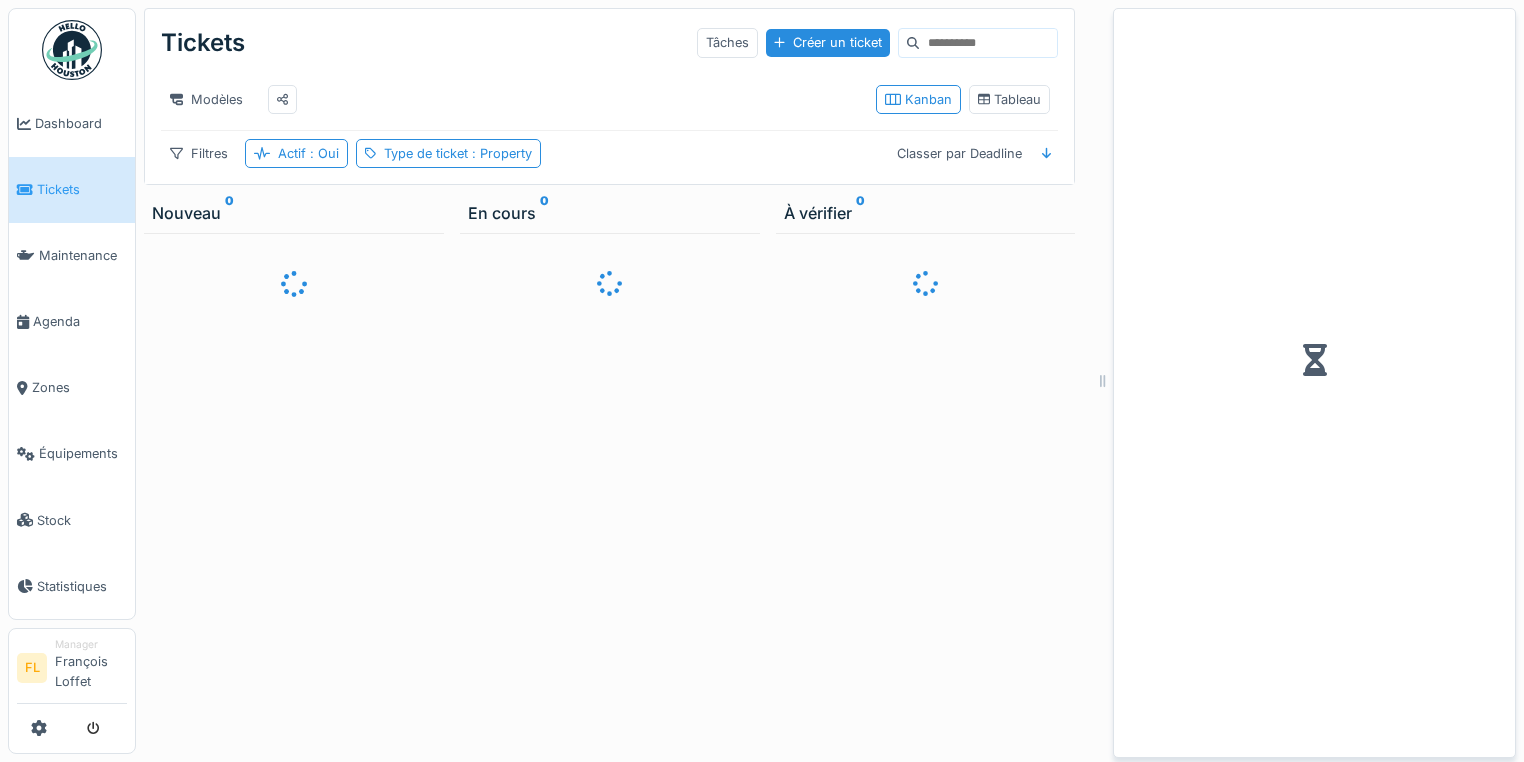 scroll, scrollTop: 12, scrollLeft: 0, axis: vertical 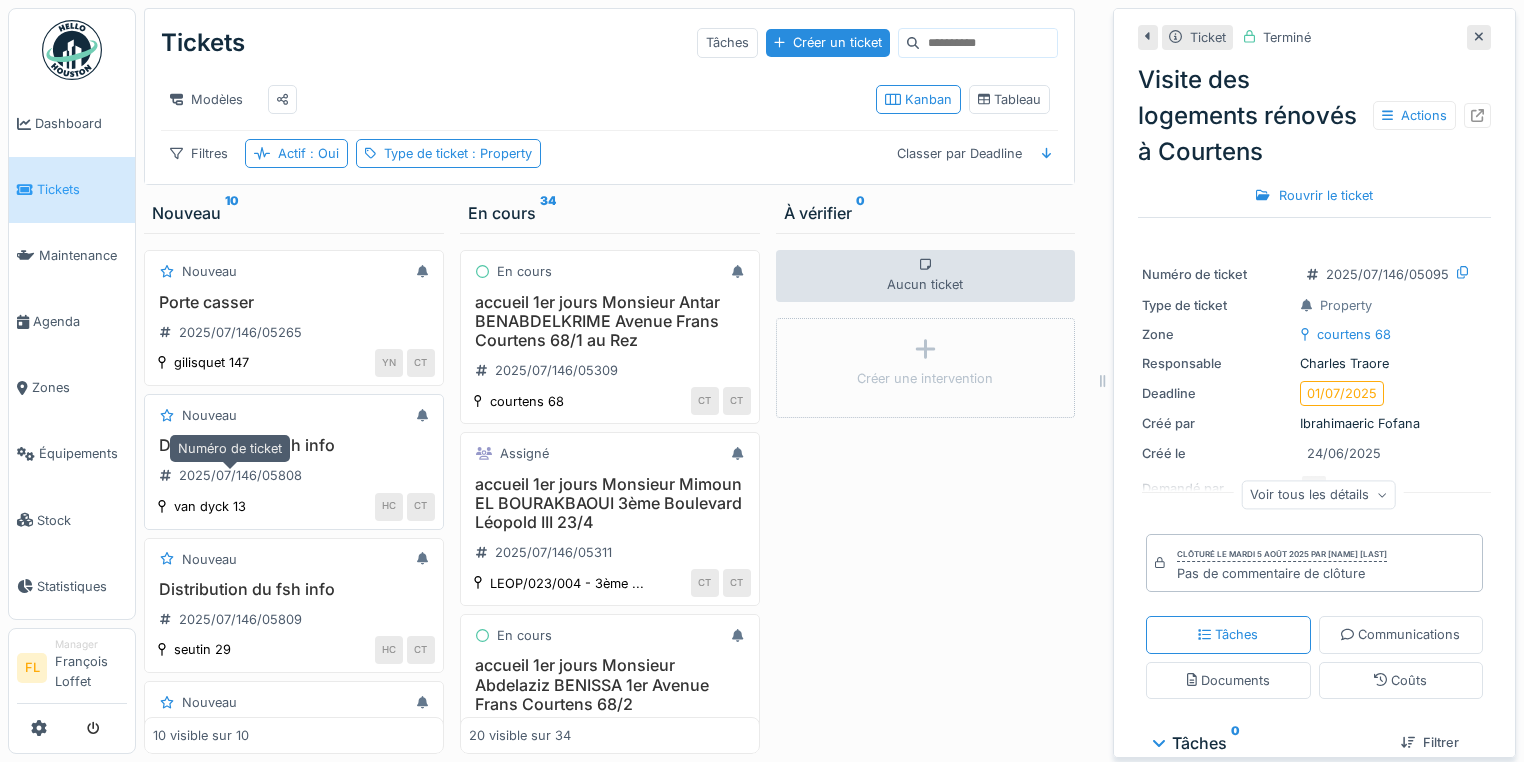 click on "2025/07/146/05808" at bounding box center (231, 475) 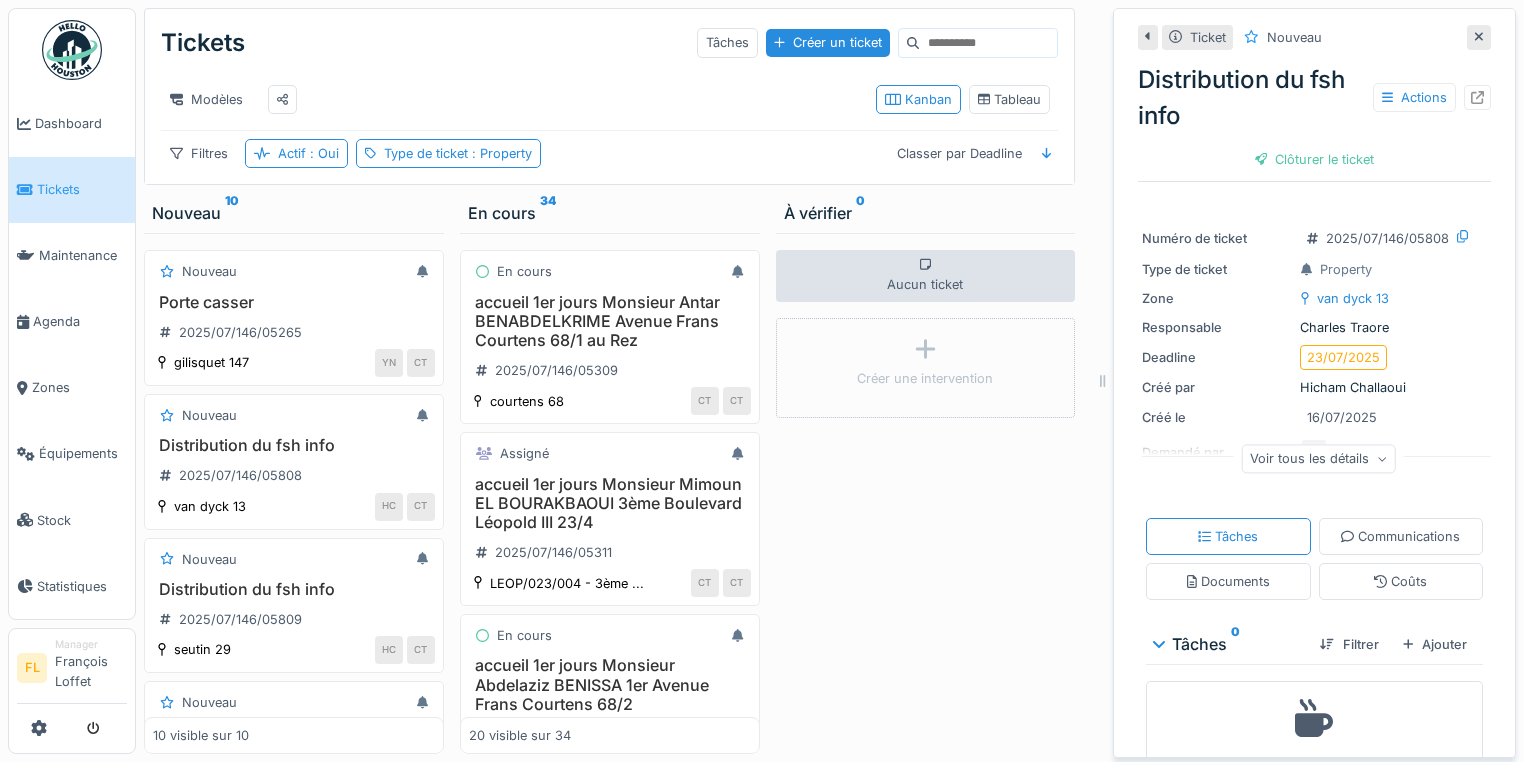 click on "Clôturer le ticket" at bounding box center (1315, 159) 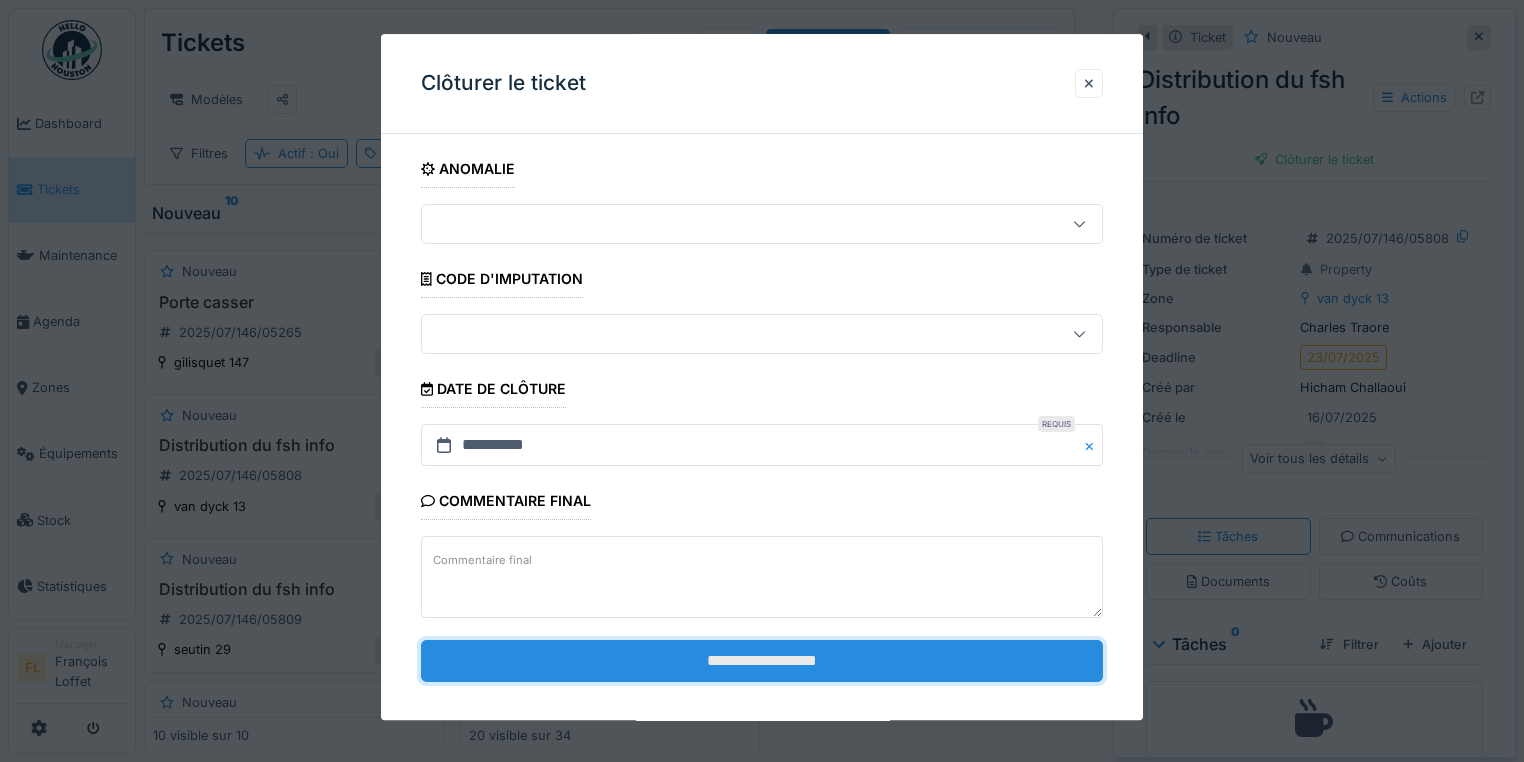 click on "**********" at bounding box center [762, 661] 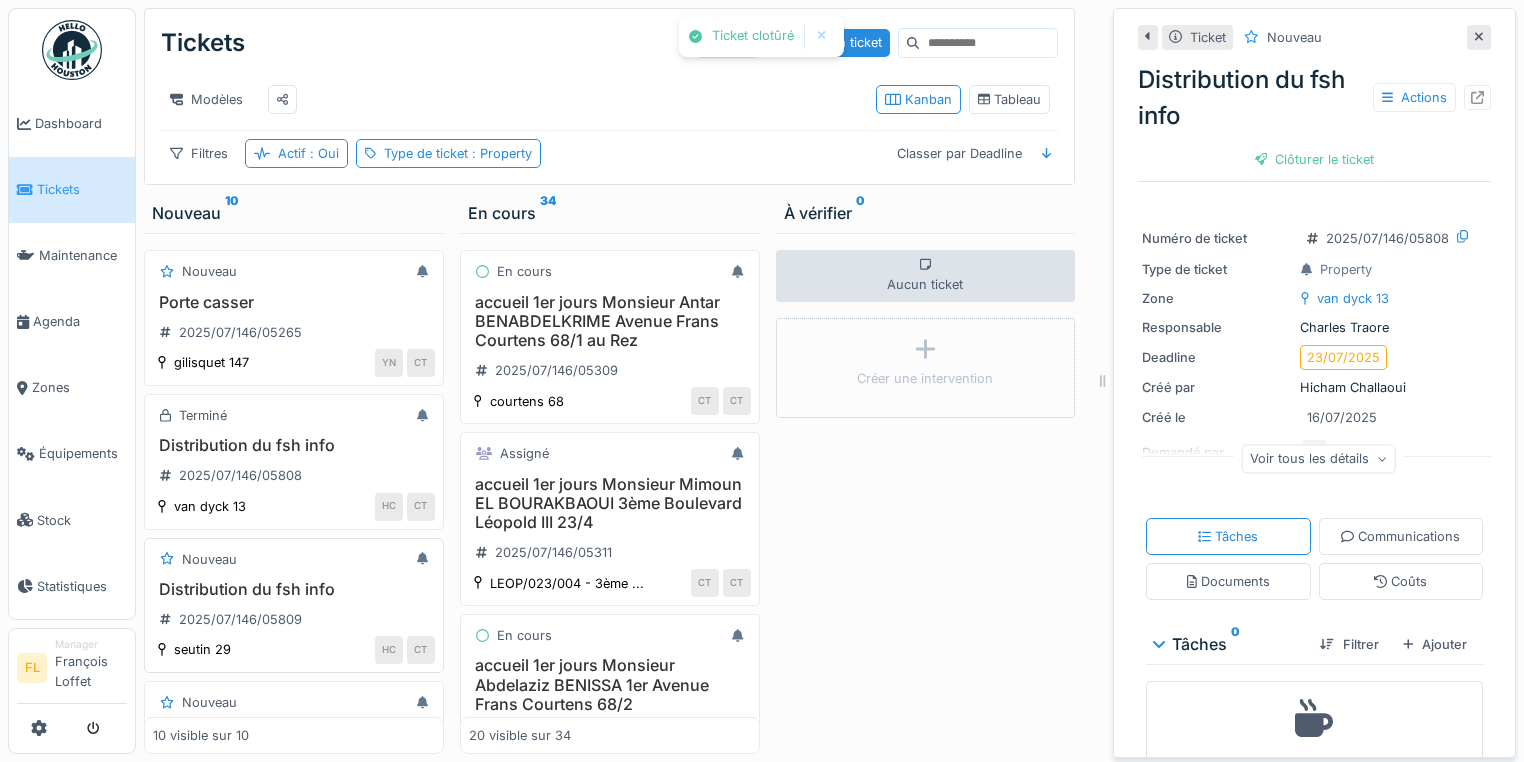 click on "Distribution du fsh info 2025/07/146/05809" at bounding box center (294, 608) 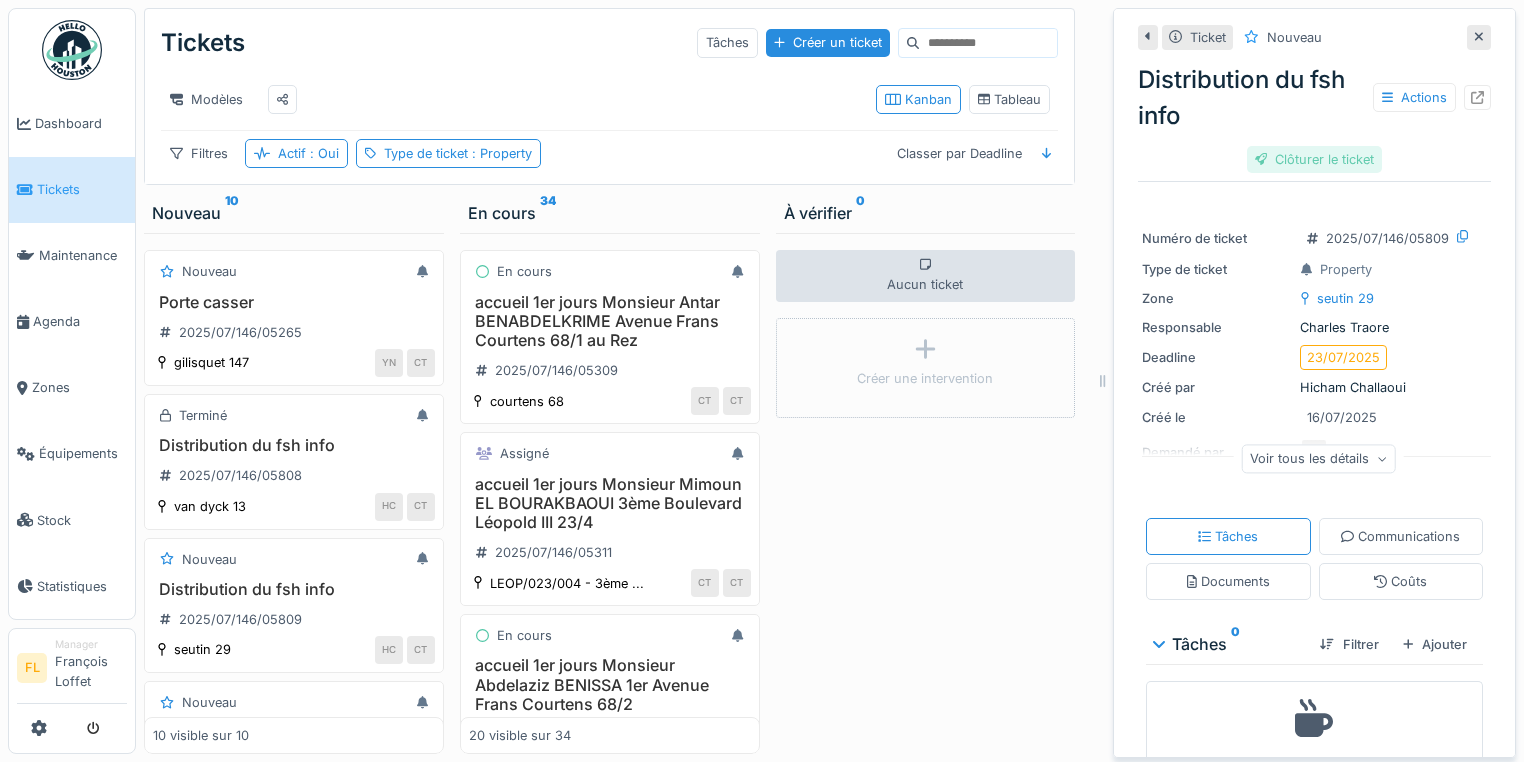 click on "Clôturer le ticket" at bounding box center [1315, 159] 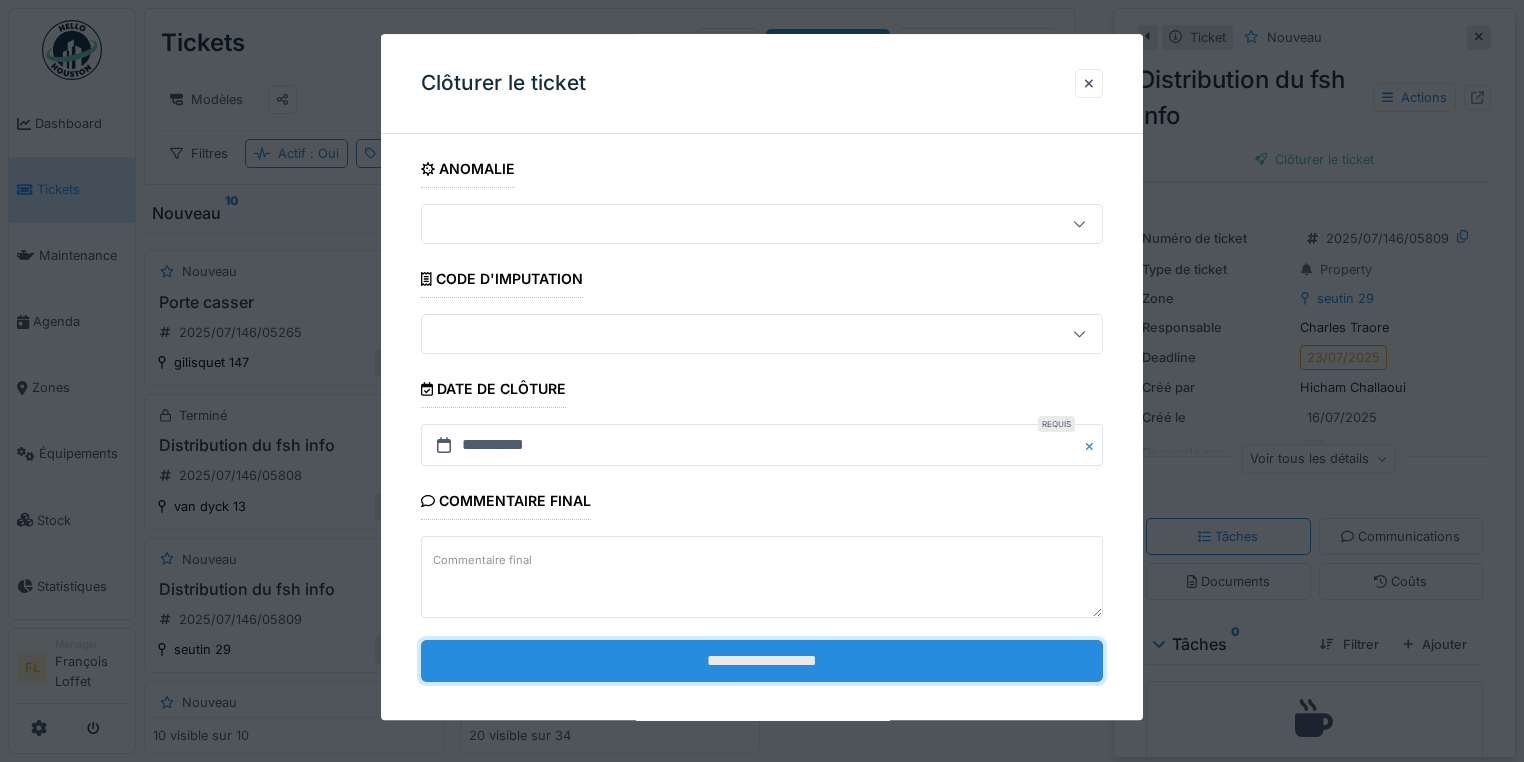 drag, startPoint x: 766, startPoint y: 653, endPoint x: 779, endPoint y: 641, distance: 17.691807 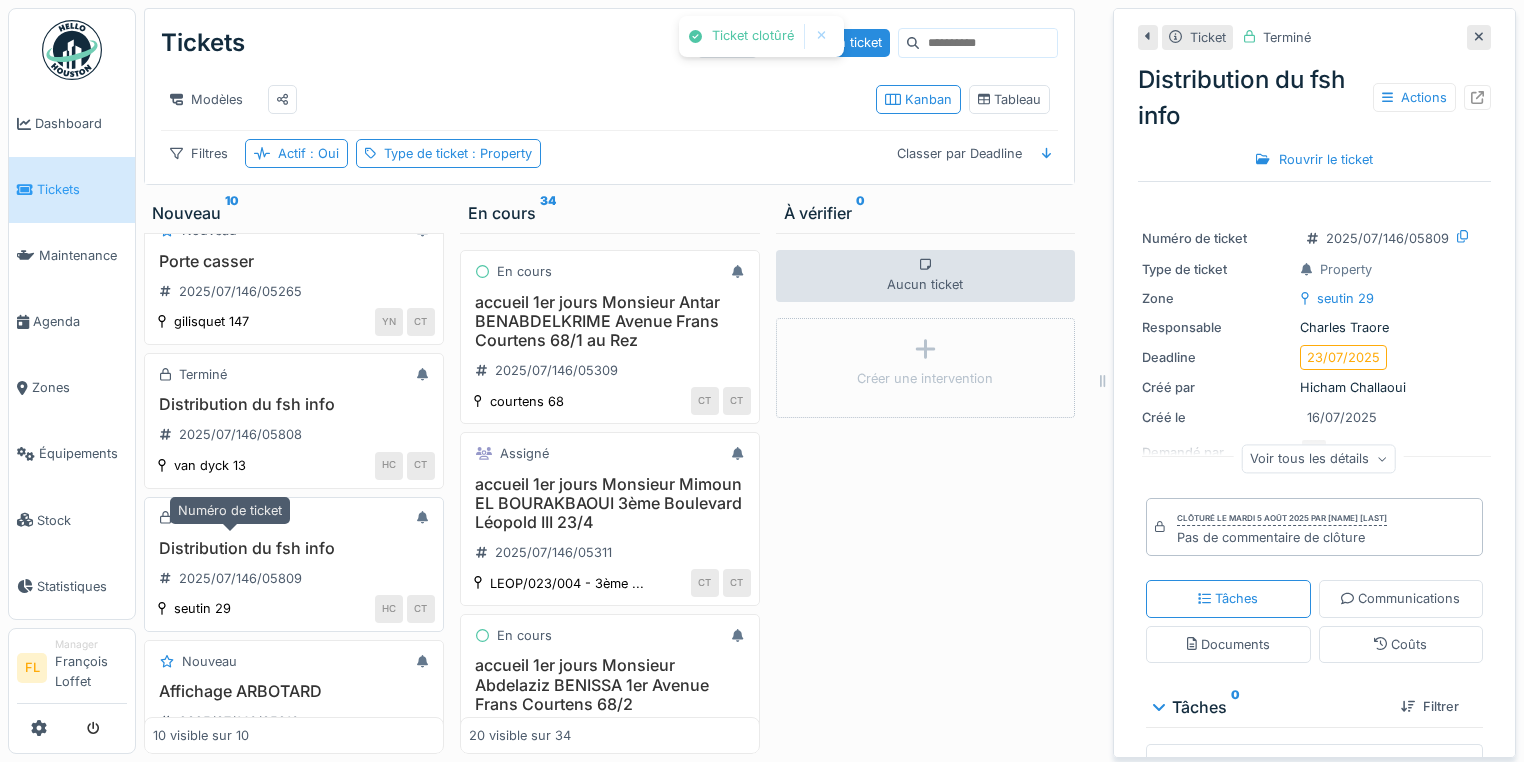scroll, scrollTop: 80, scrollLeft: 0, axis: vertical 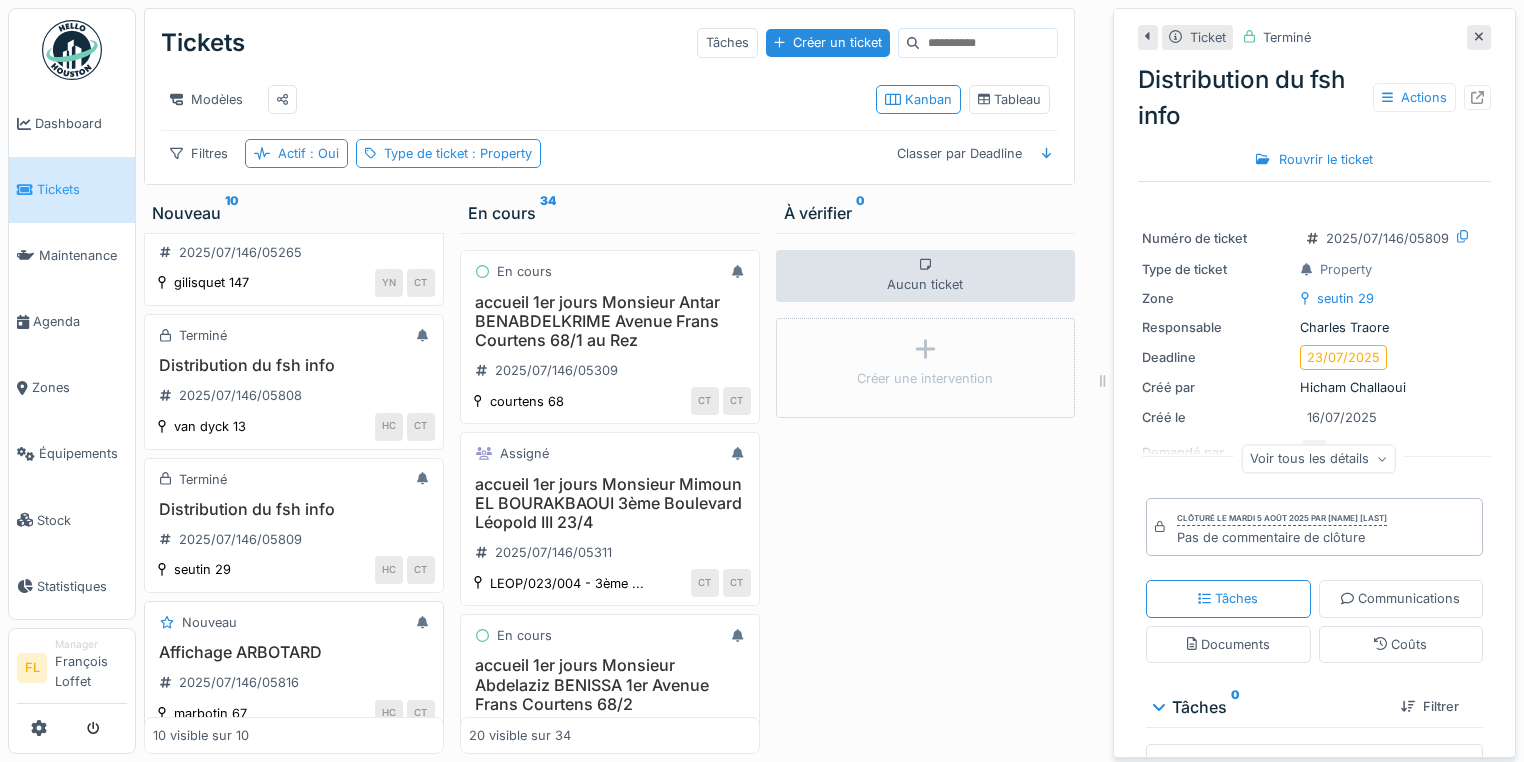click on "Affichage ARBOTARD" at bounding box center (294, 652) 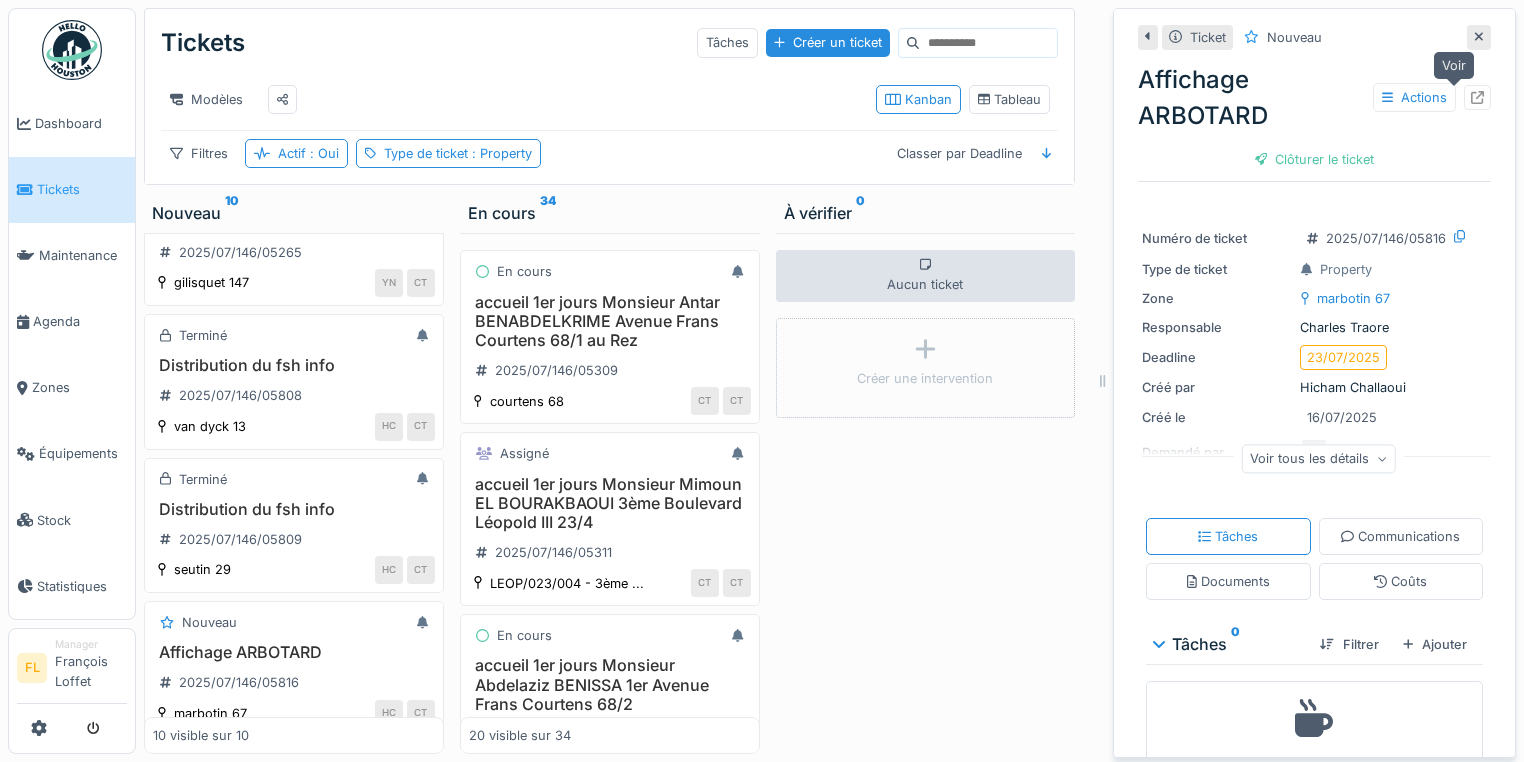 click at bounding box center (1477, 97) 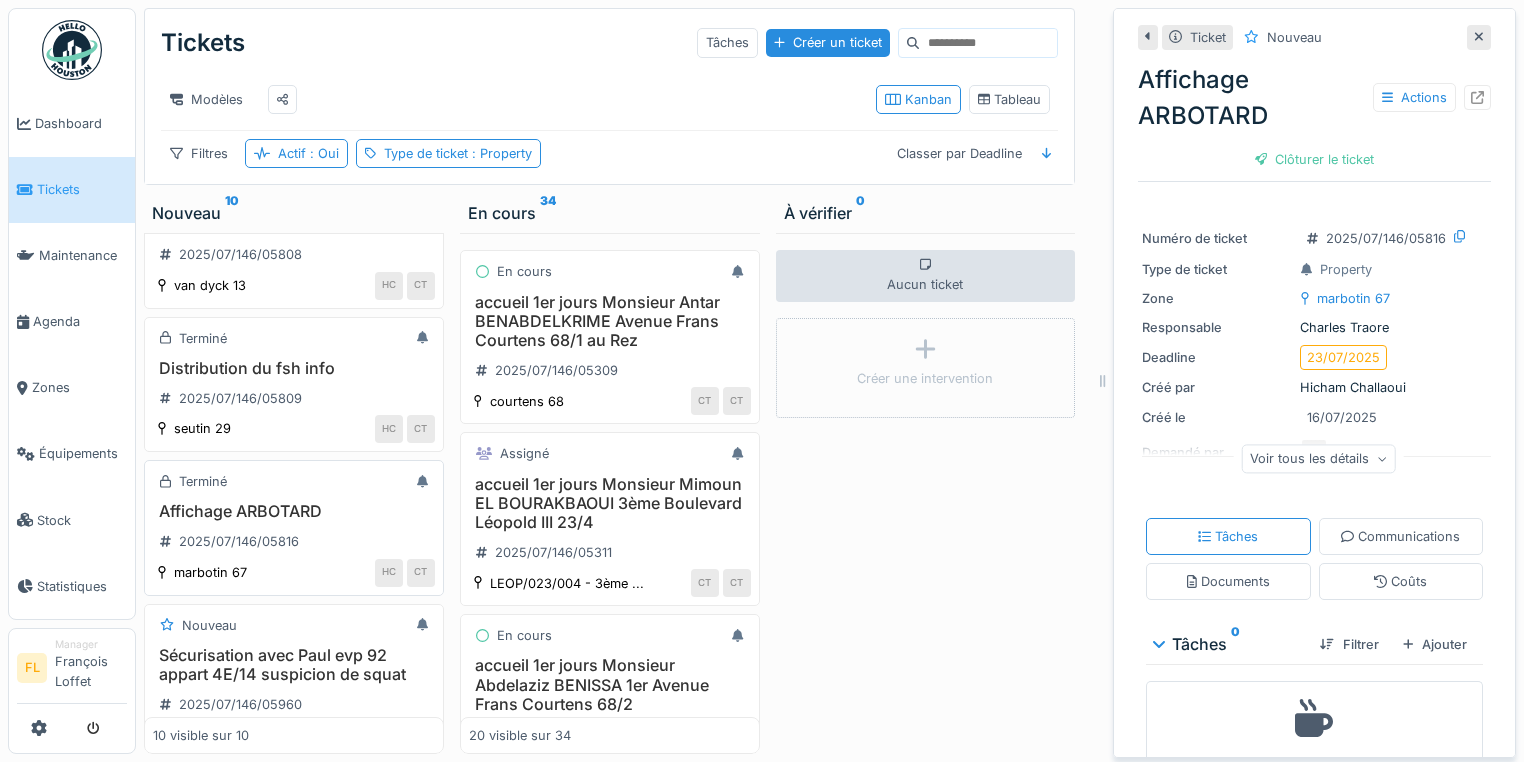 scroll, scrollTop: 320, scrollLeft: 0, axis: vertical 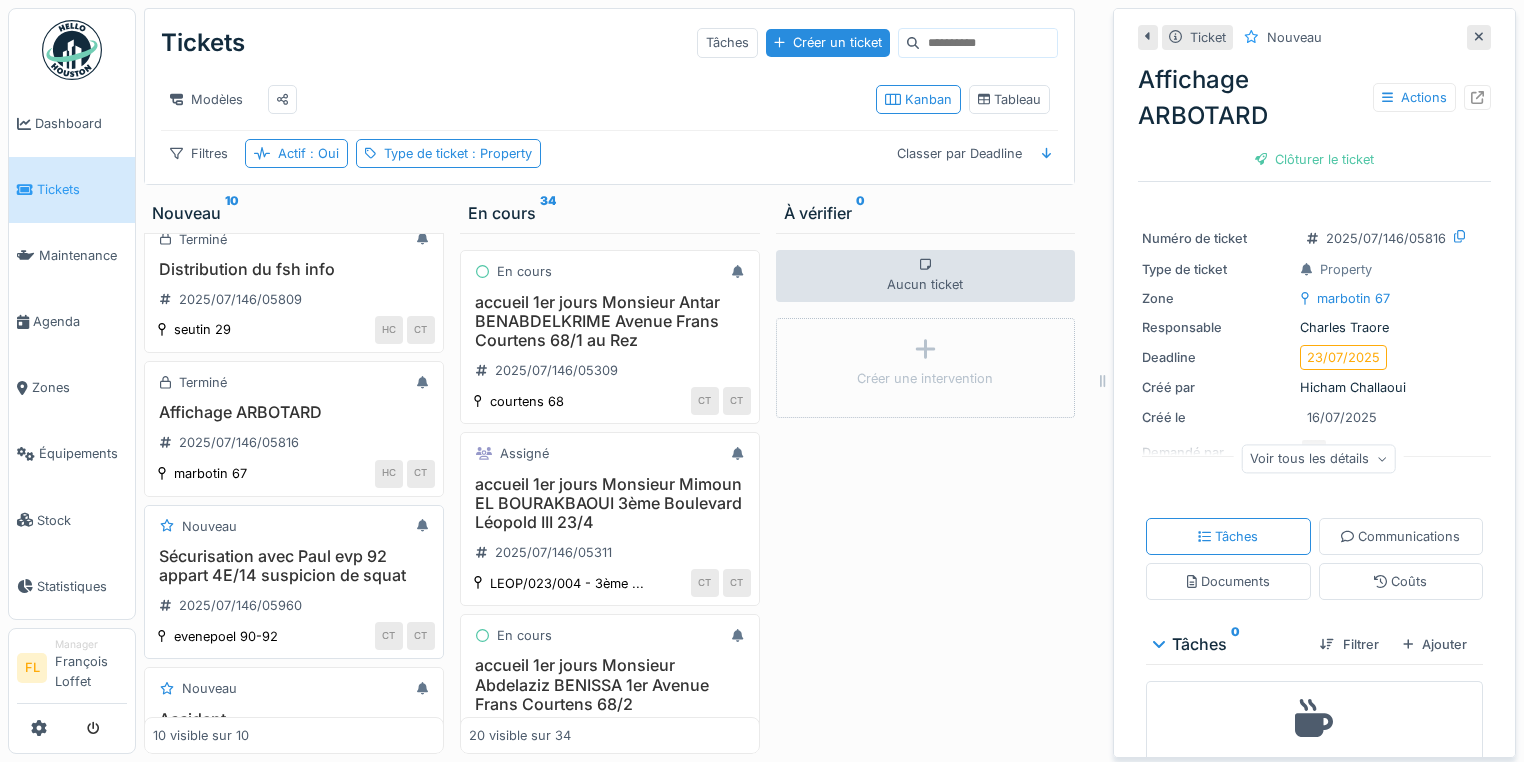 click on "Sécurisation avec Paul evp 92 appart 4E/14 suspicion de squat" at bounding box center (294, 566) 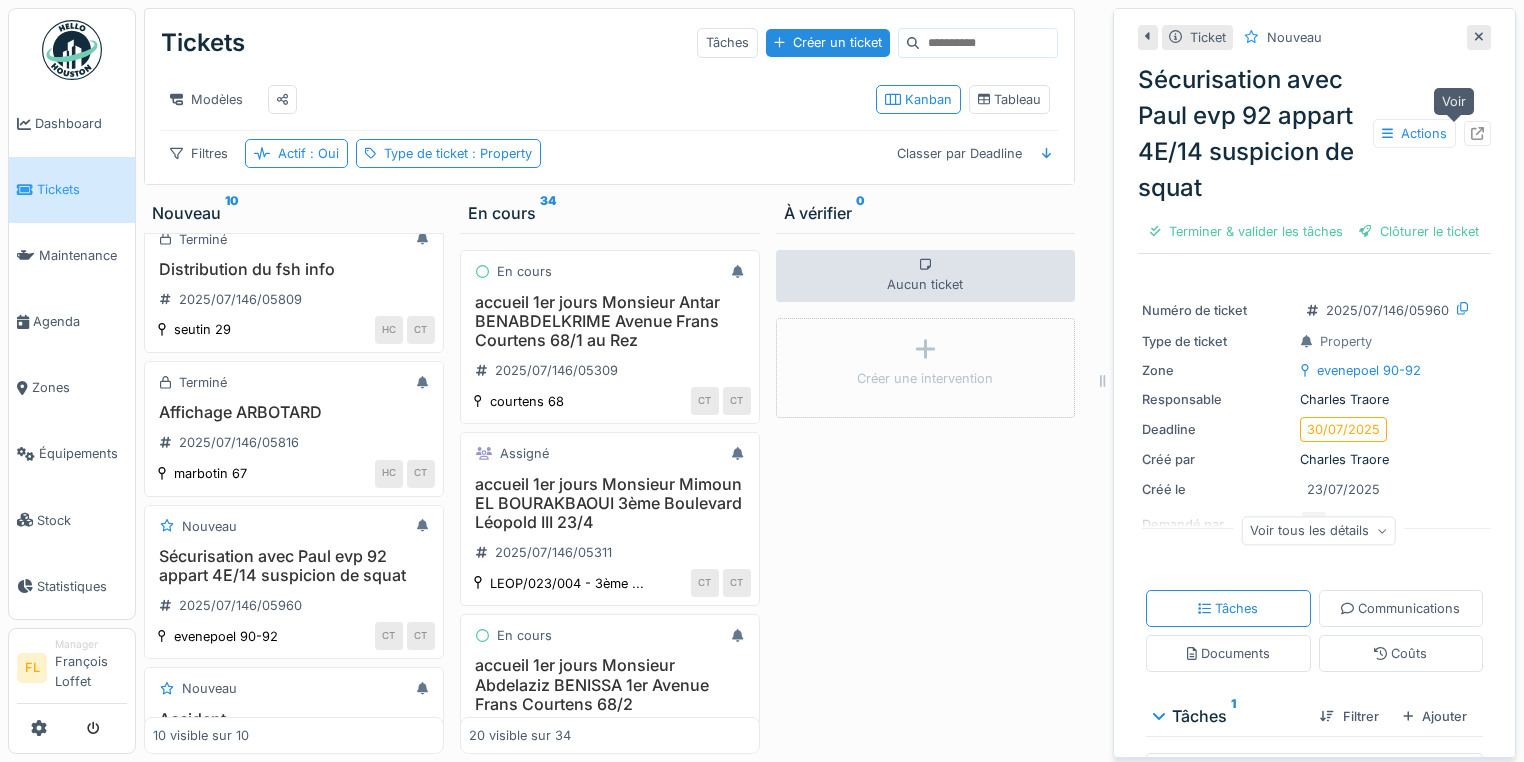 click 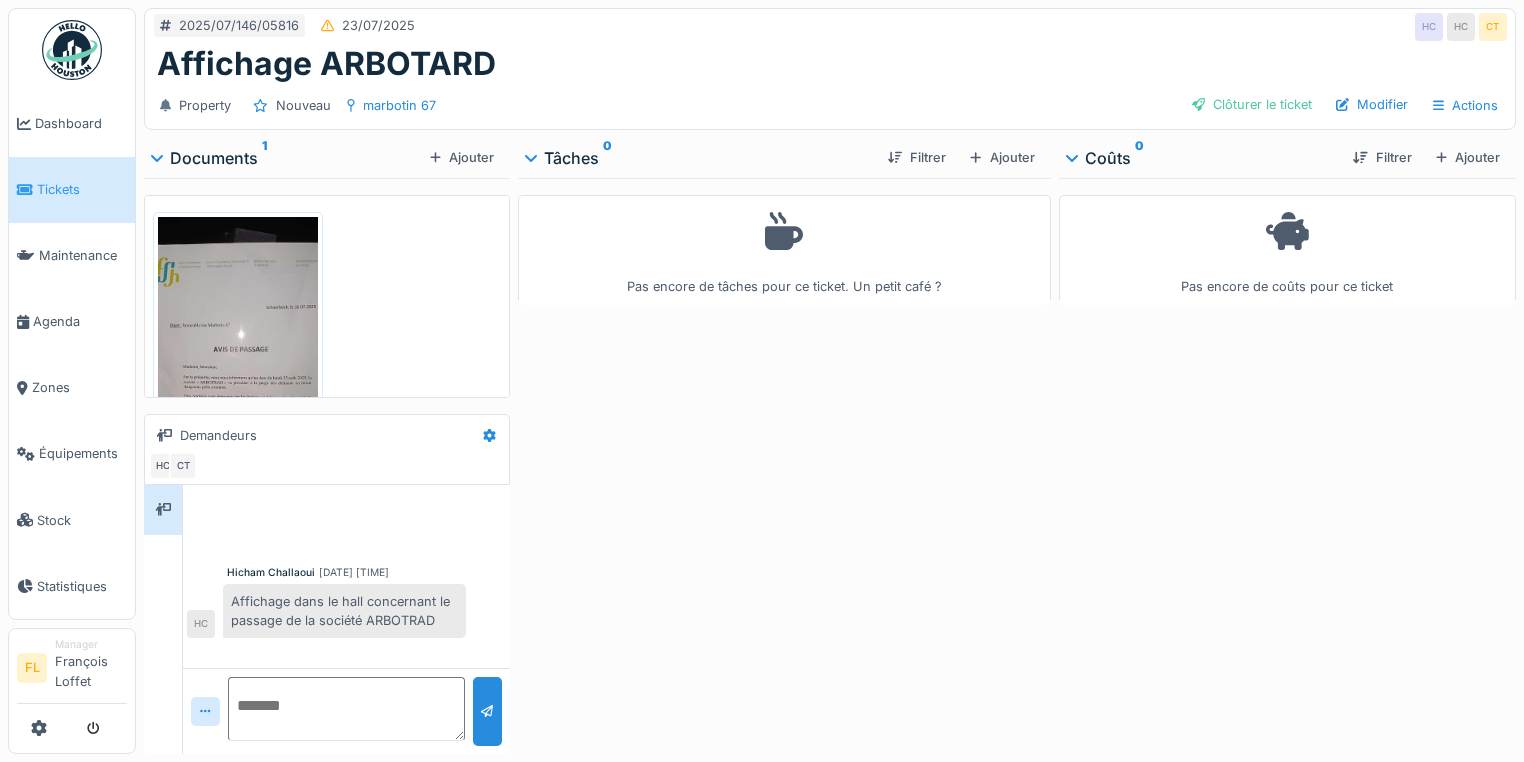 scroll, scrollTop: 0, scrollLeft: 0, axis: both 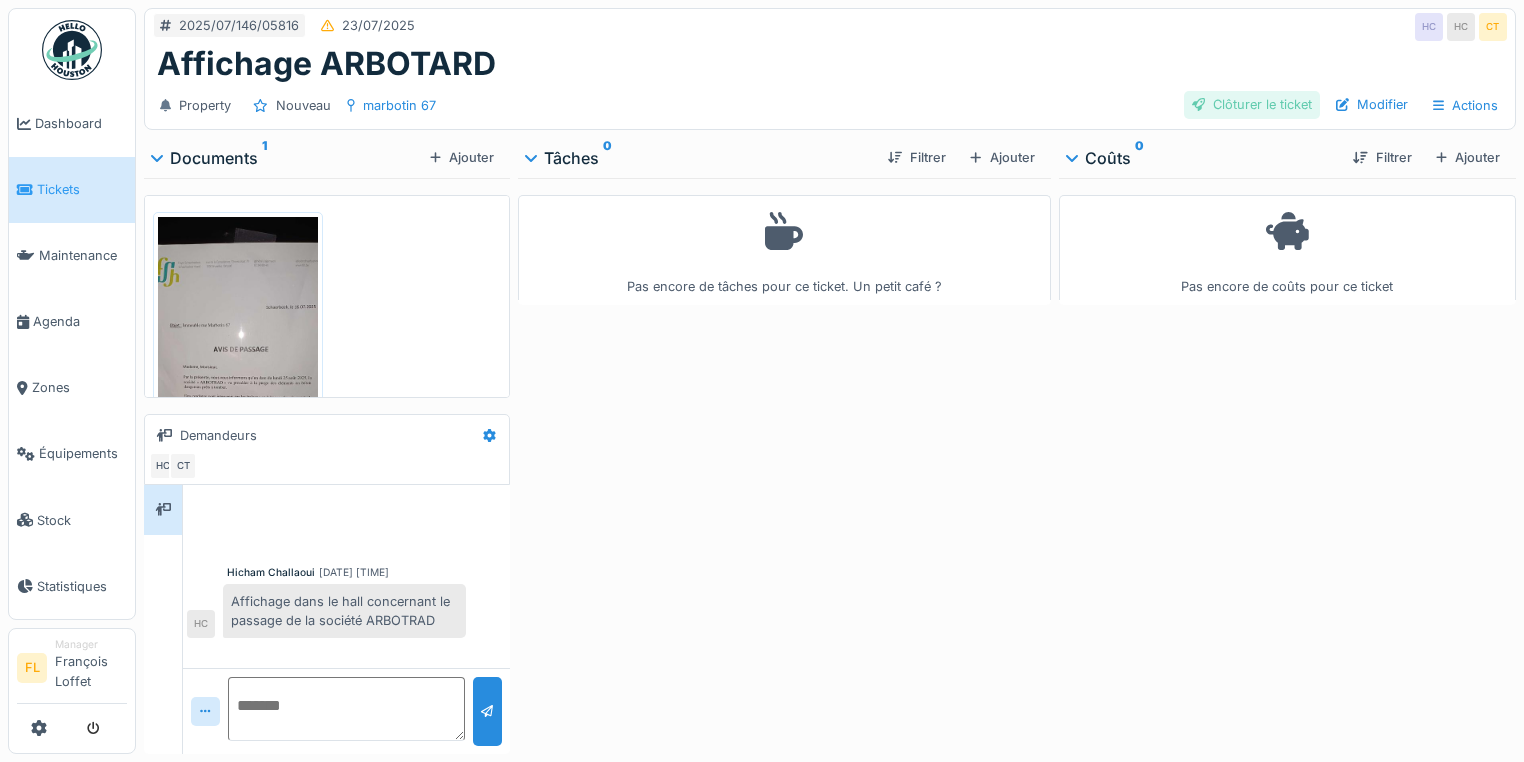 click on "Clôturer le ticket" at bounding box center [1252, 104] 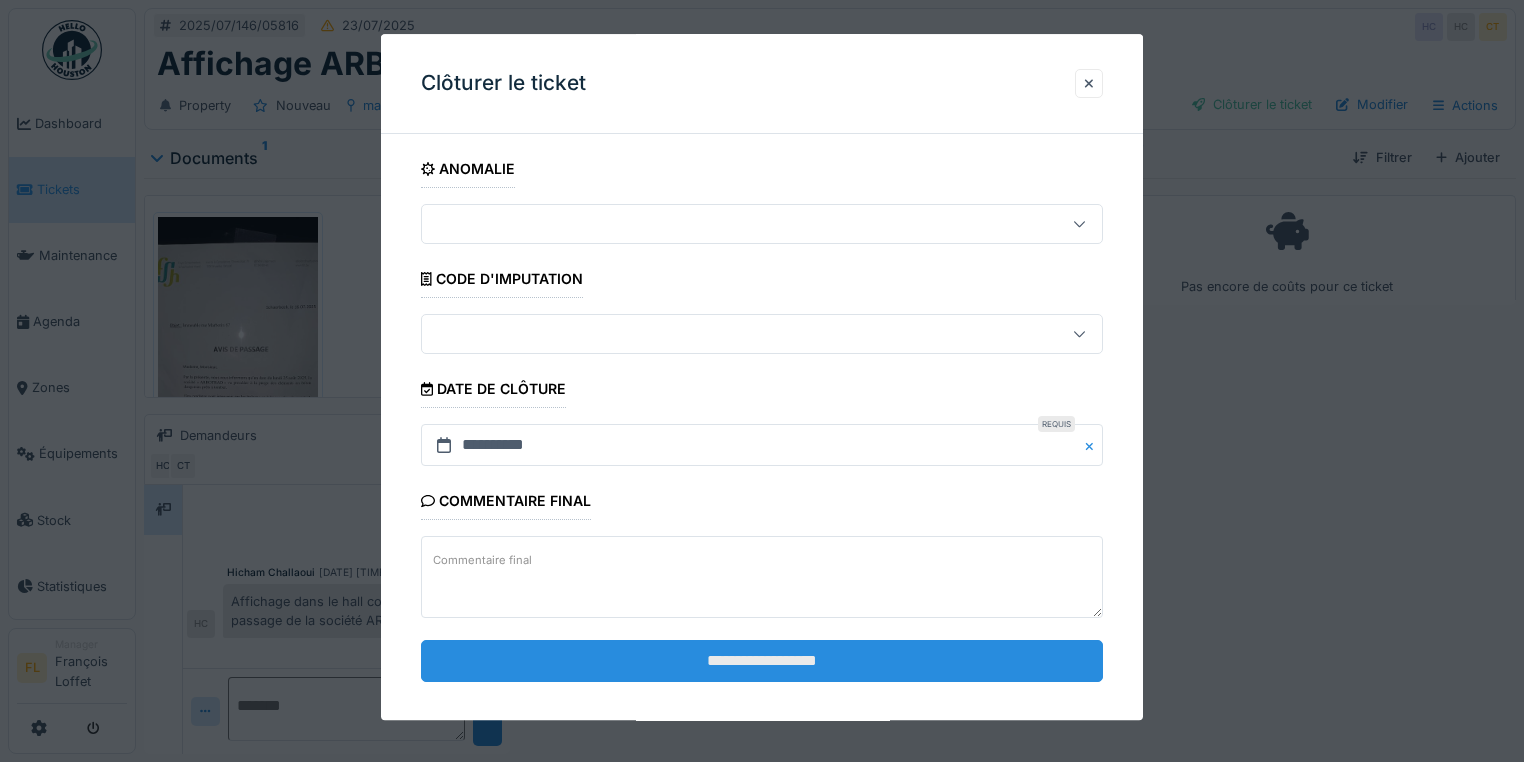 click on "**********" at bounding box center (762, 661) 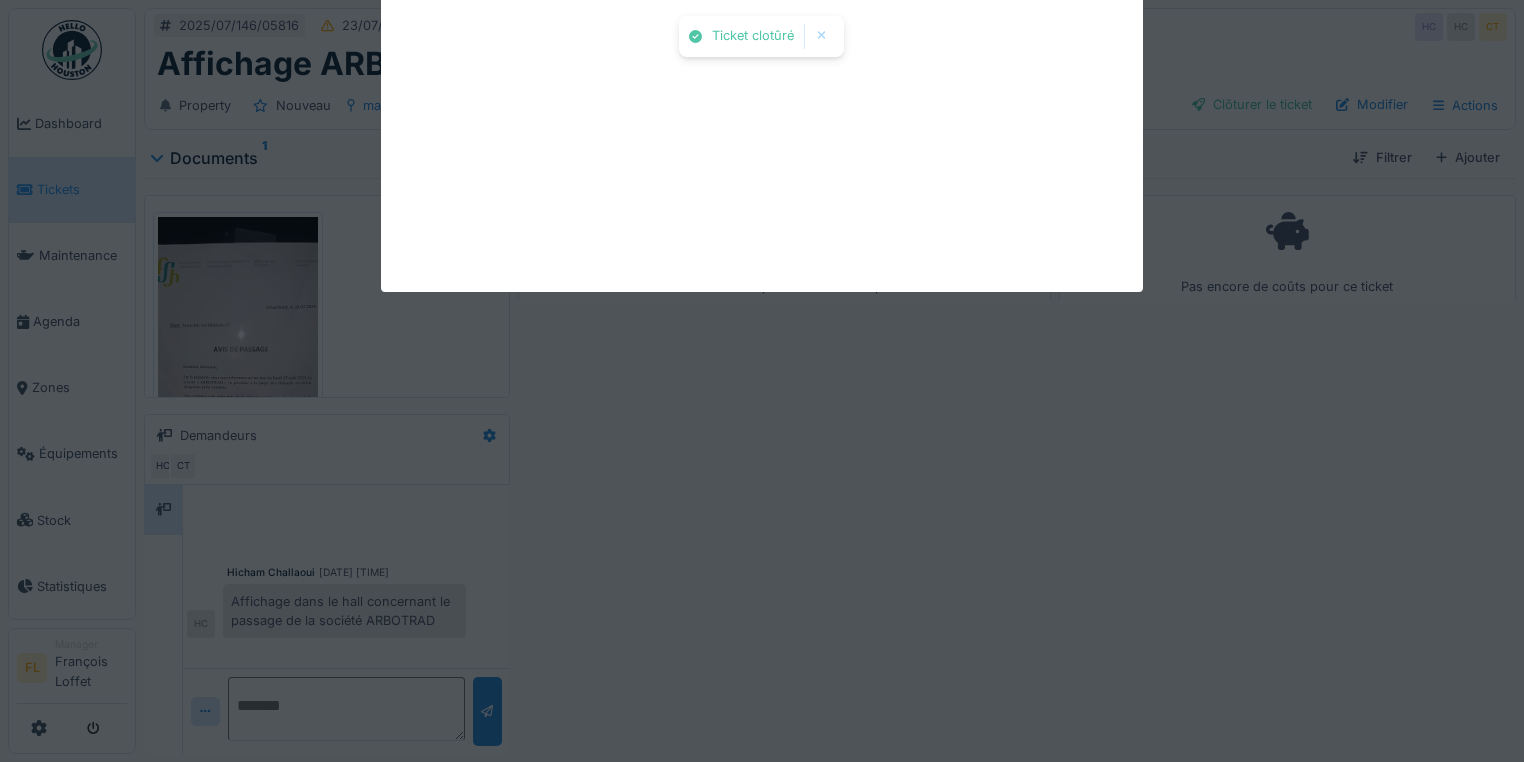 scroll, scrollTop: 10, scrollLeft: 0, axis: vertical 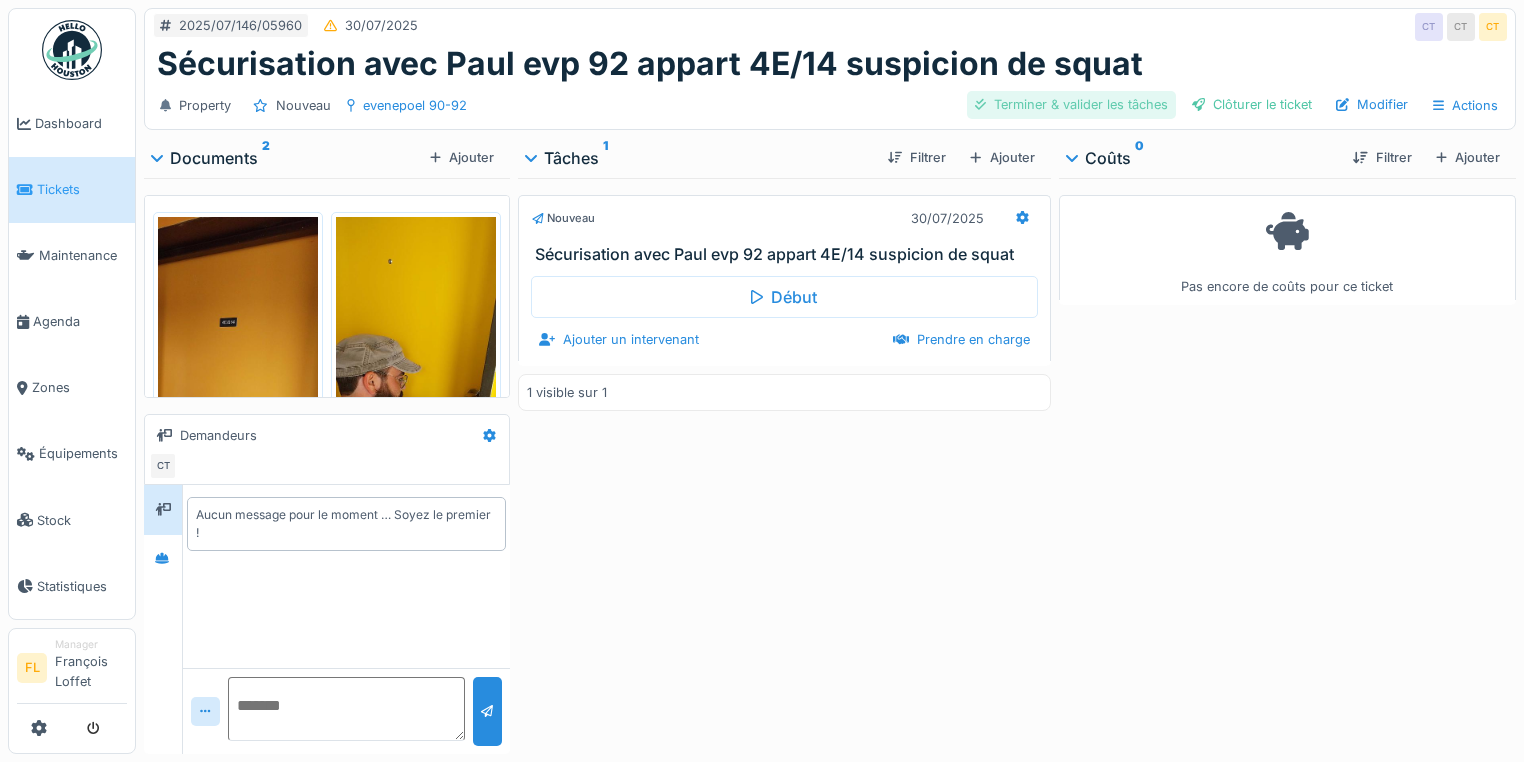 click on "Terminer & valider les tâches" at bounding box center [1071, 104] 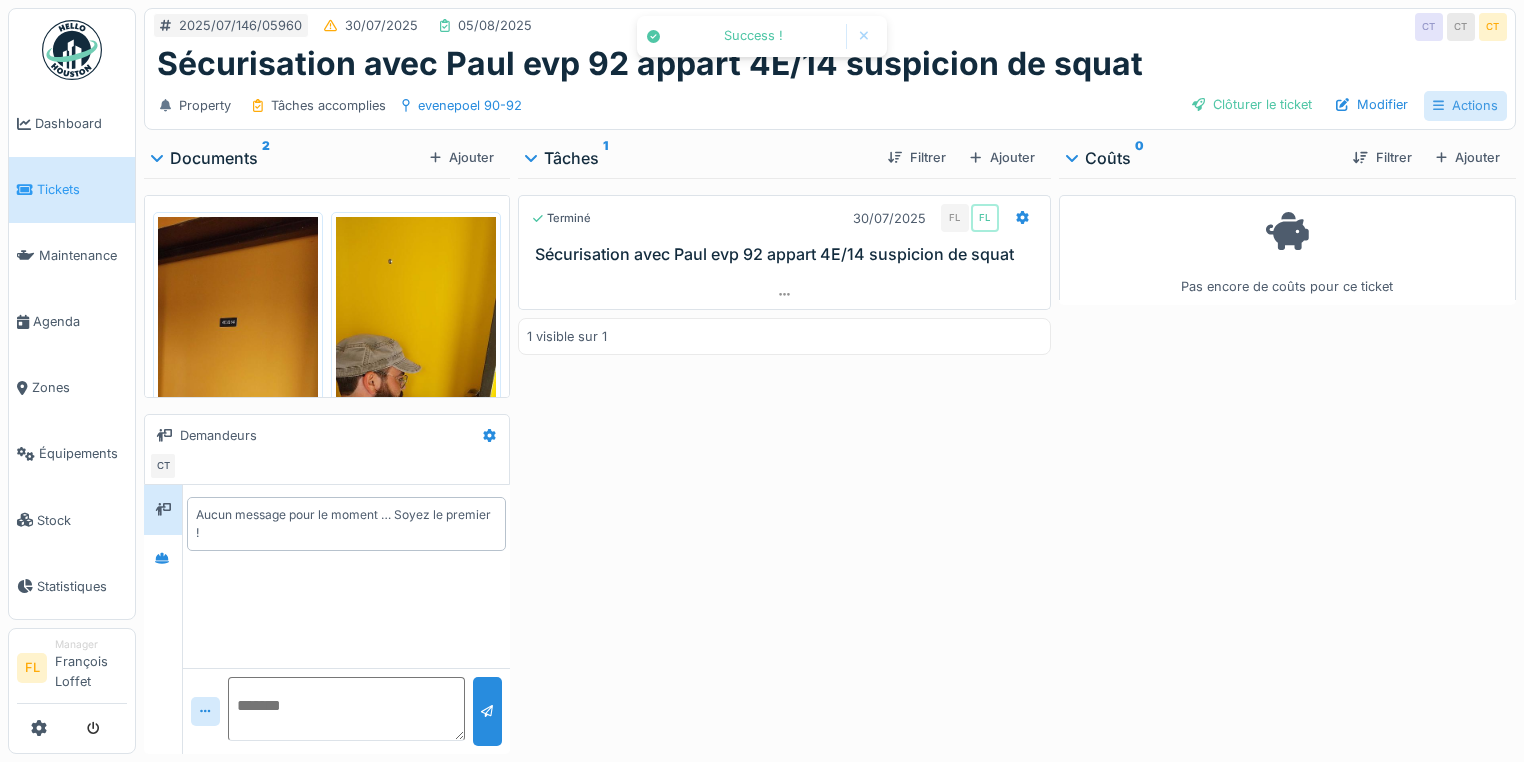 click on "Actions" at bounding box center [1465, 105] 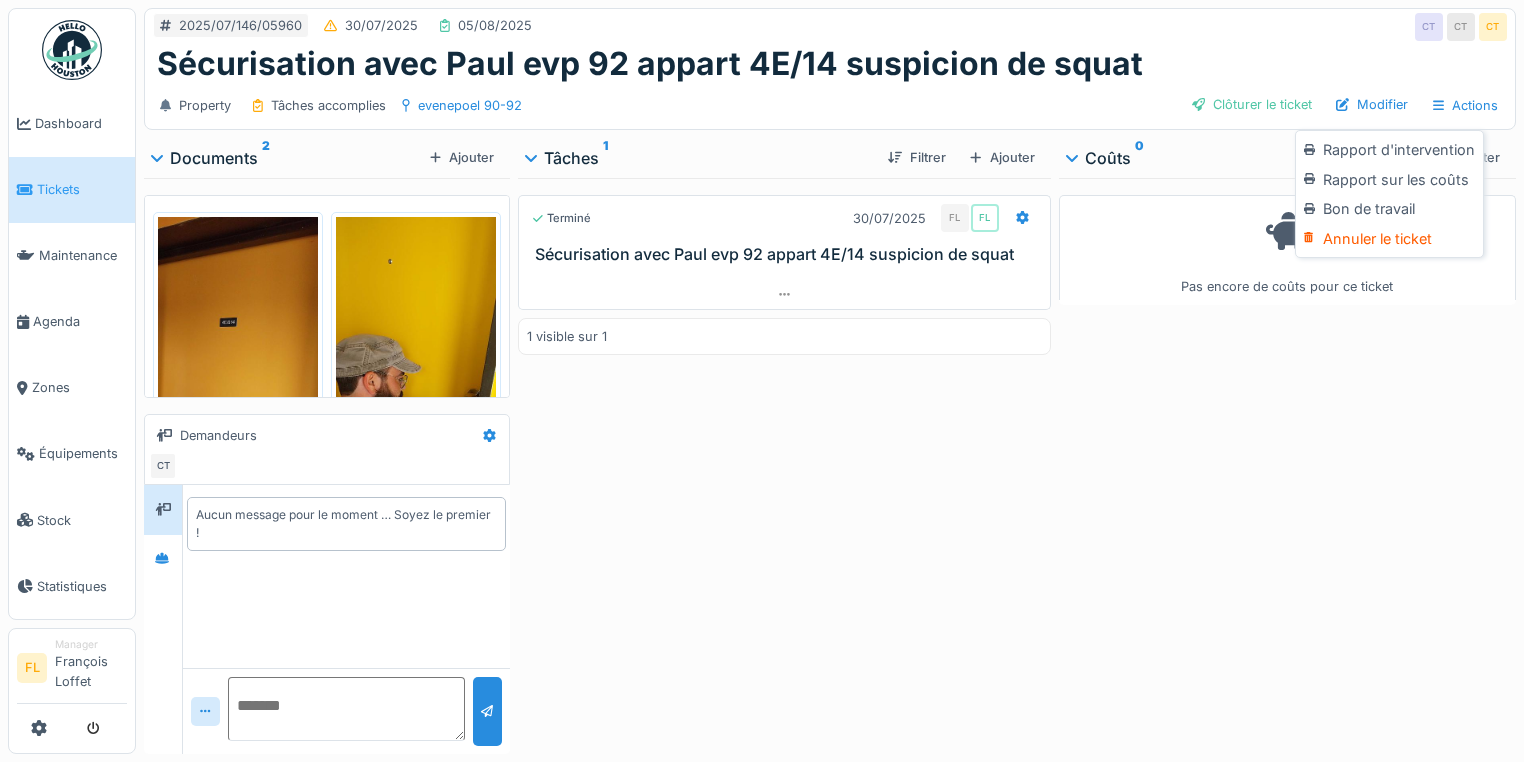 click on "Sécurisation avec Paul evp 92 appart 4E/14 suspicion de squat" at bounding box center (830, 64) 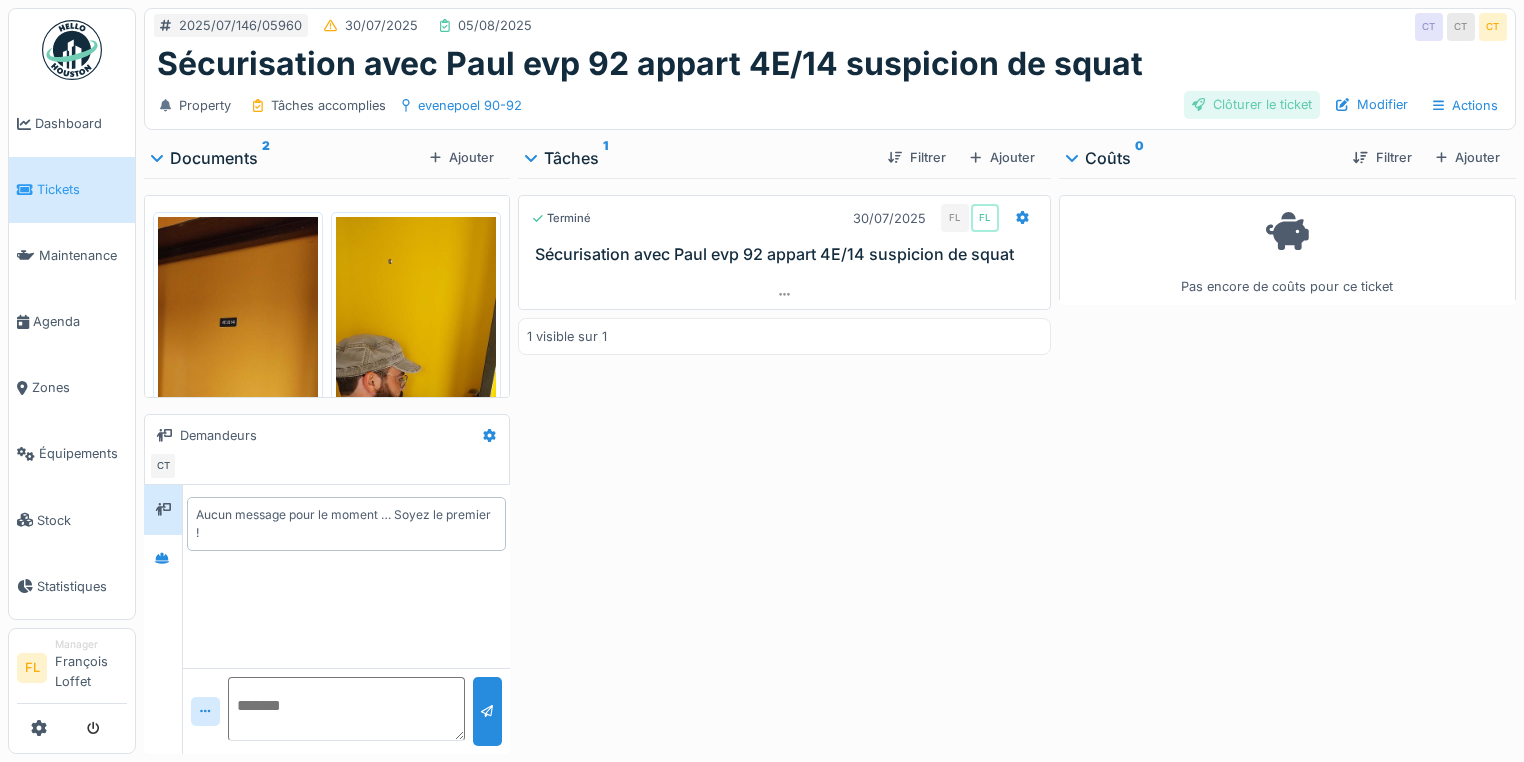 click on "Clôturer le ticket" at bounding box center (1252, 104) 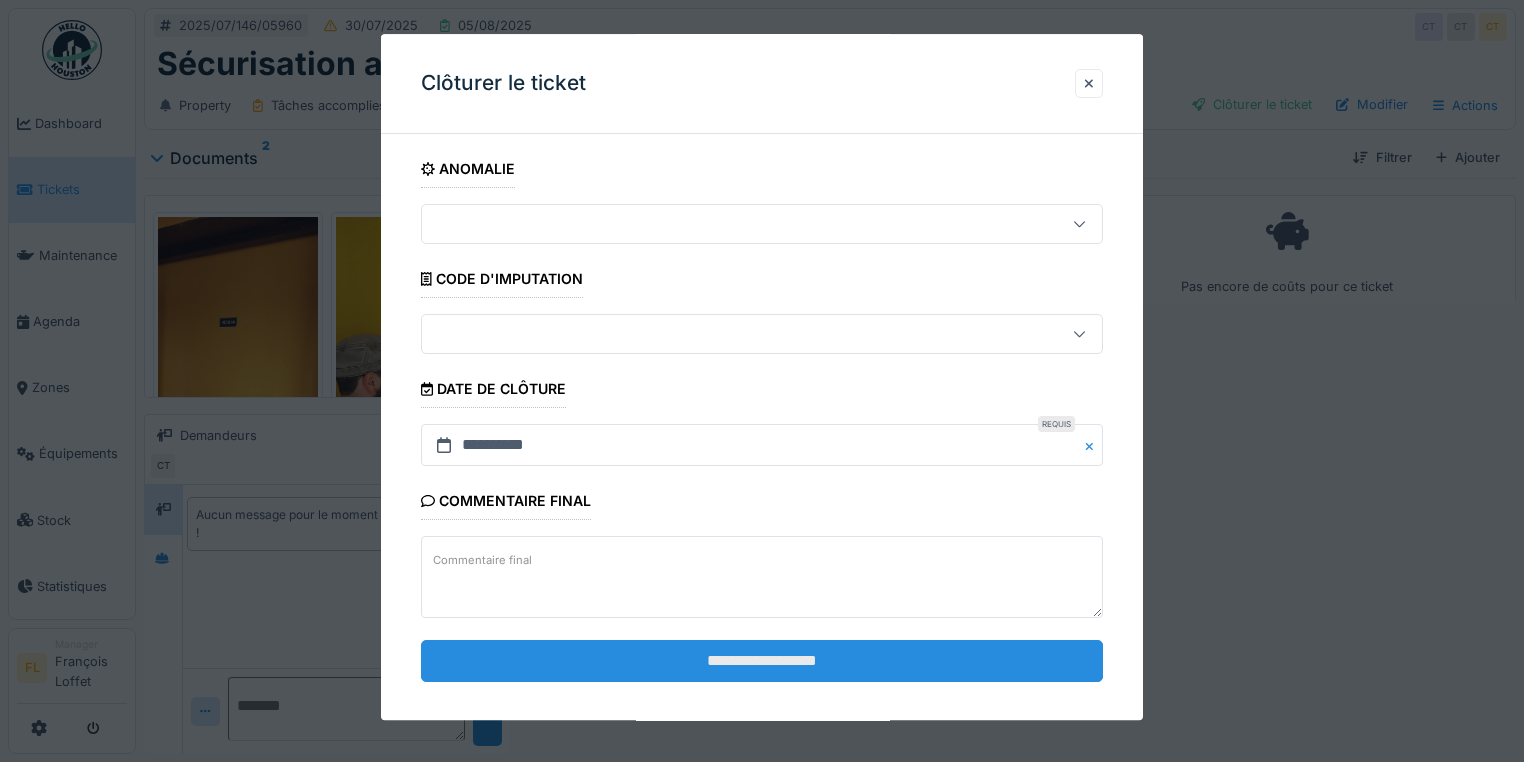 click on "**********" at bounding box center [762, 661] 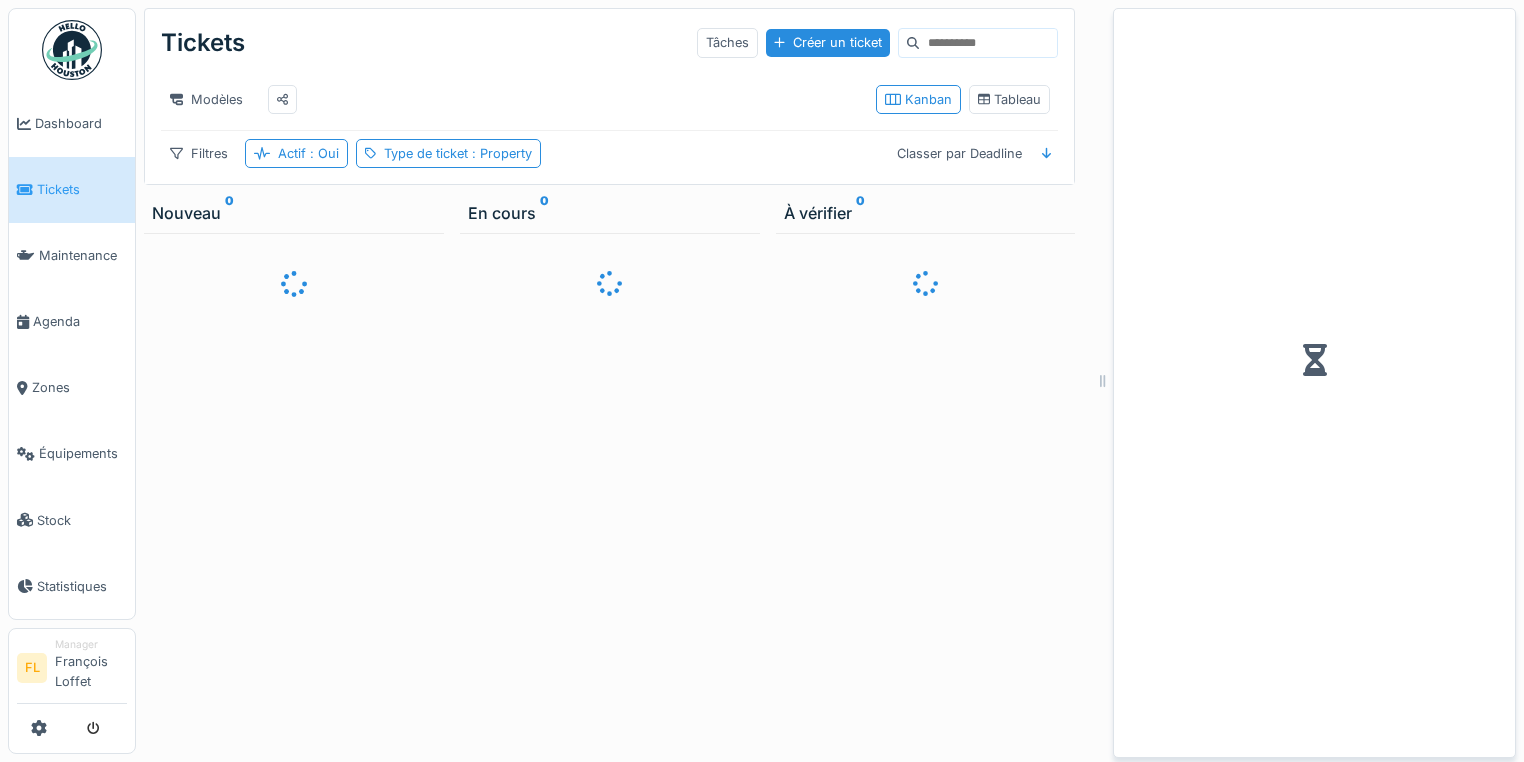 scroll, scrollTop: 12, scrollLeft: 0, axis: vertical 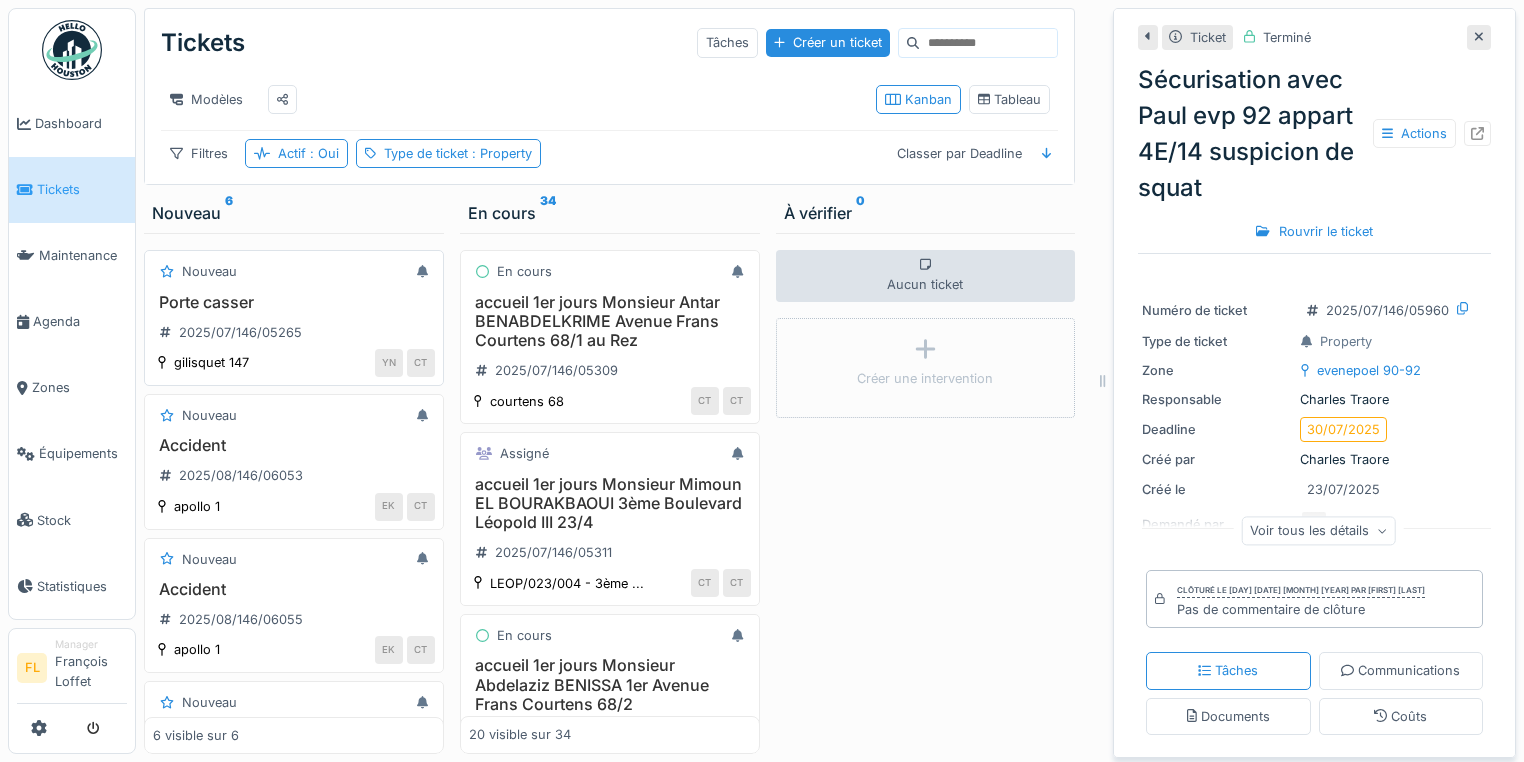 click on "Porte casser" at bounding box center (294, 302) 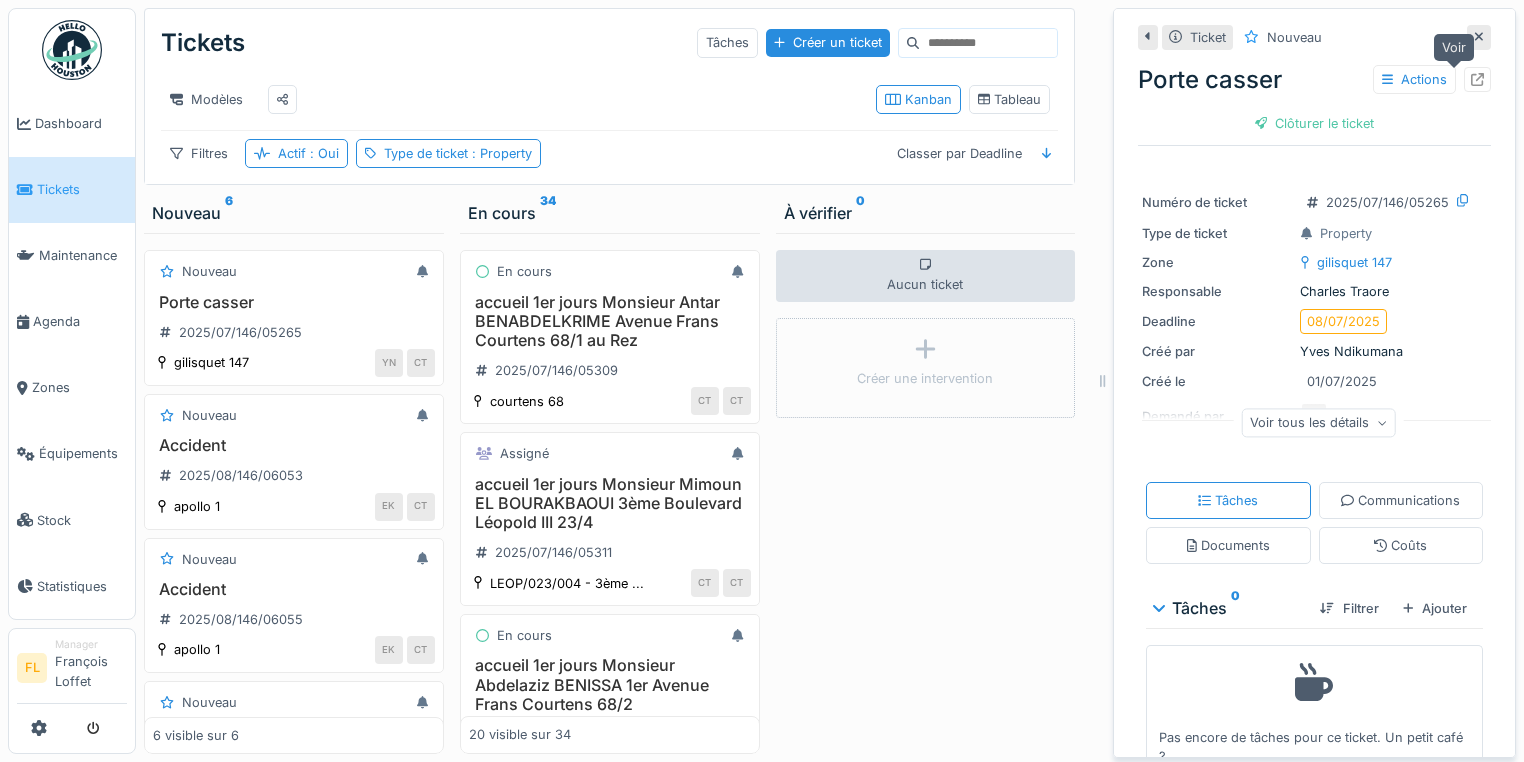 click at bounding box center (1477, 79) 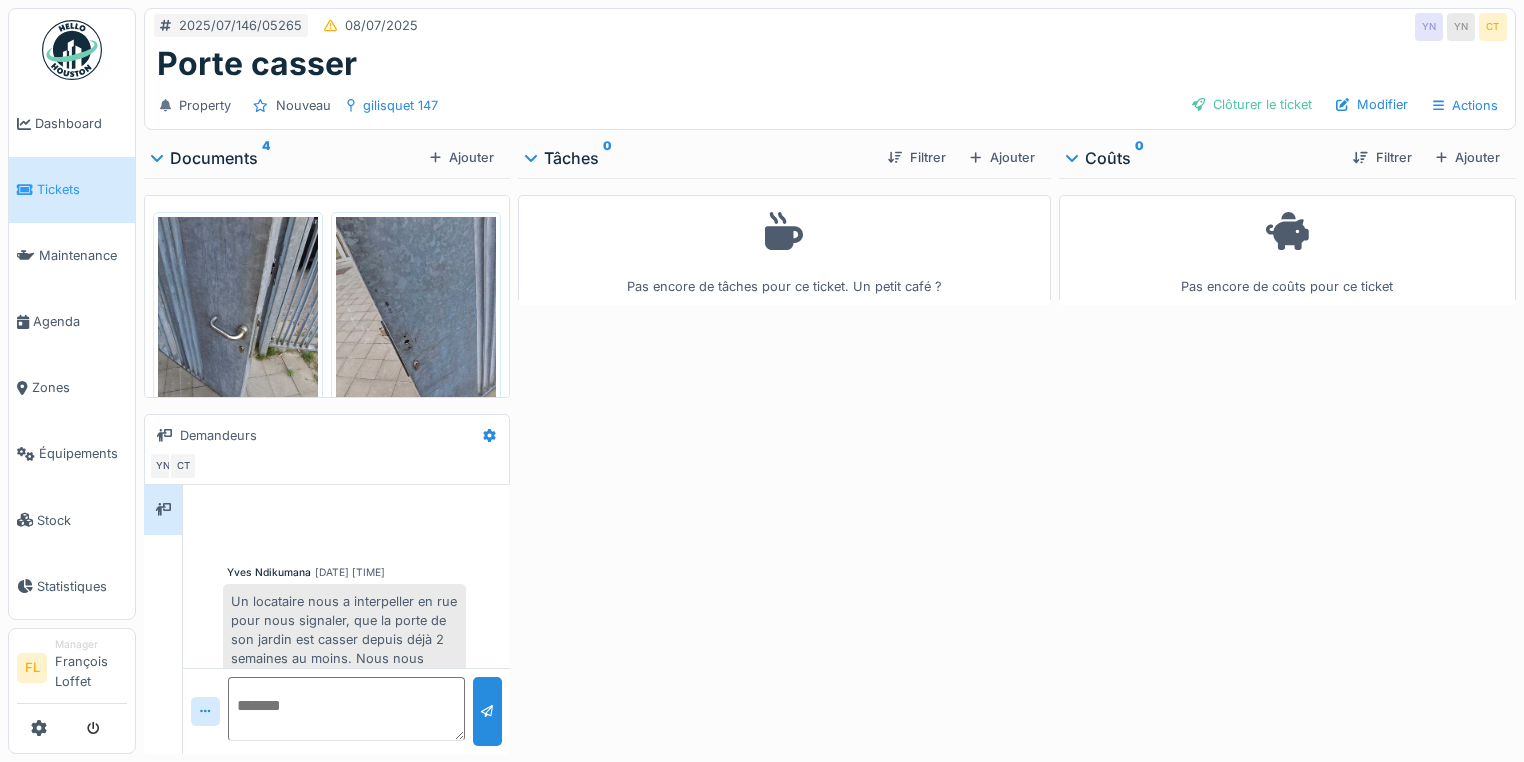 scroll, scrollTop: 0, scrollLeft: 0, axis: both 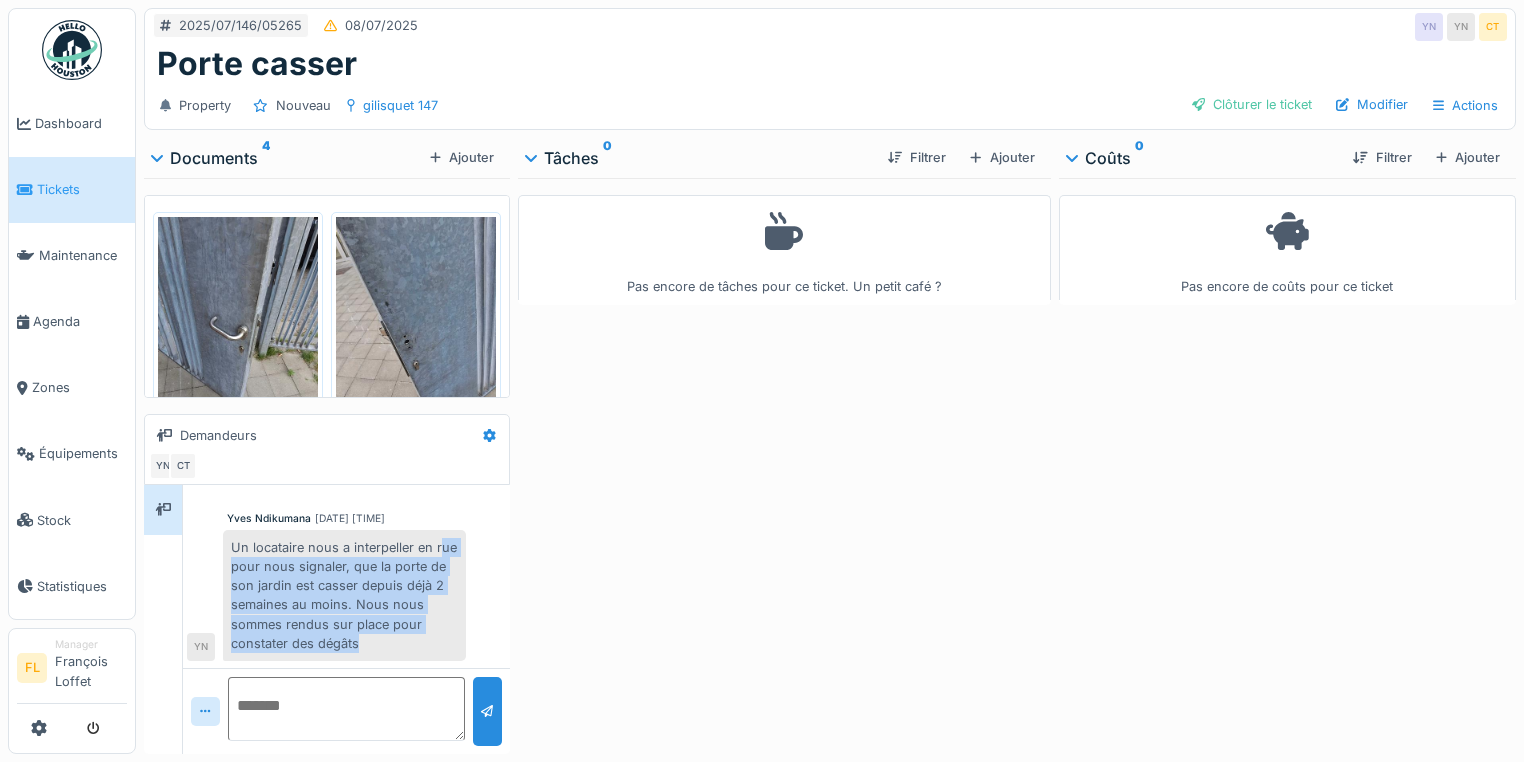 drag, startPoint x: 235, startPoint y: 563, endPoint x: 402, endPoint y: 650, distance: 188.30295 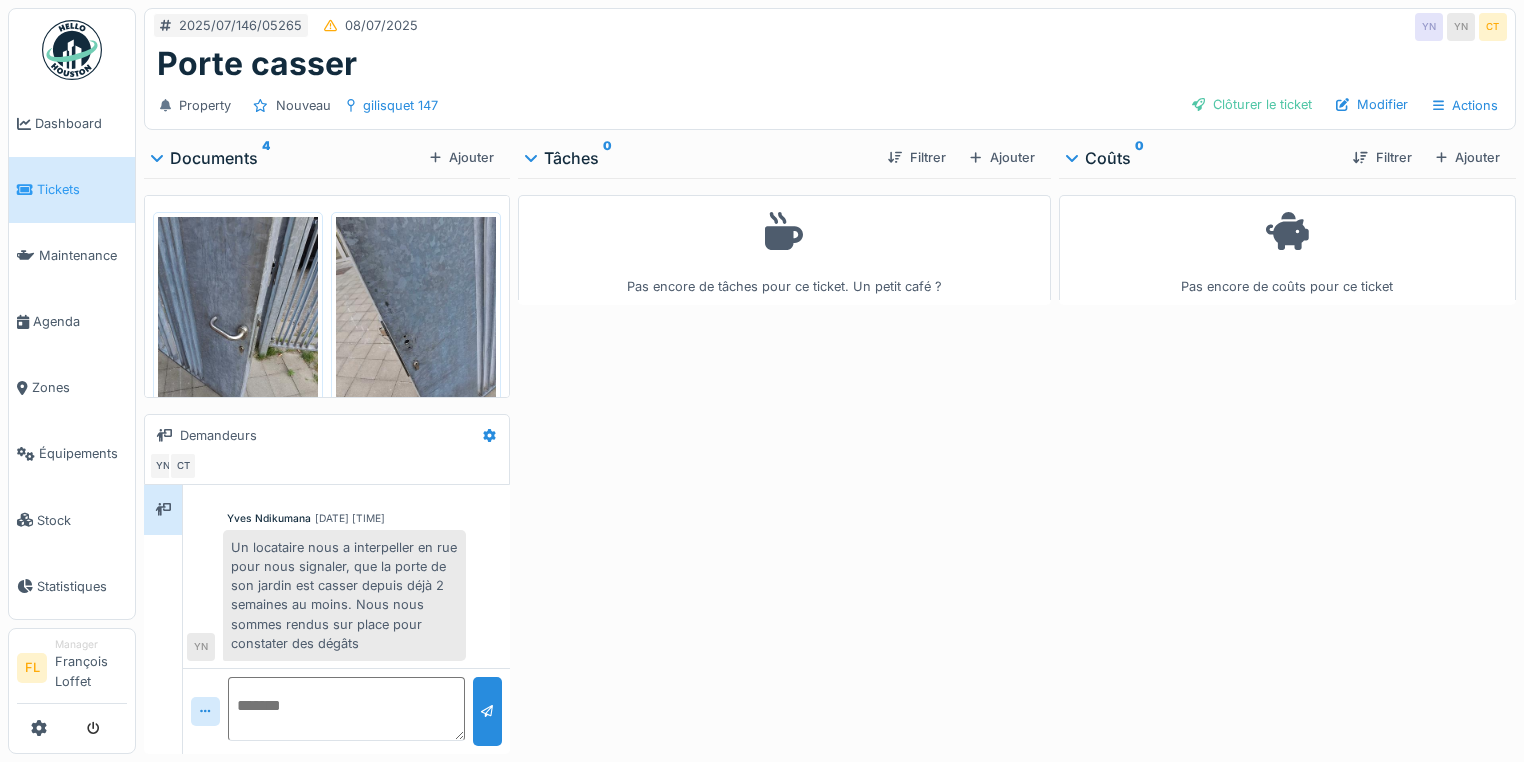 click at bounding box center [238, 323] 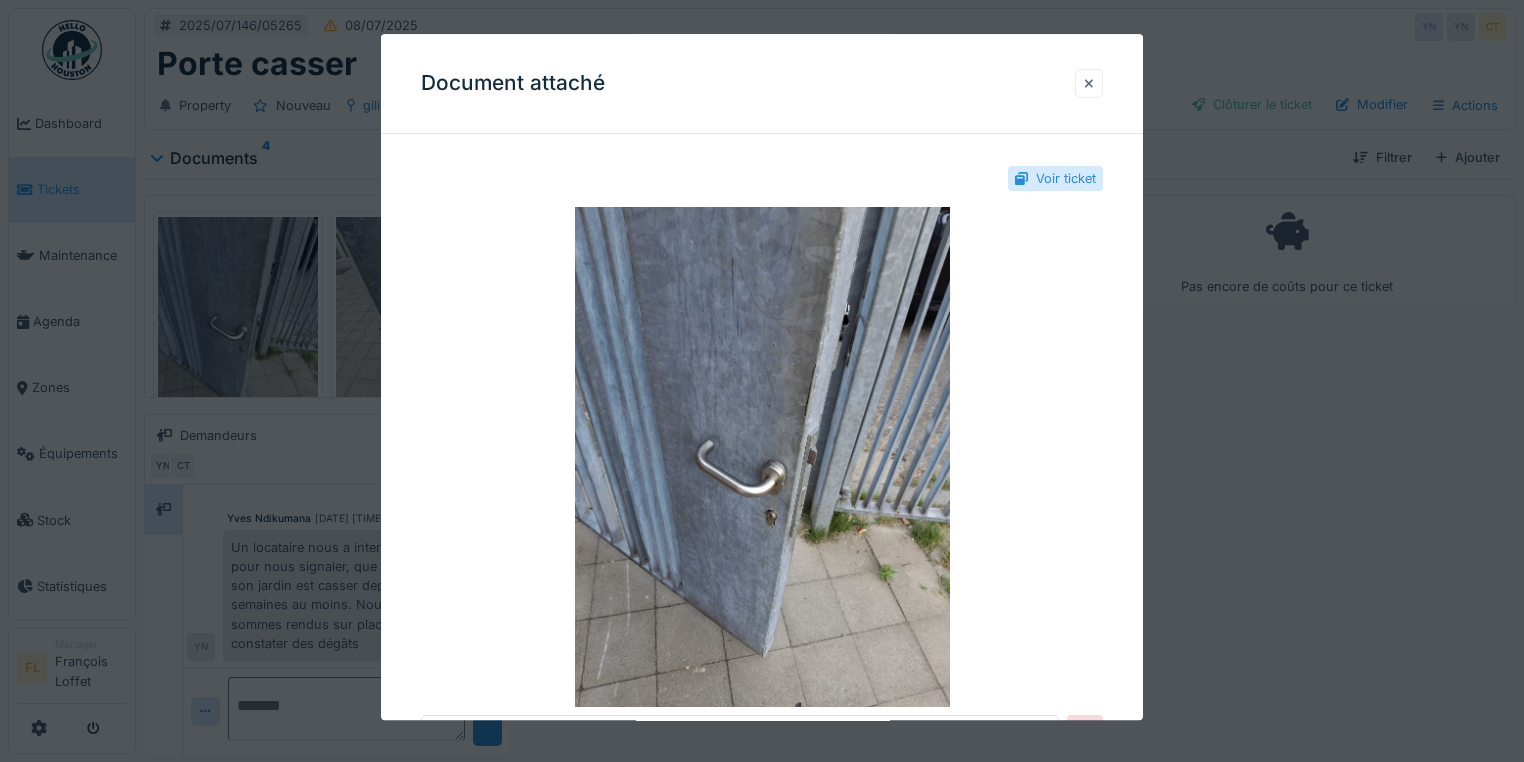 click at bounding box center (1089, 83) 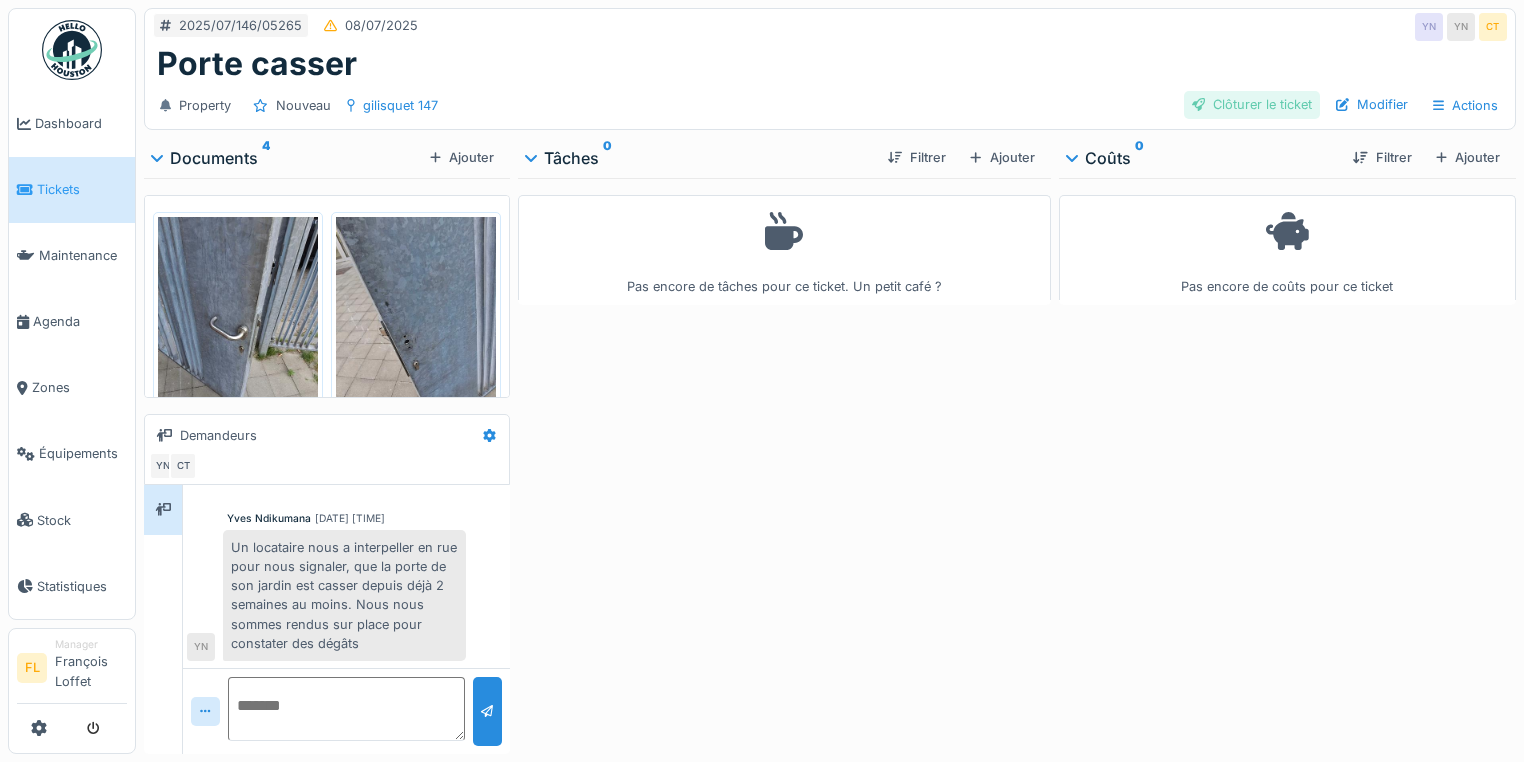 click on "Clôturer le ticket" at bounding box center [1252, 104] 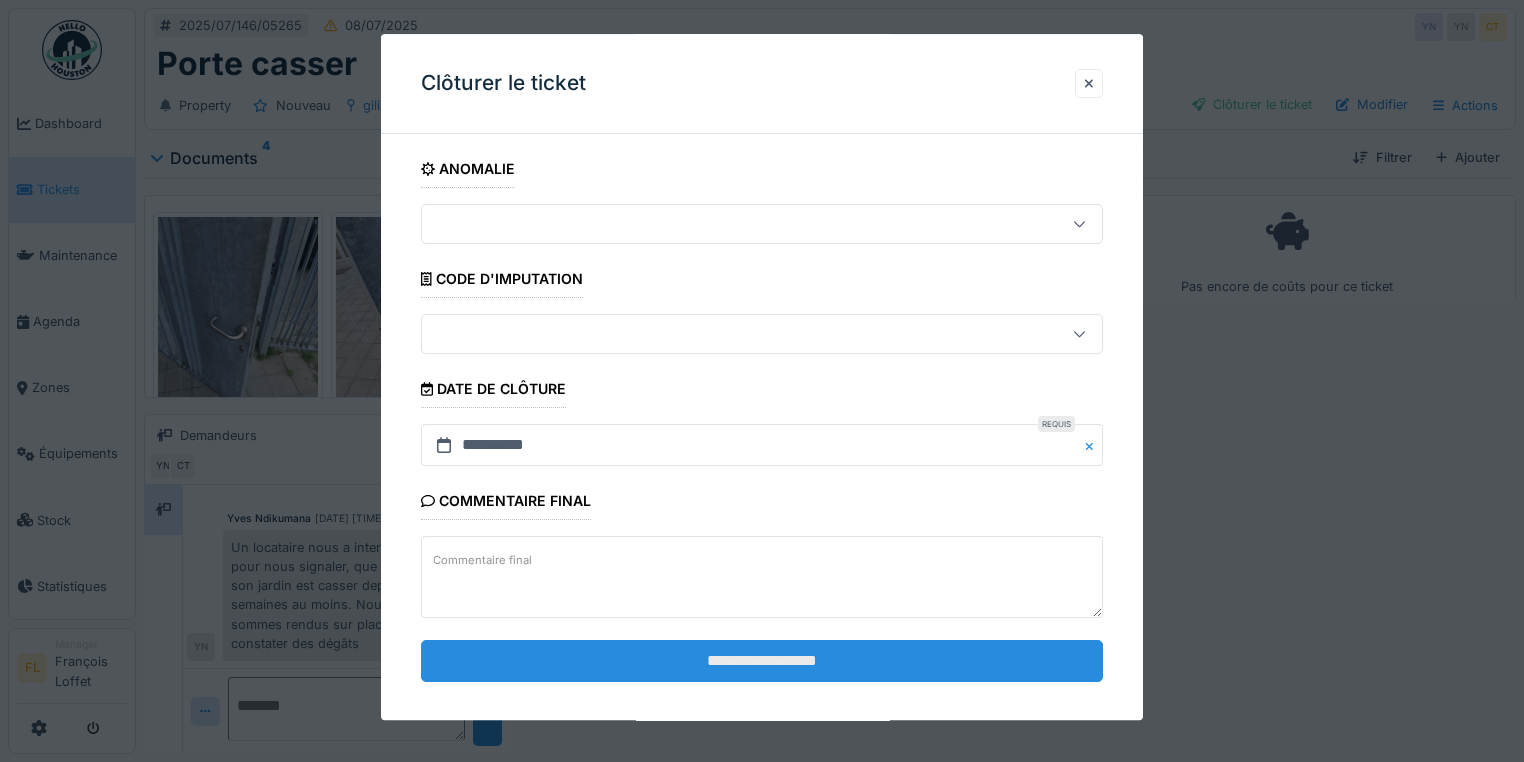 click on "**********" at bounding box center [762, 661] 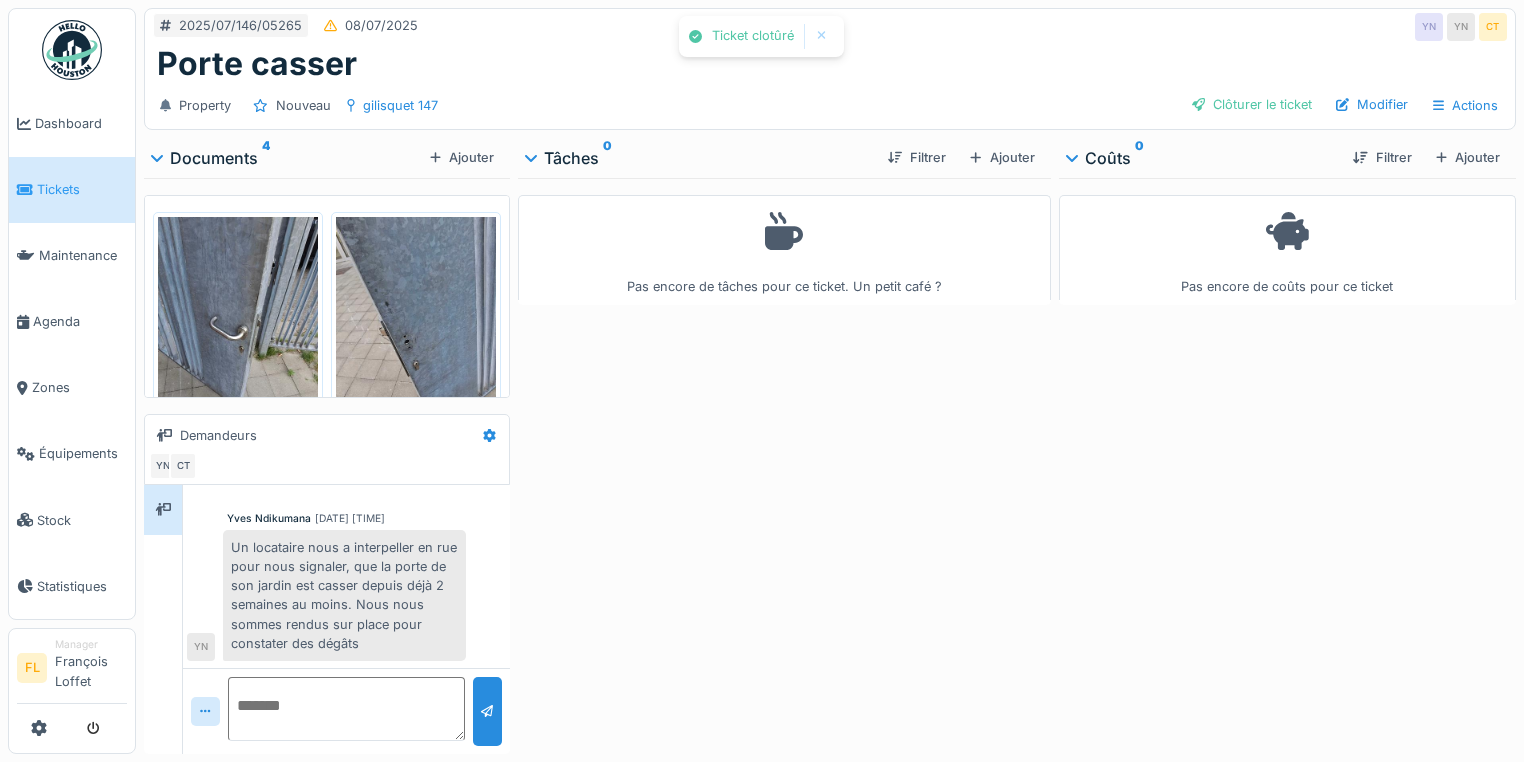 scroll, scrollTop: 87, scrollLeft: 0, axis: vertical 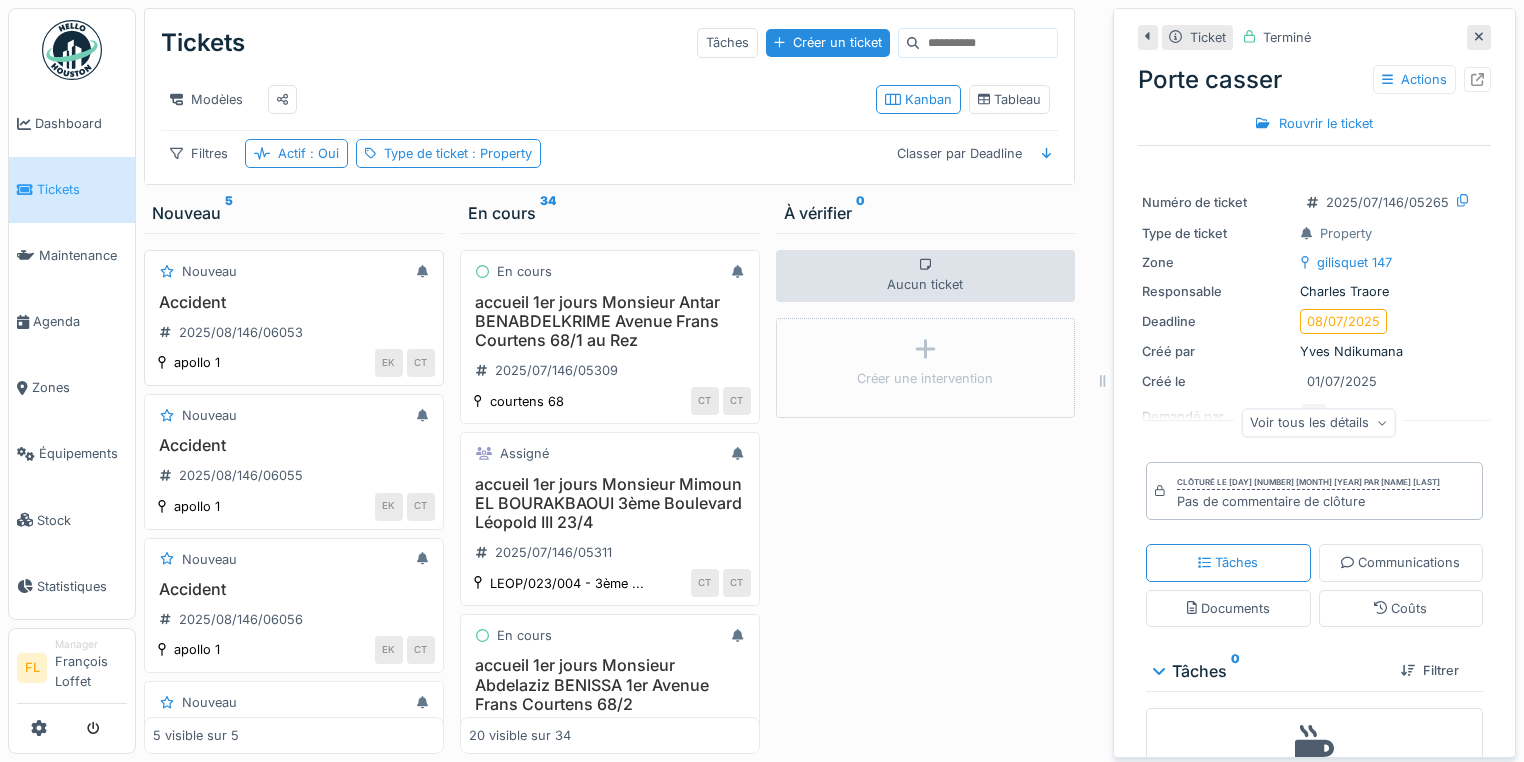 click on "Accident" at bounding box center (294, 302) 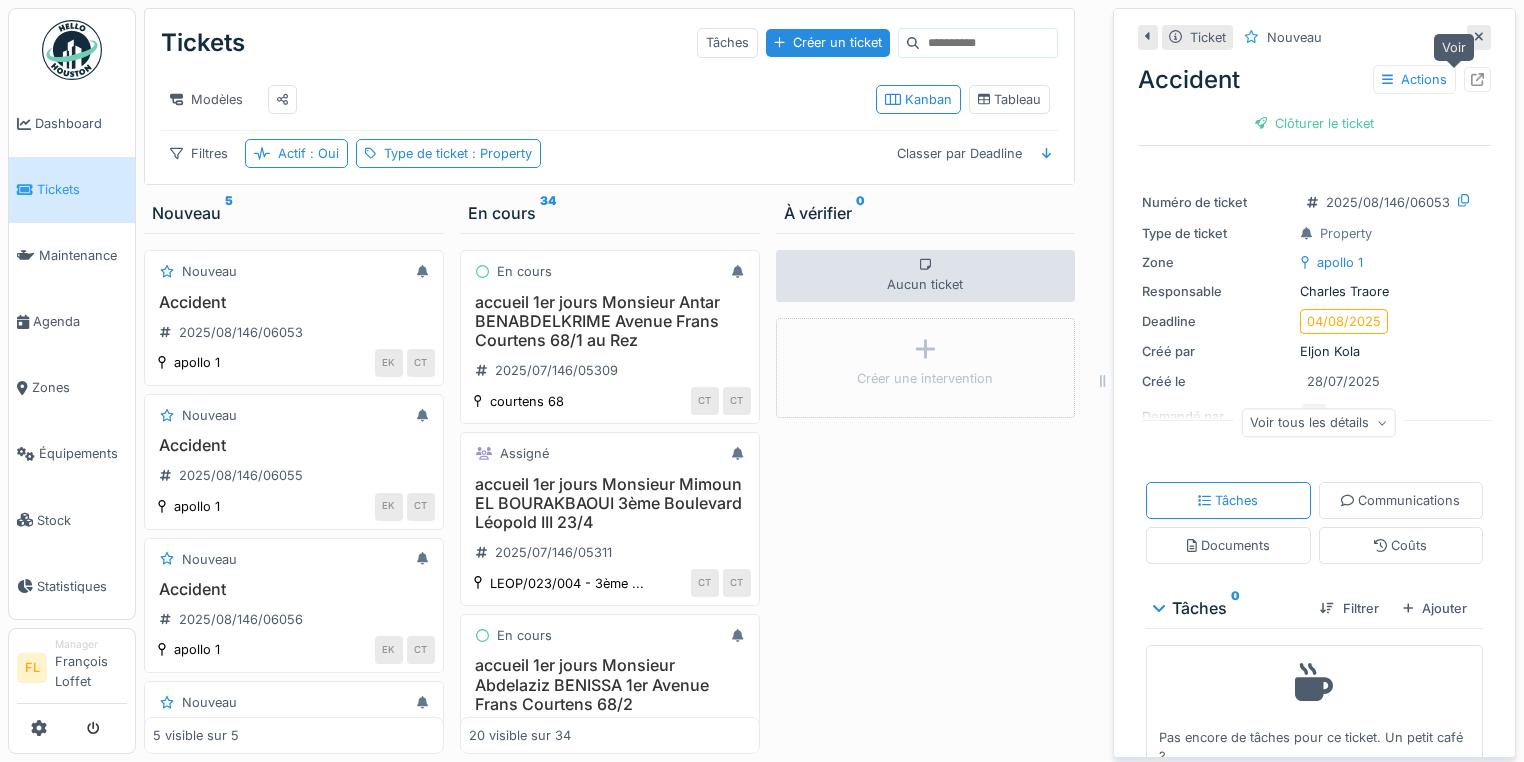 click 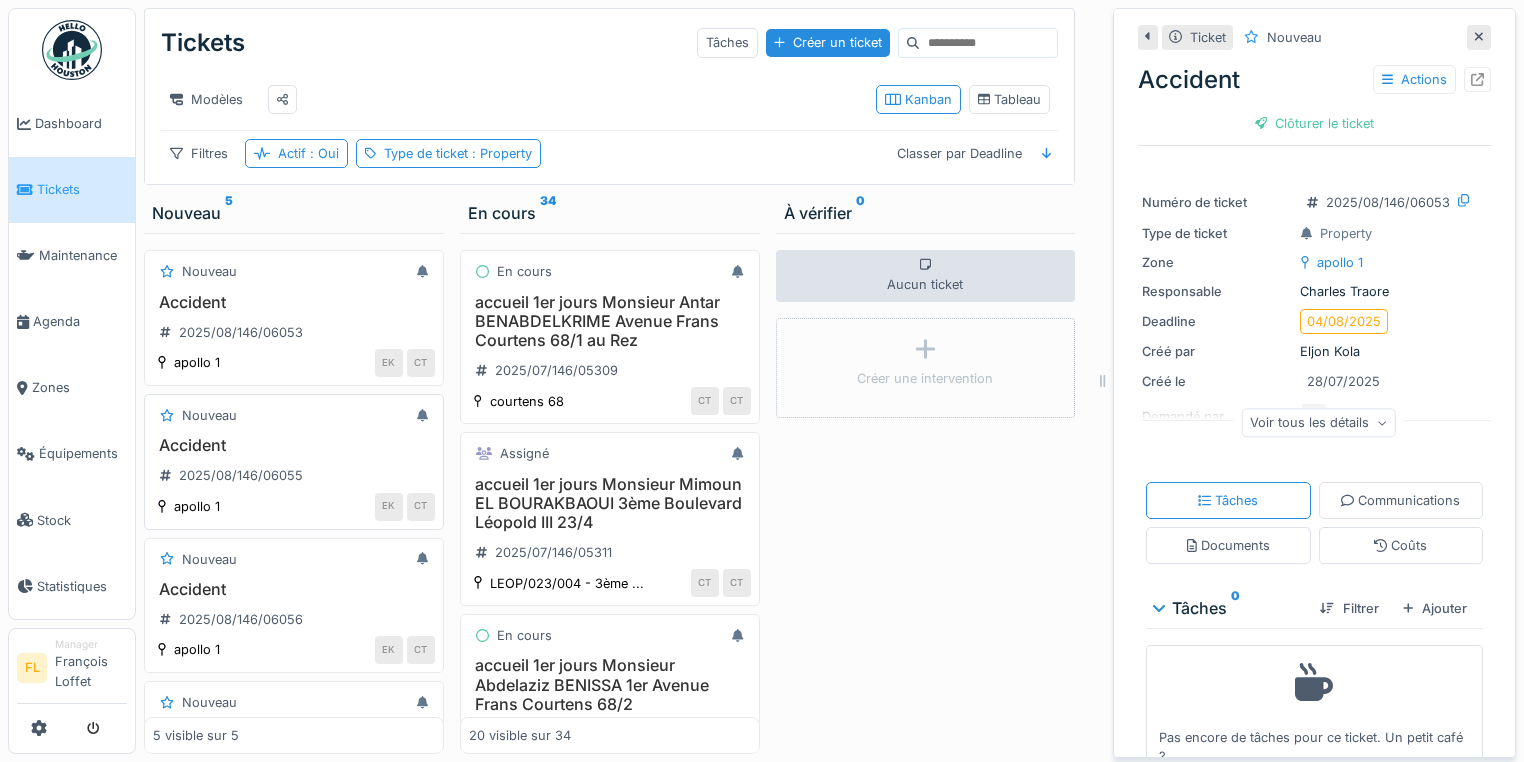 click on "Accident" at bounding box center (294, 445) 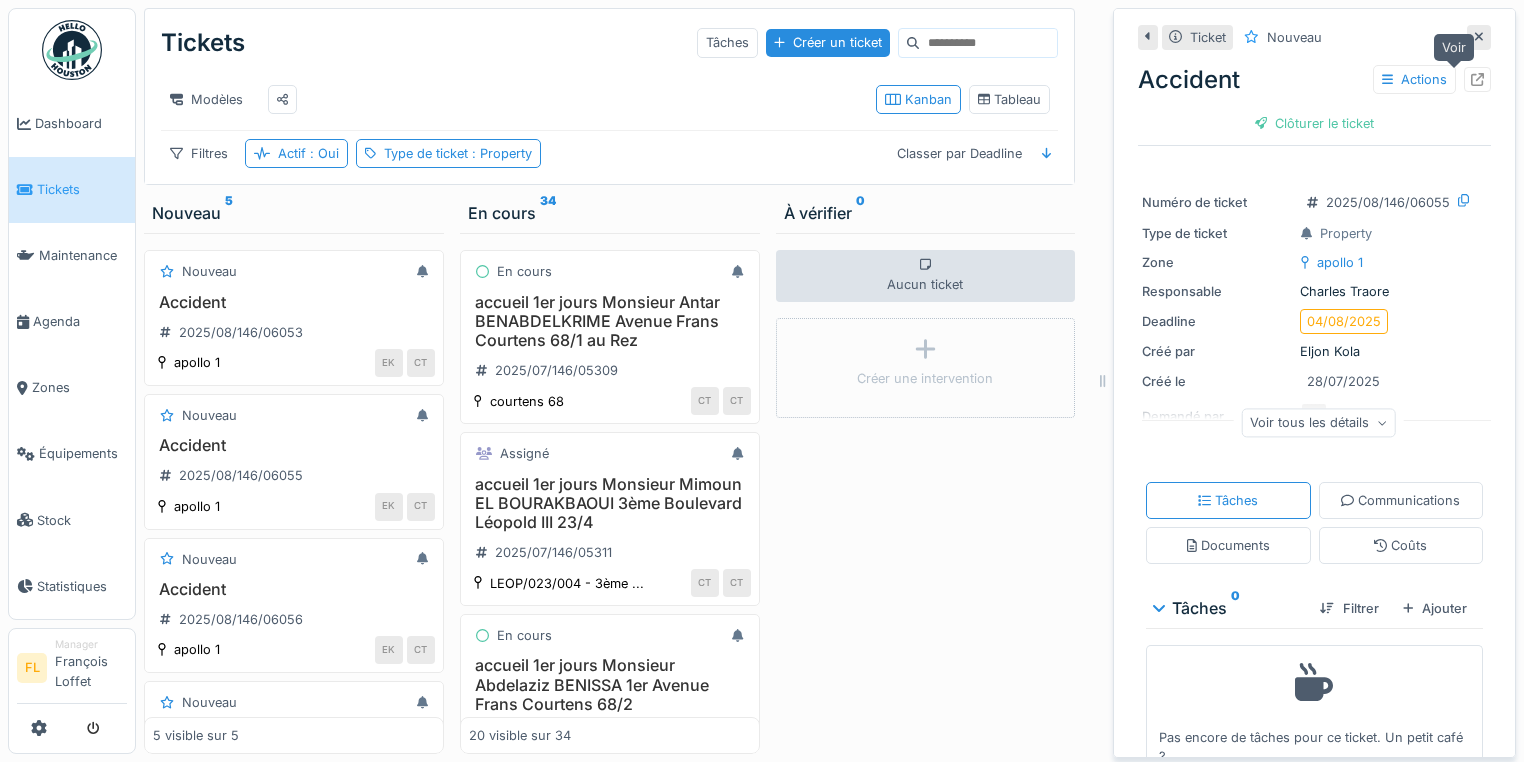 click 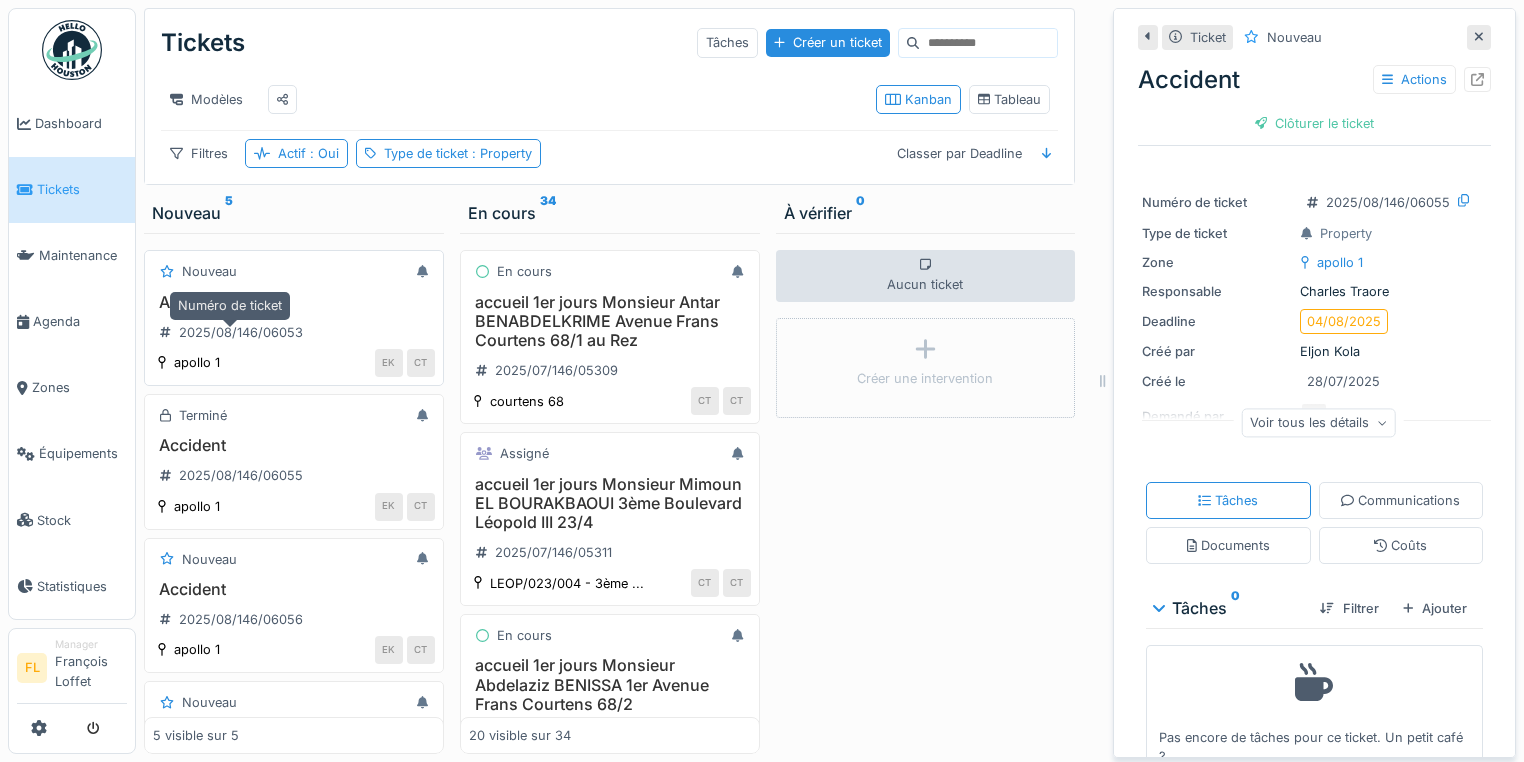click on "2025/08/146/06053" at bounding box center [231, 332] 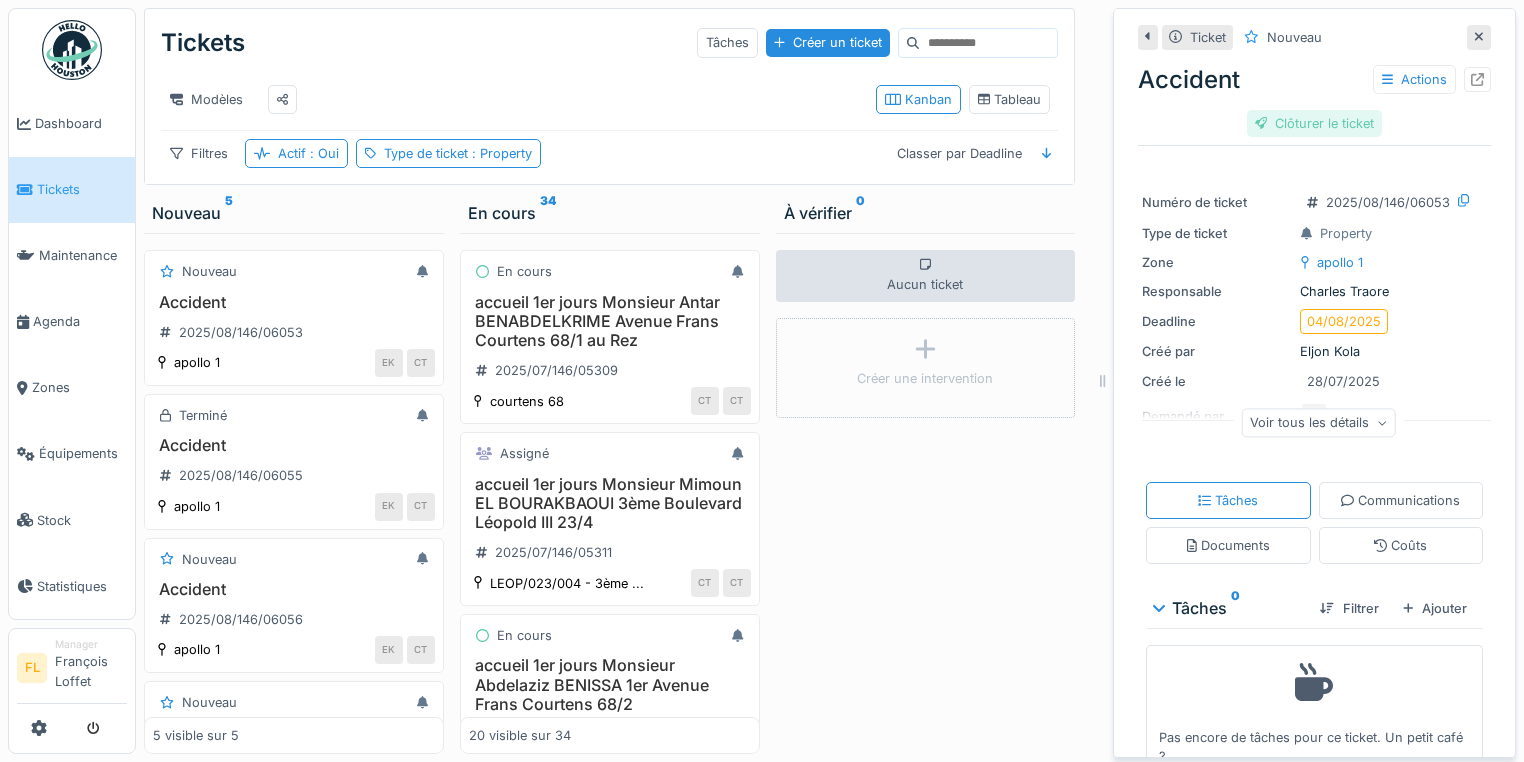 click on "Clôturer le ticket" at bounding box center (1315, 123) 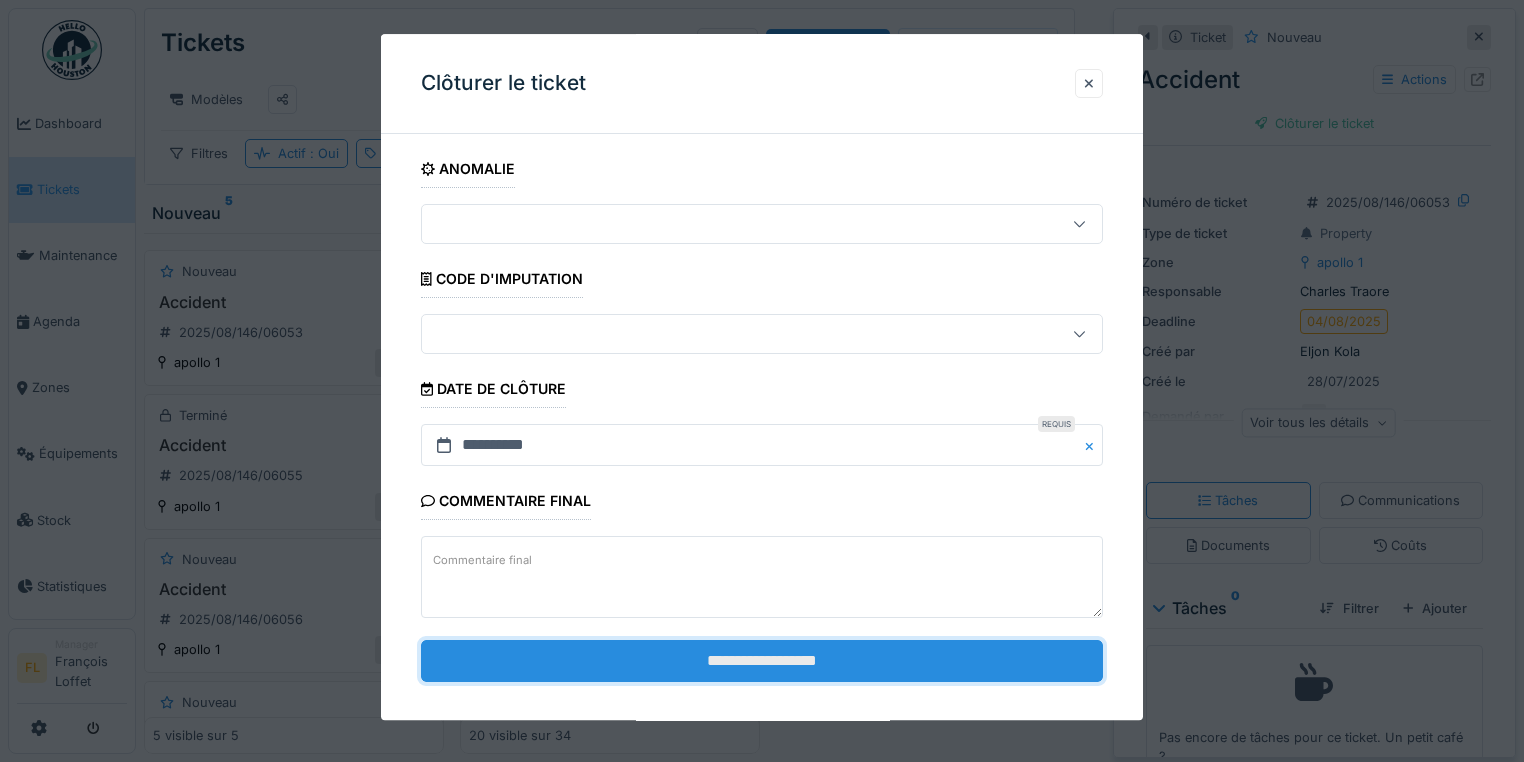 click on "**********" at bounding box center [762, 661] 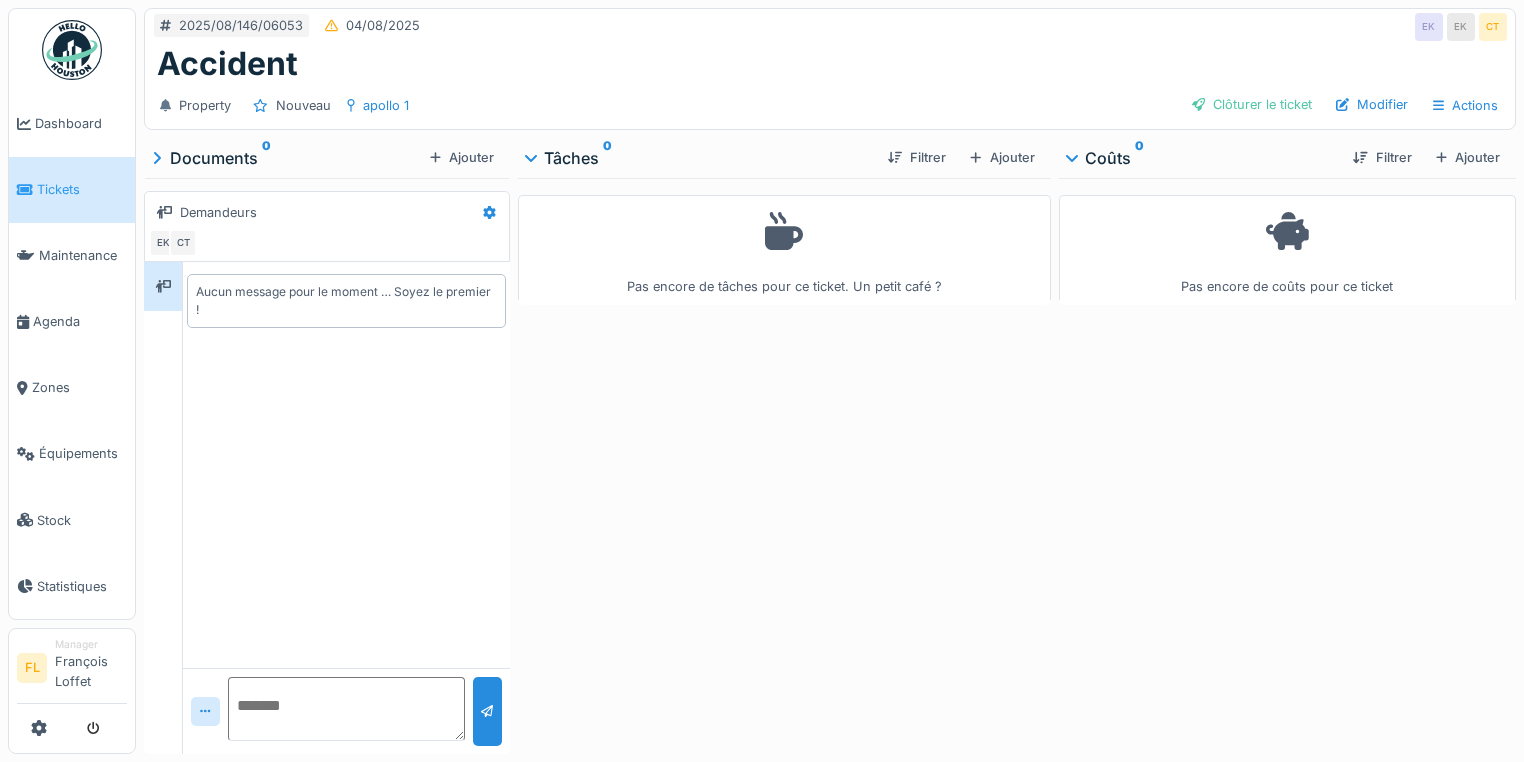 scroll, scrollTop: 0, scrollLeft: 0, axis: both 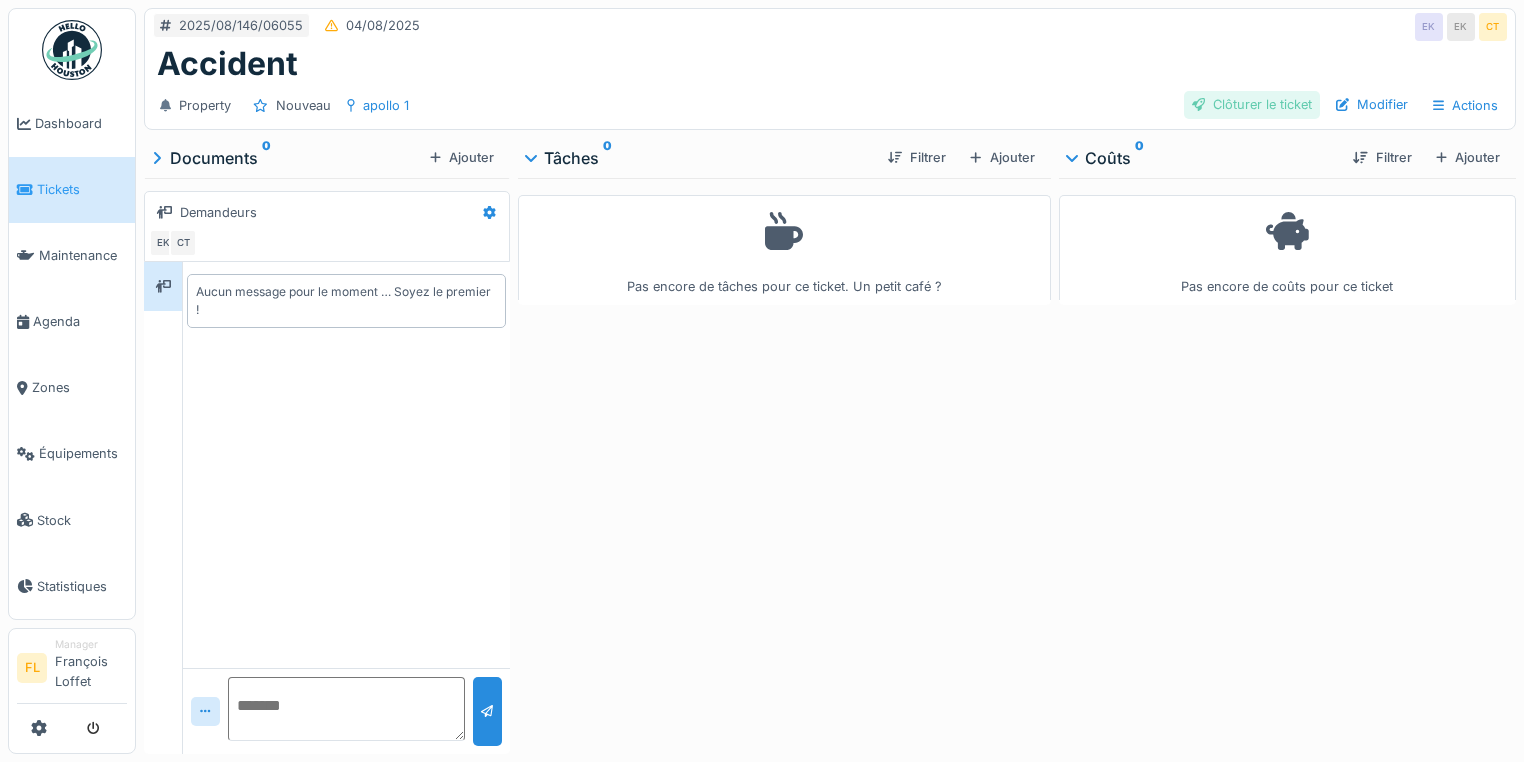 click on "Clôturer le ticket" at bounding box center [1252, 104] 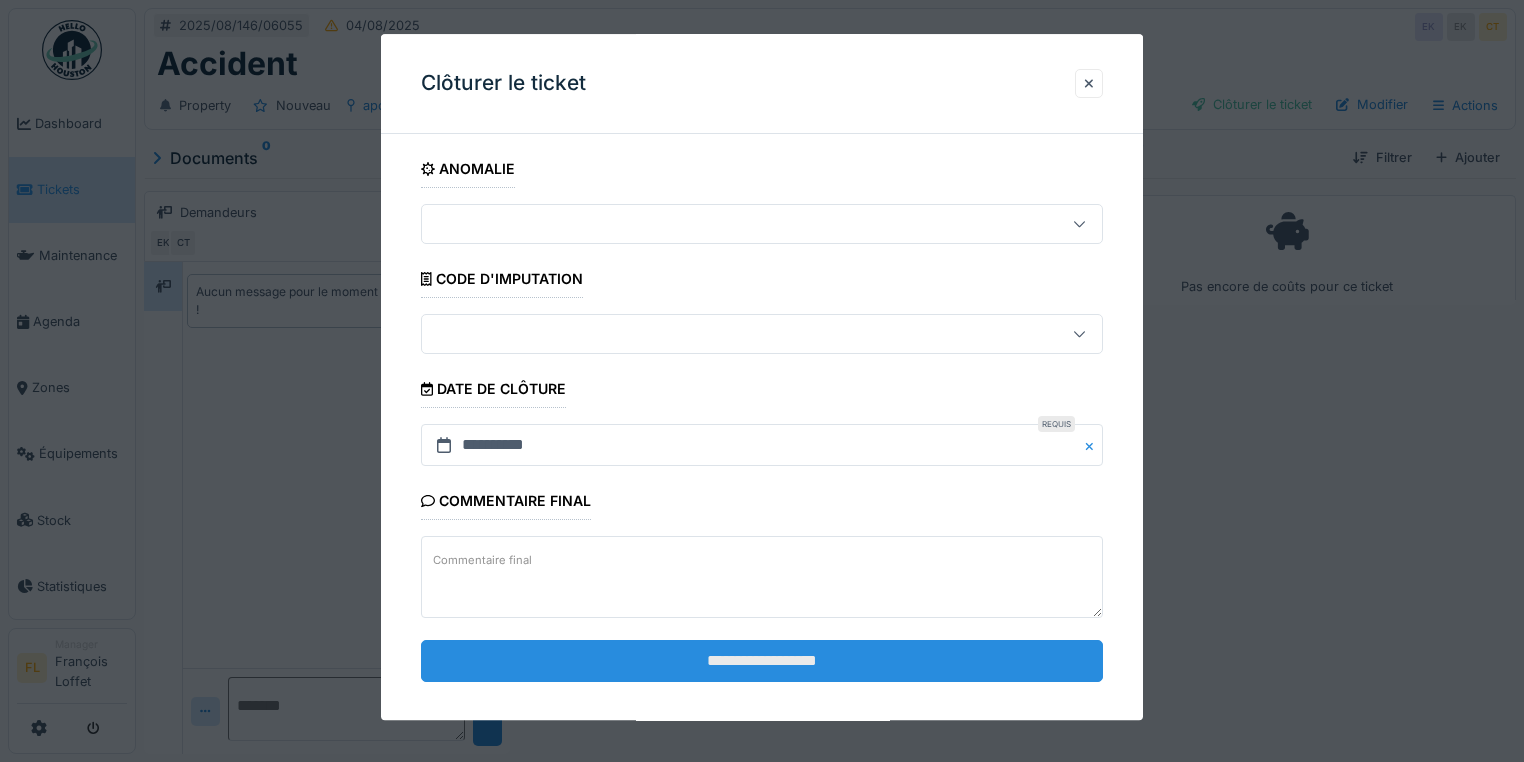 click on "**********" at bounding box center [762, 661] 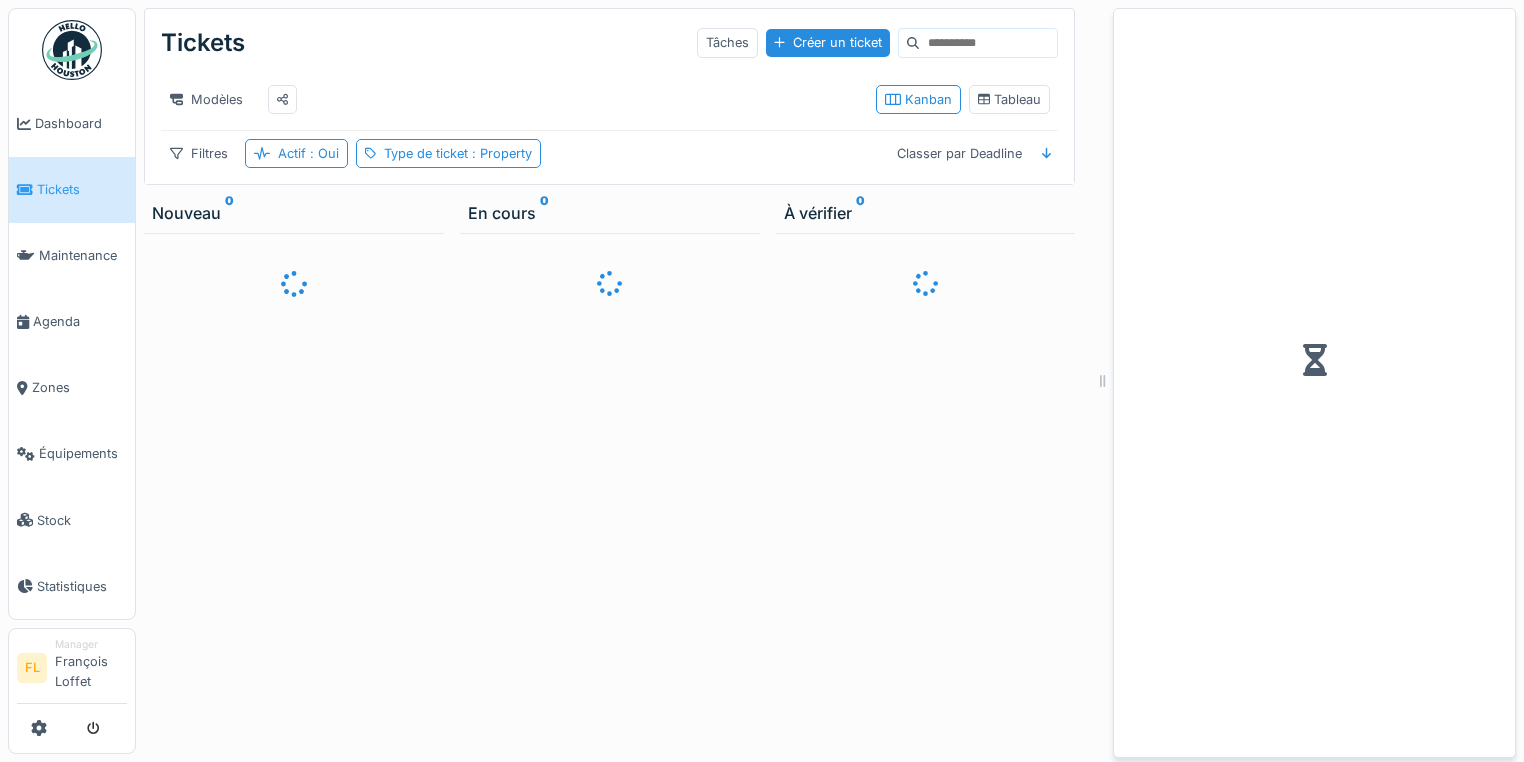 scroll, scrollTop: 12, scrollLeft: 0, axis: vertical 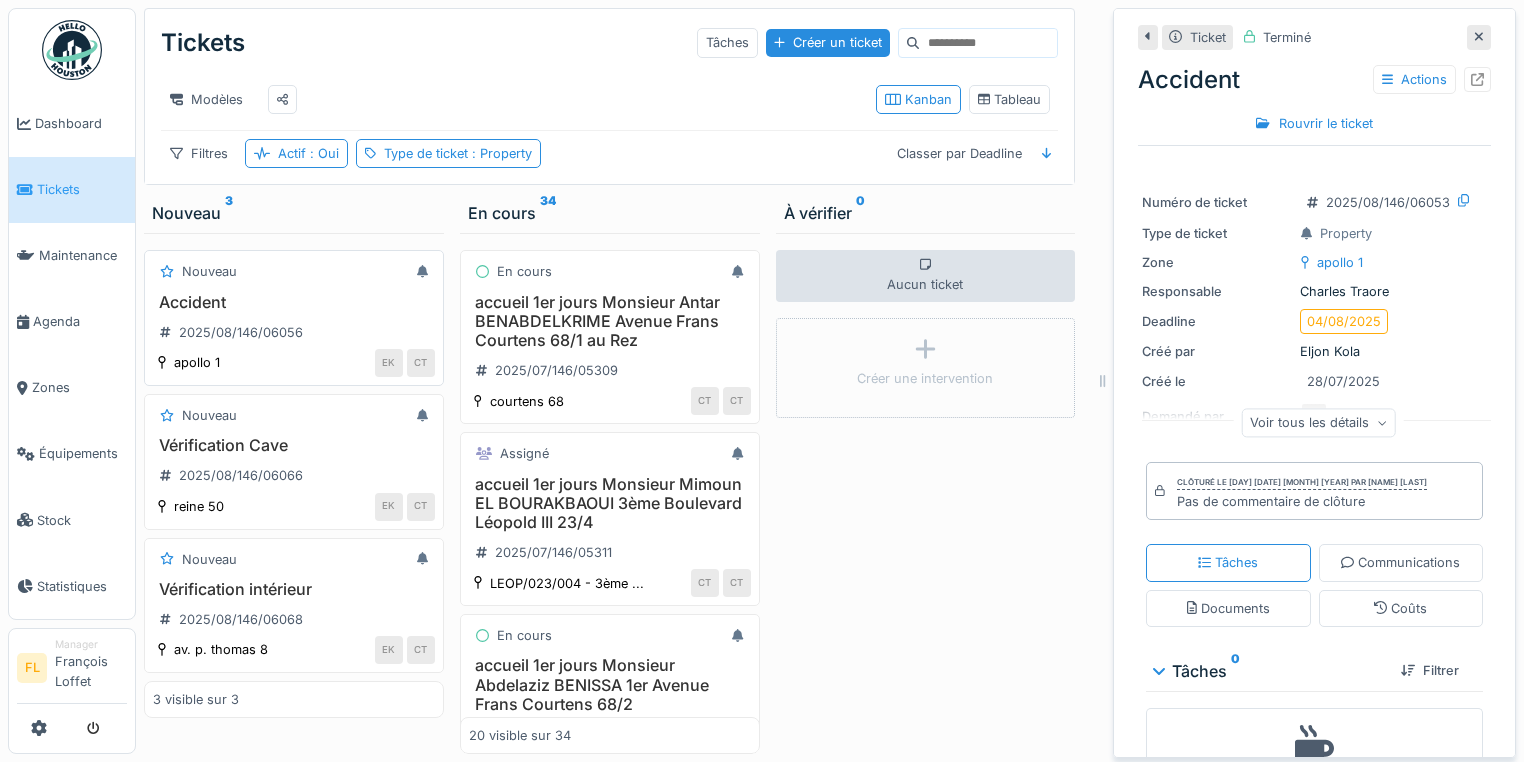 click on "Accident" at bounding box center (294, 302) 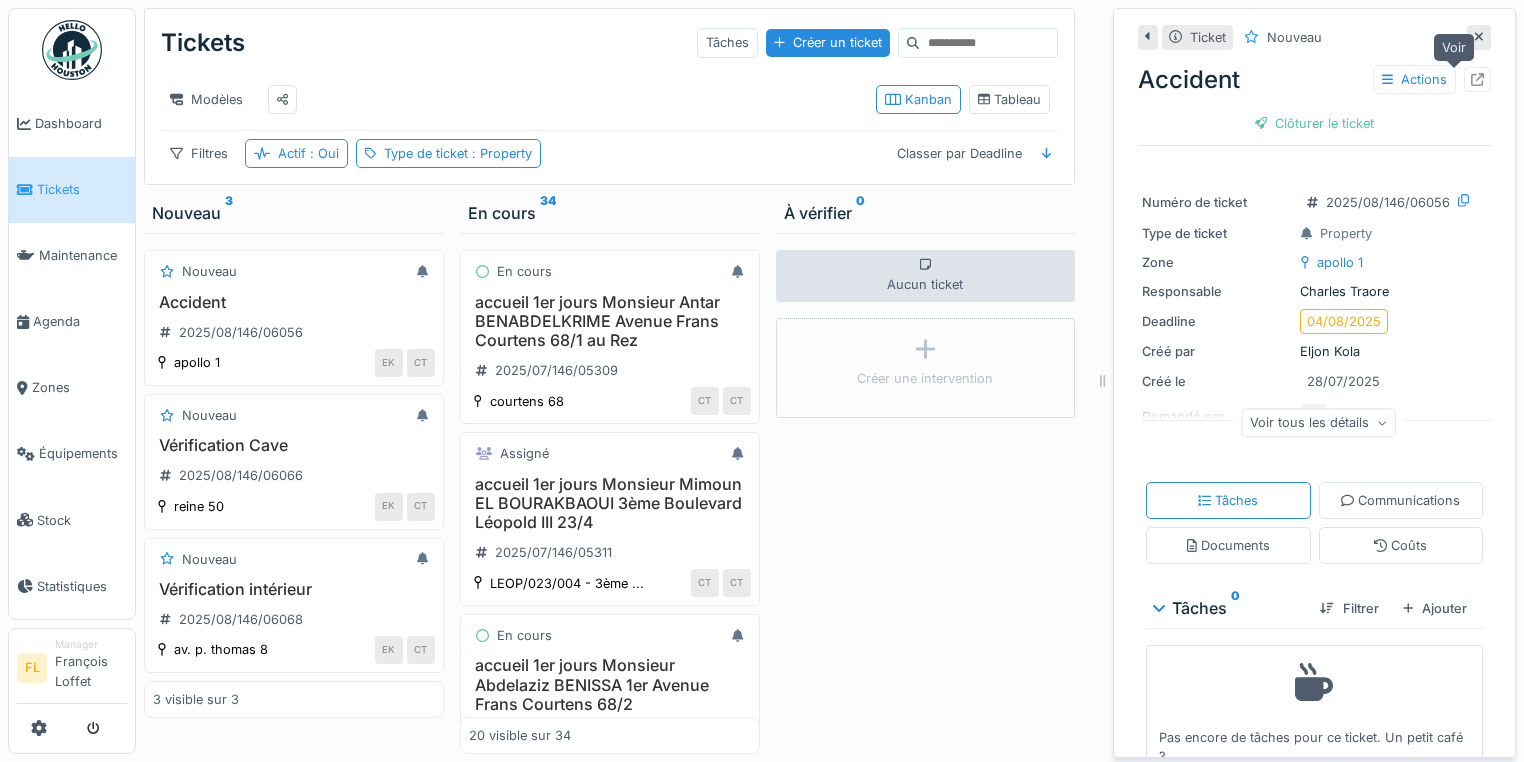 click at bounding box center [1477, 79] 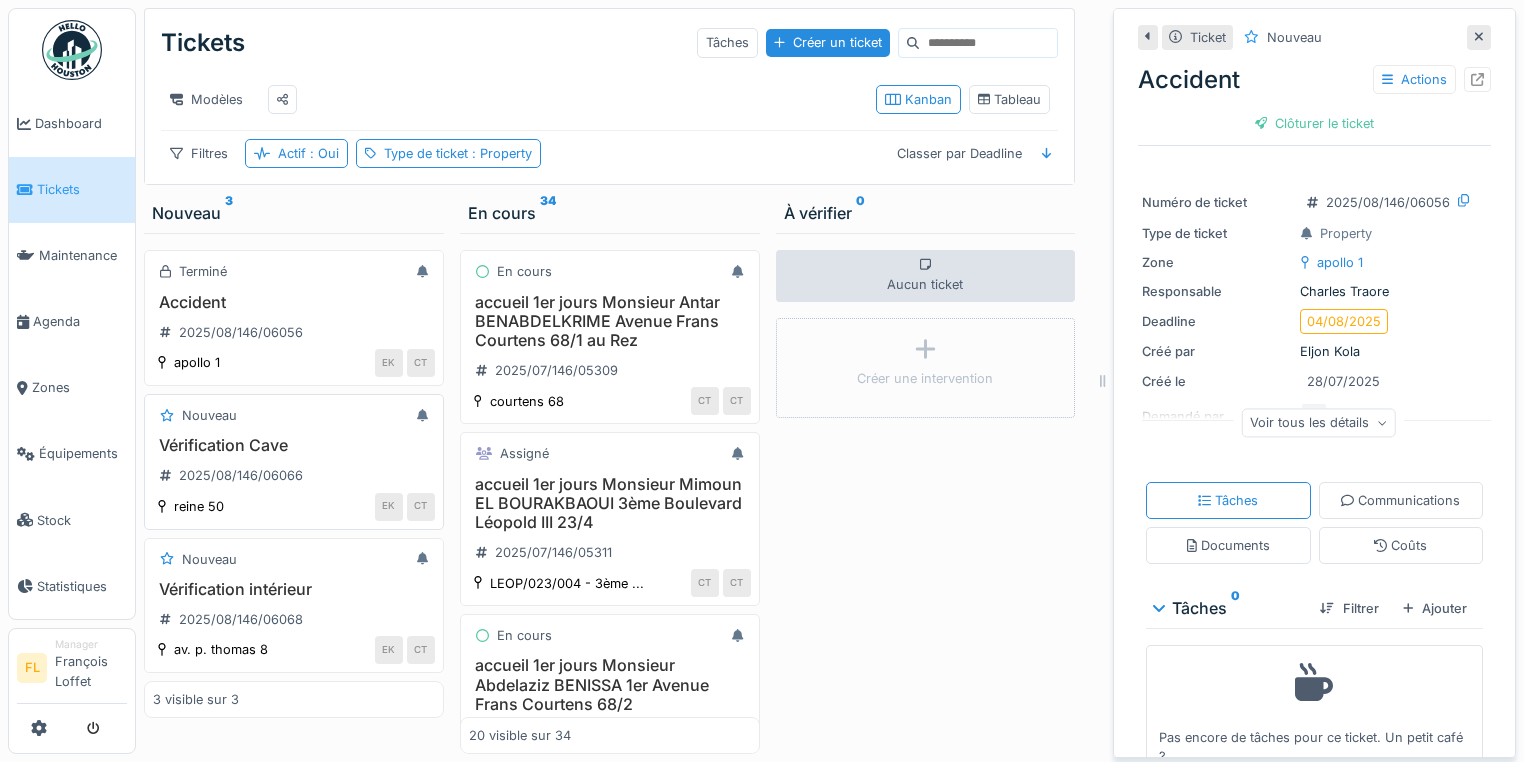 click on "Vérification Cave" at bounding box center (294, 445) 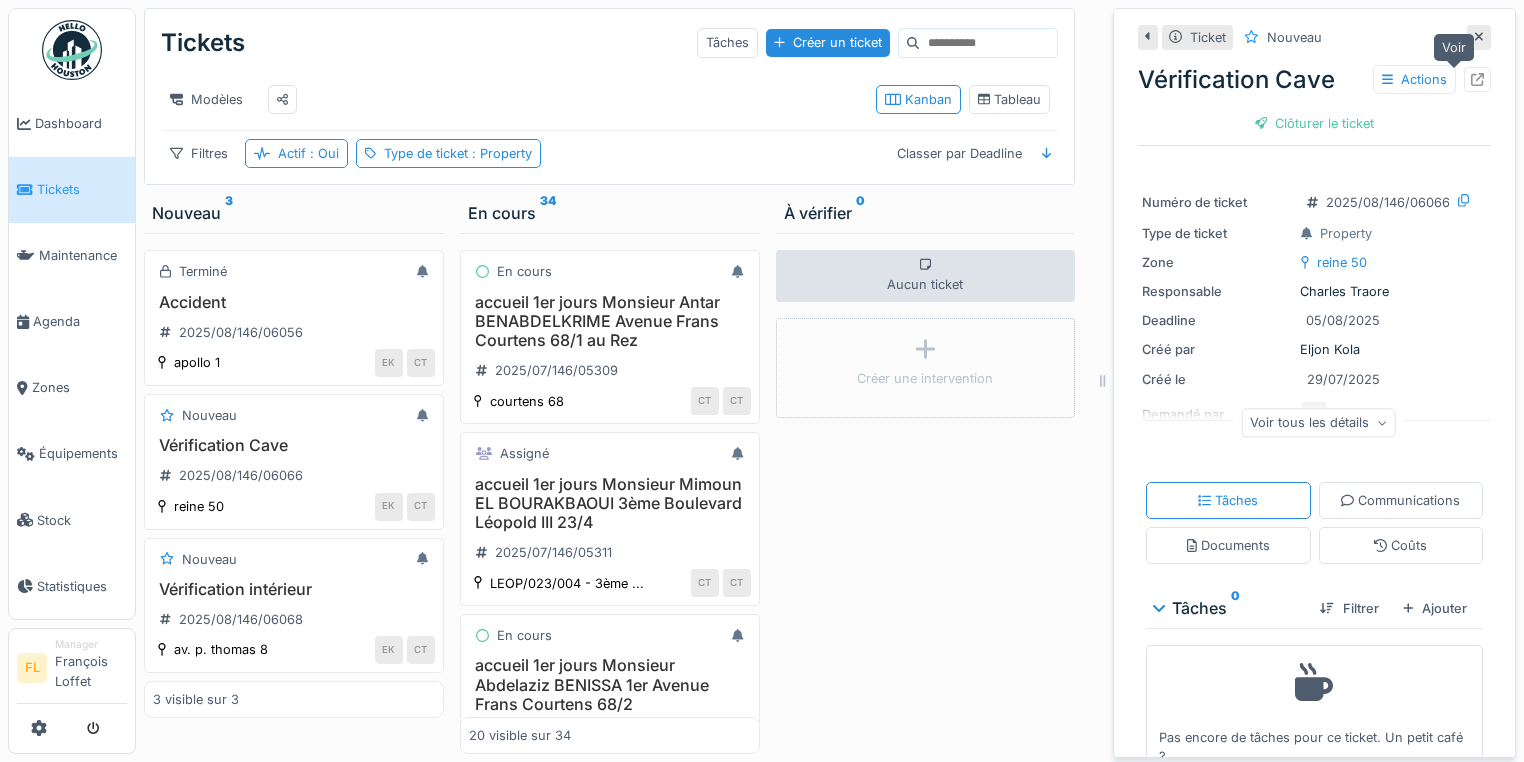 click 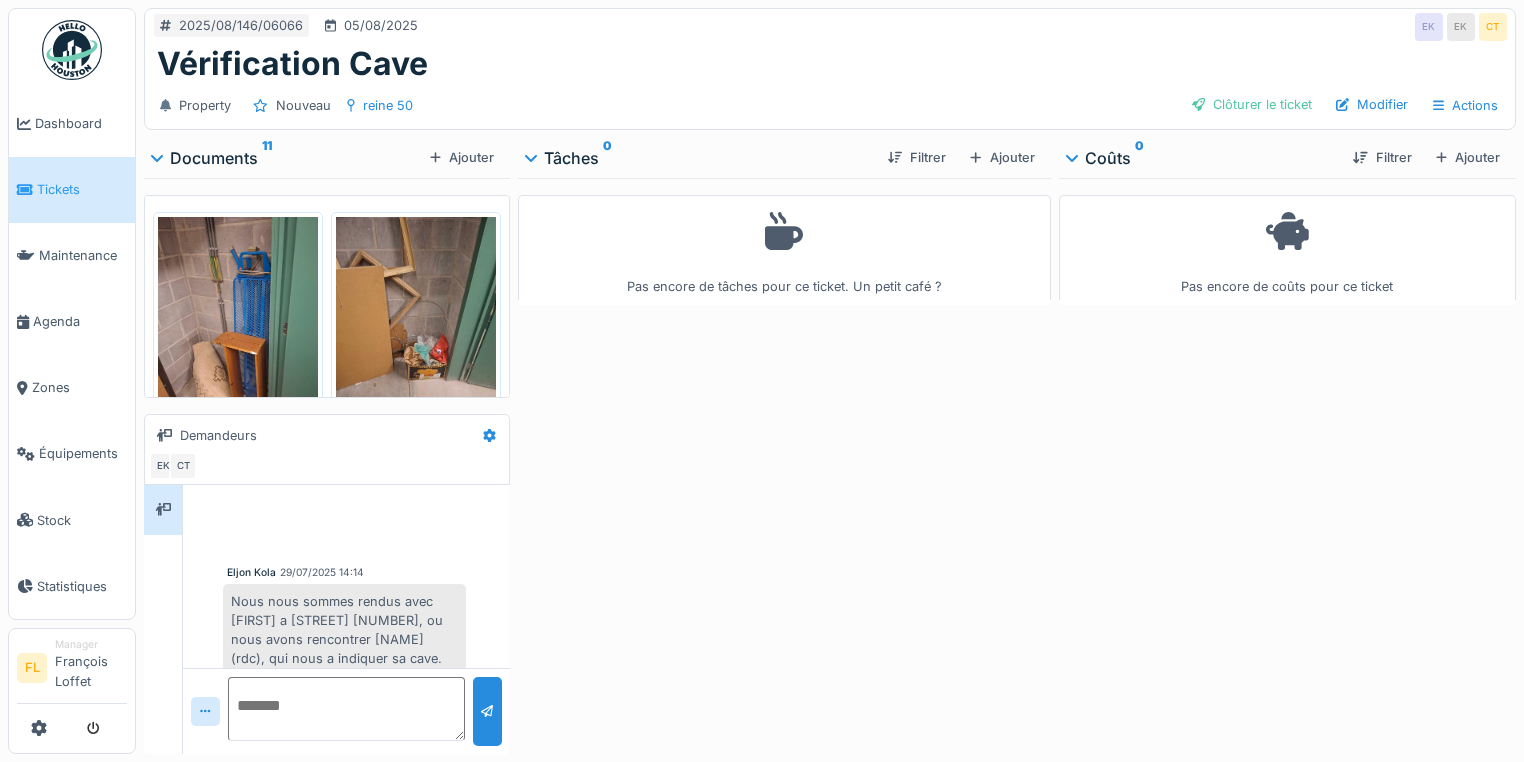 scroll, scrollTop: 0, scrollLeft: 0, axis: both 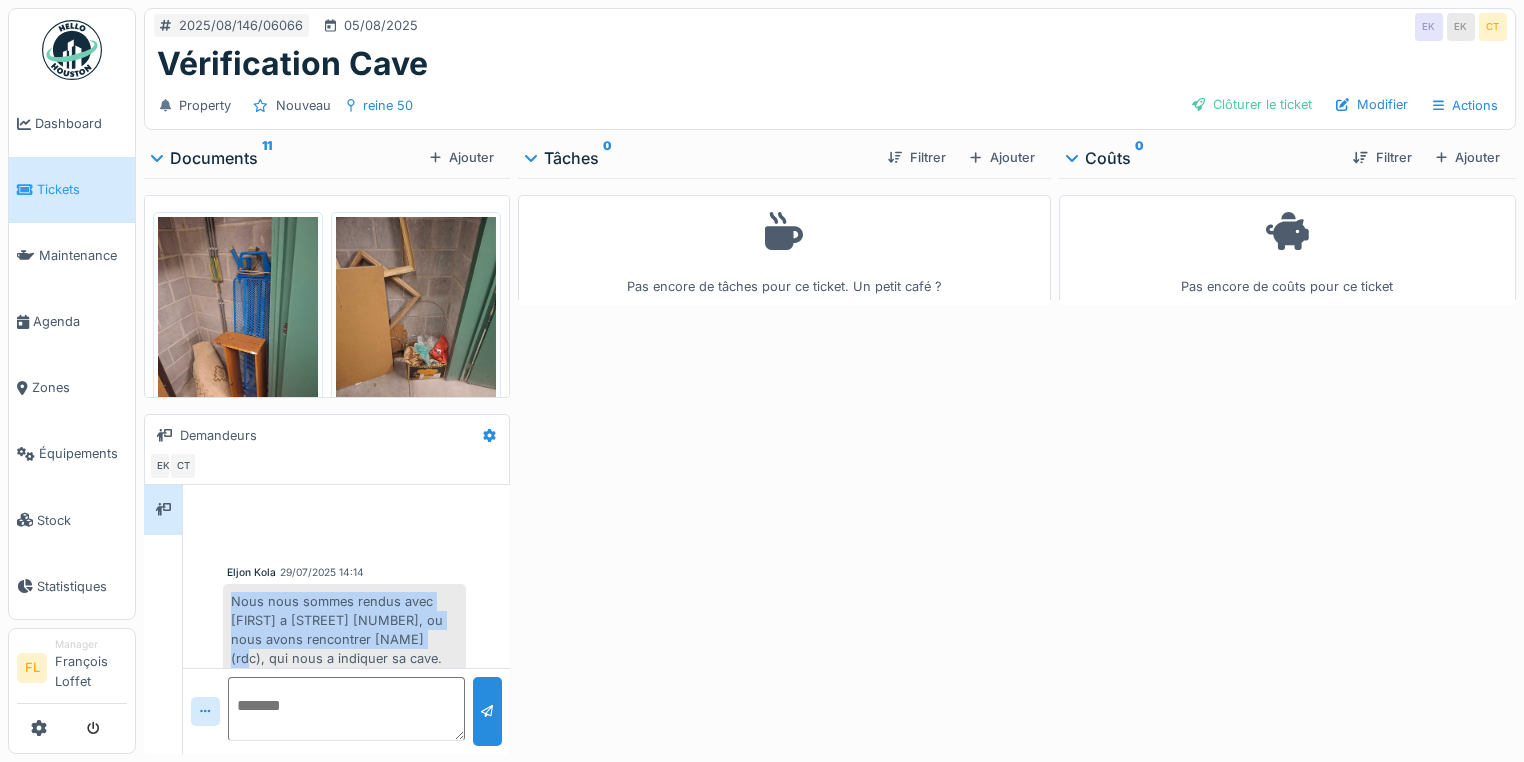 drag, startPoint x: 230, startPoint y: 603, endPoint x: 423, endPoint y: 646, distance: 197.73215 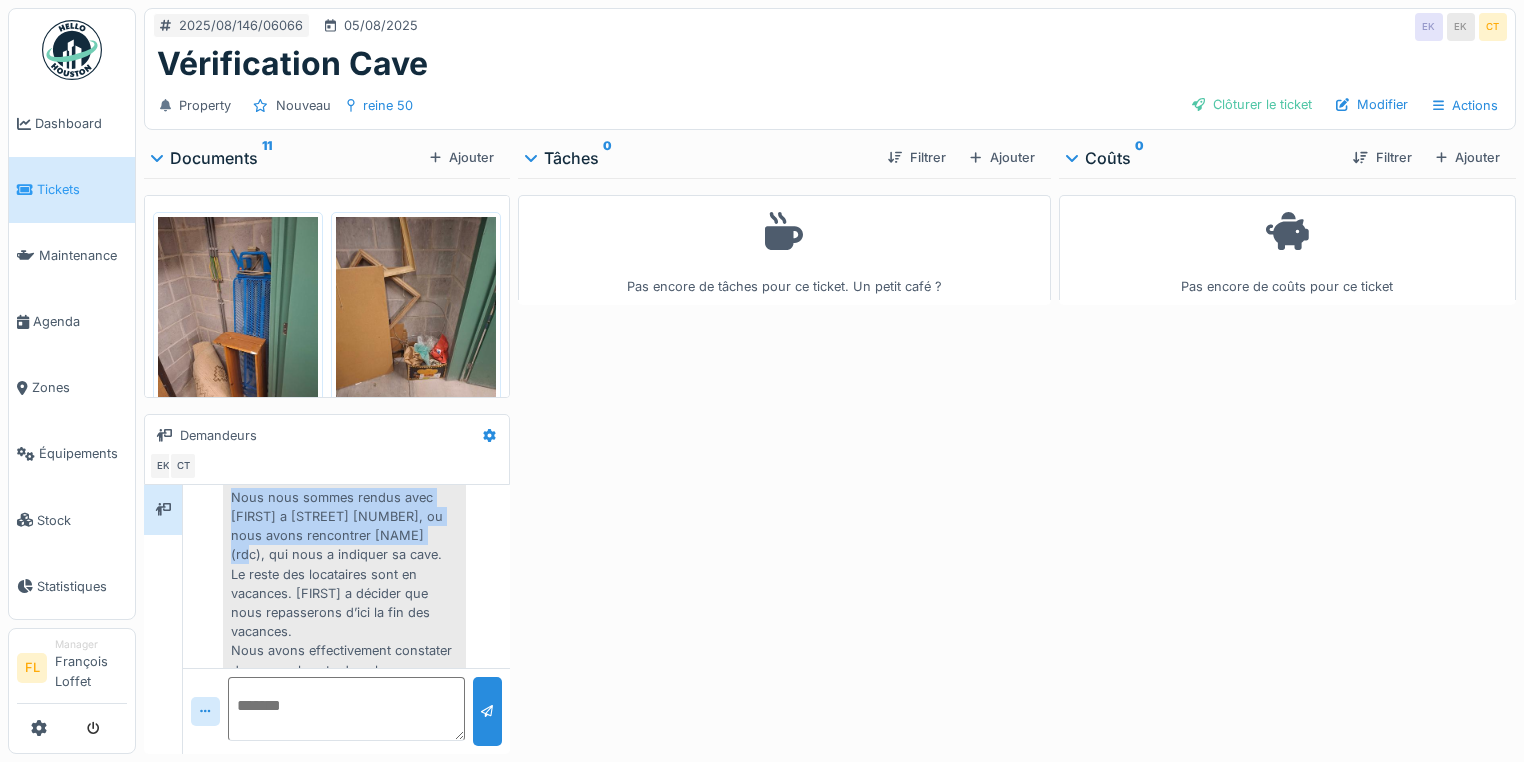 scroll, scrollTop: 80, scrollLeft: 0, axis: vertical 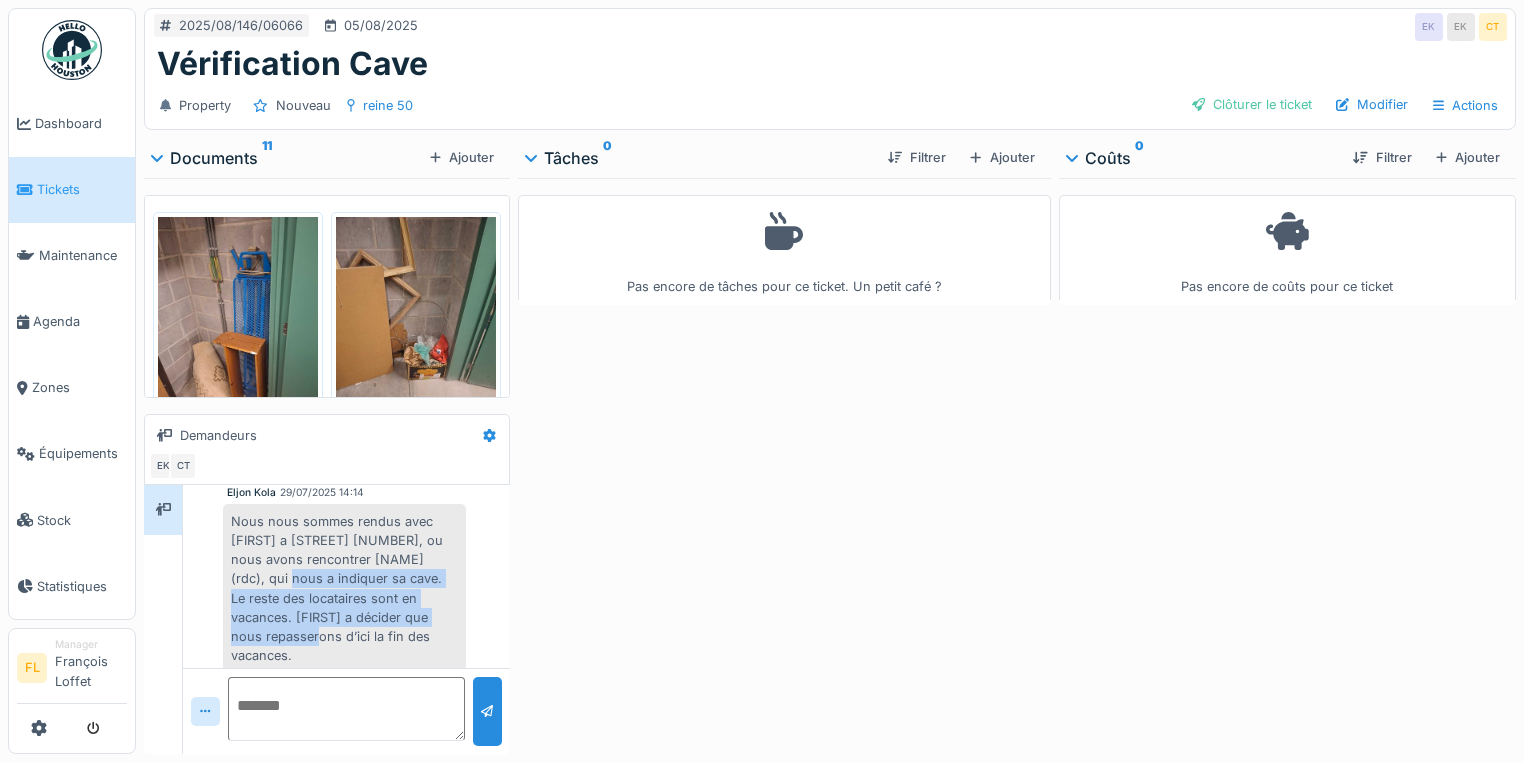 drag, startPoint x: 246, startPoint y: 583, endPoint x: 299, endPoint y: 638, distance: 76.38062 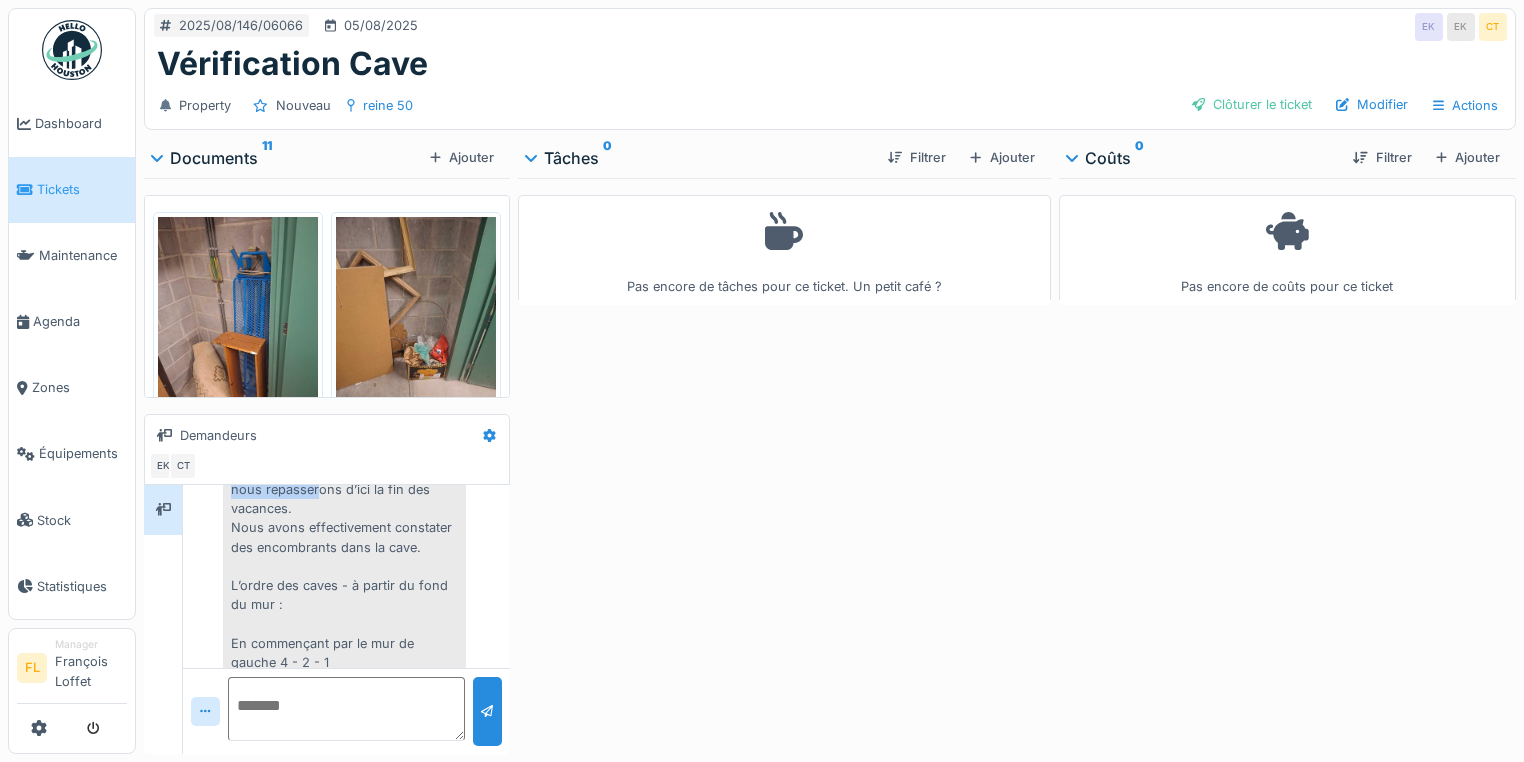 scroll, scrollTop: 240, scrollLeft: 0, axis: vertical 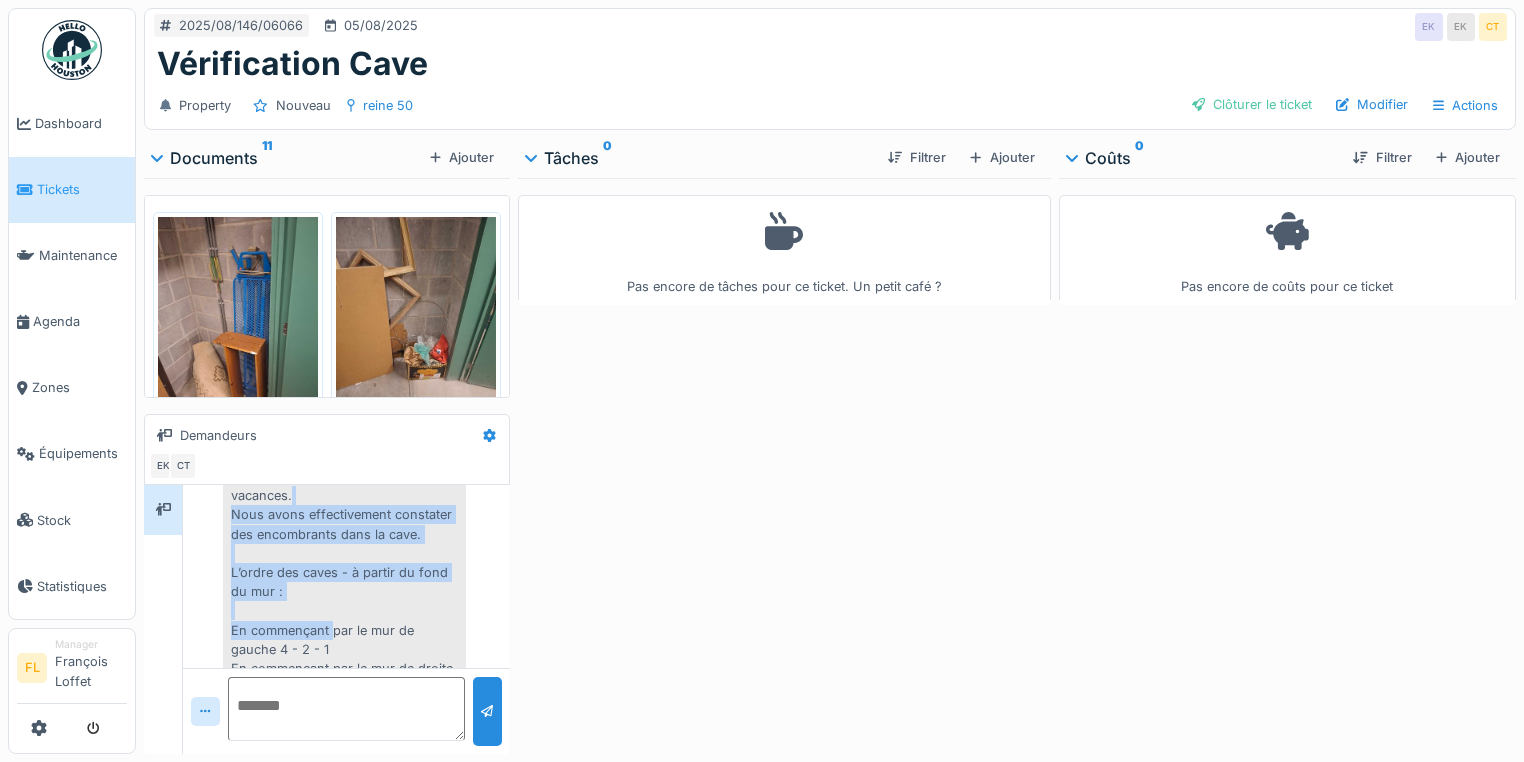 drag, startPoint x: 236, startPoint y: 509, endPoint x: 351, endPoint y: 624, distance: 162.63457 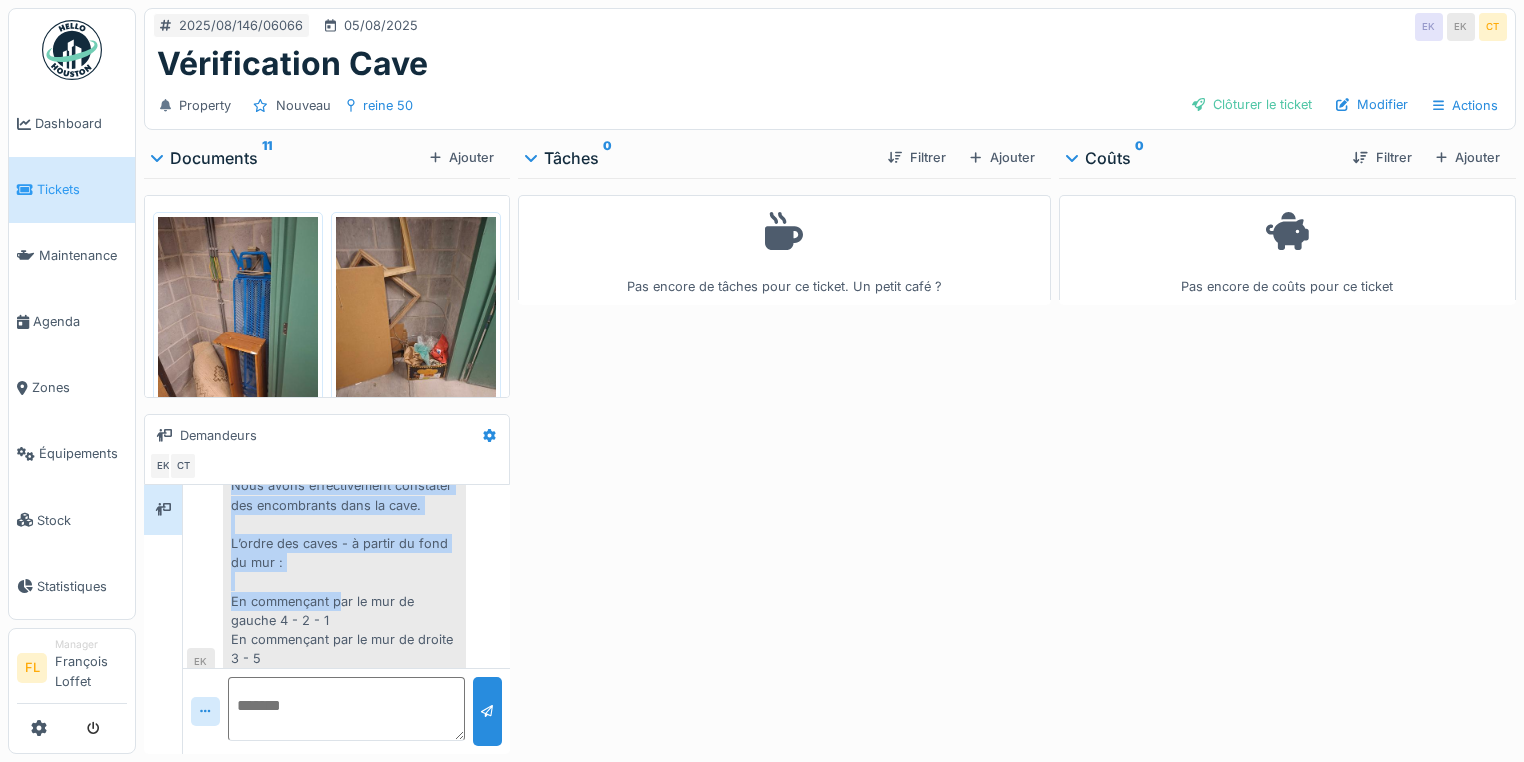 scroll, scrollTop: 284, scrollLeft: 0, axis: vertical 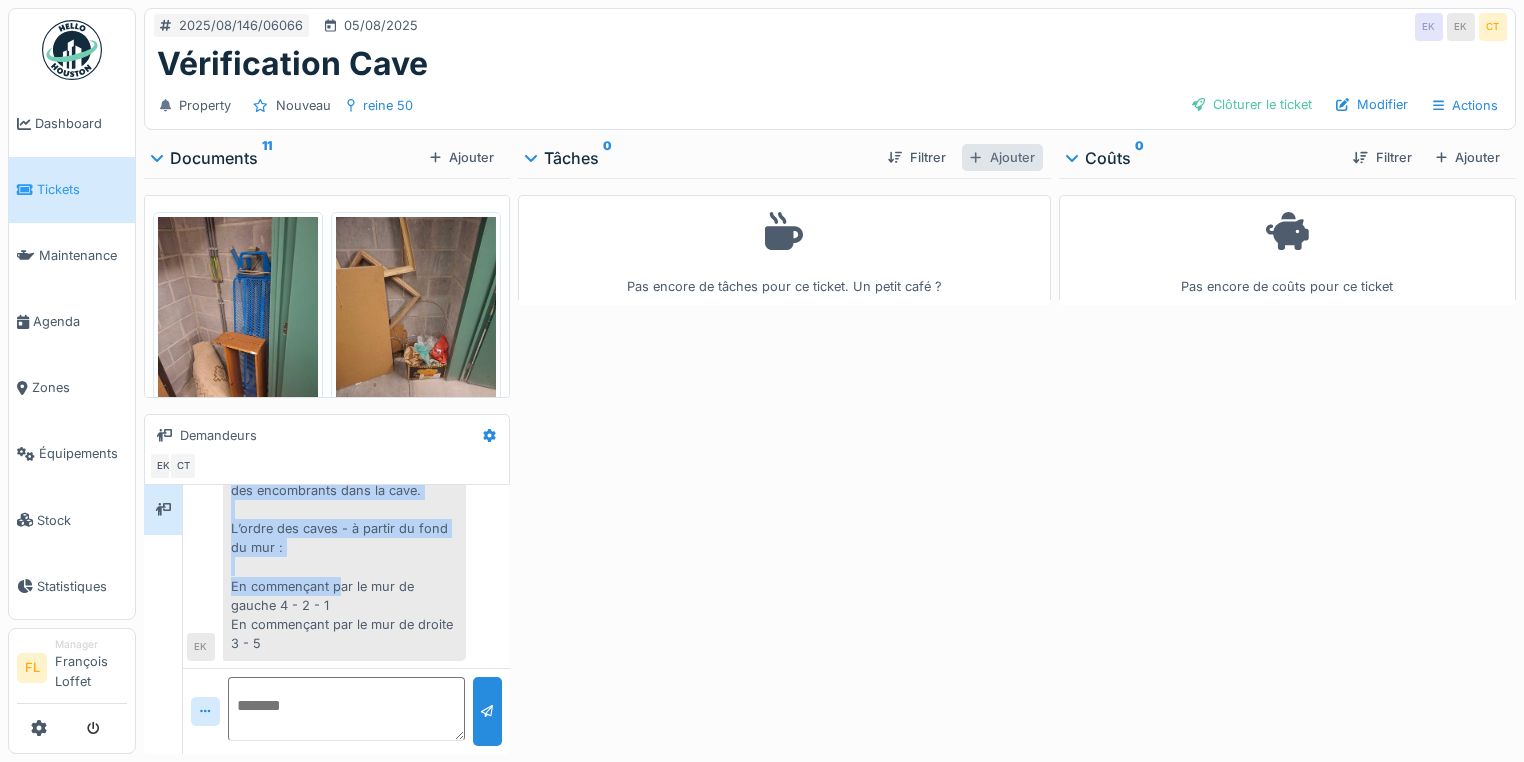 click on "Ajouter" at bounding box center (1002, 157) 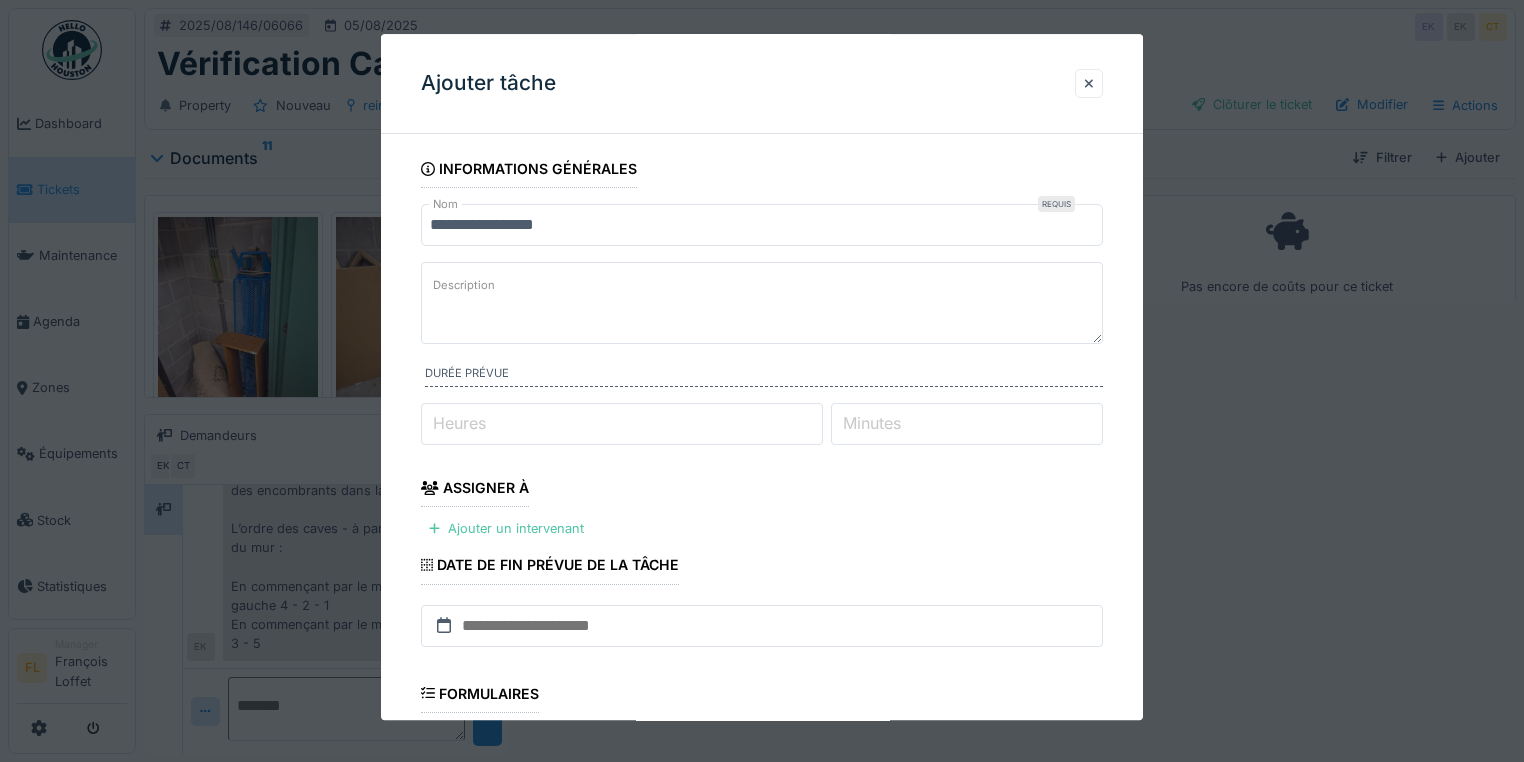 click on "Description" at bounding box center (762, 303) 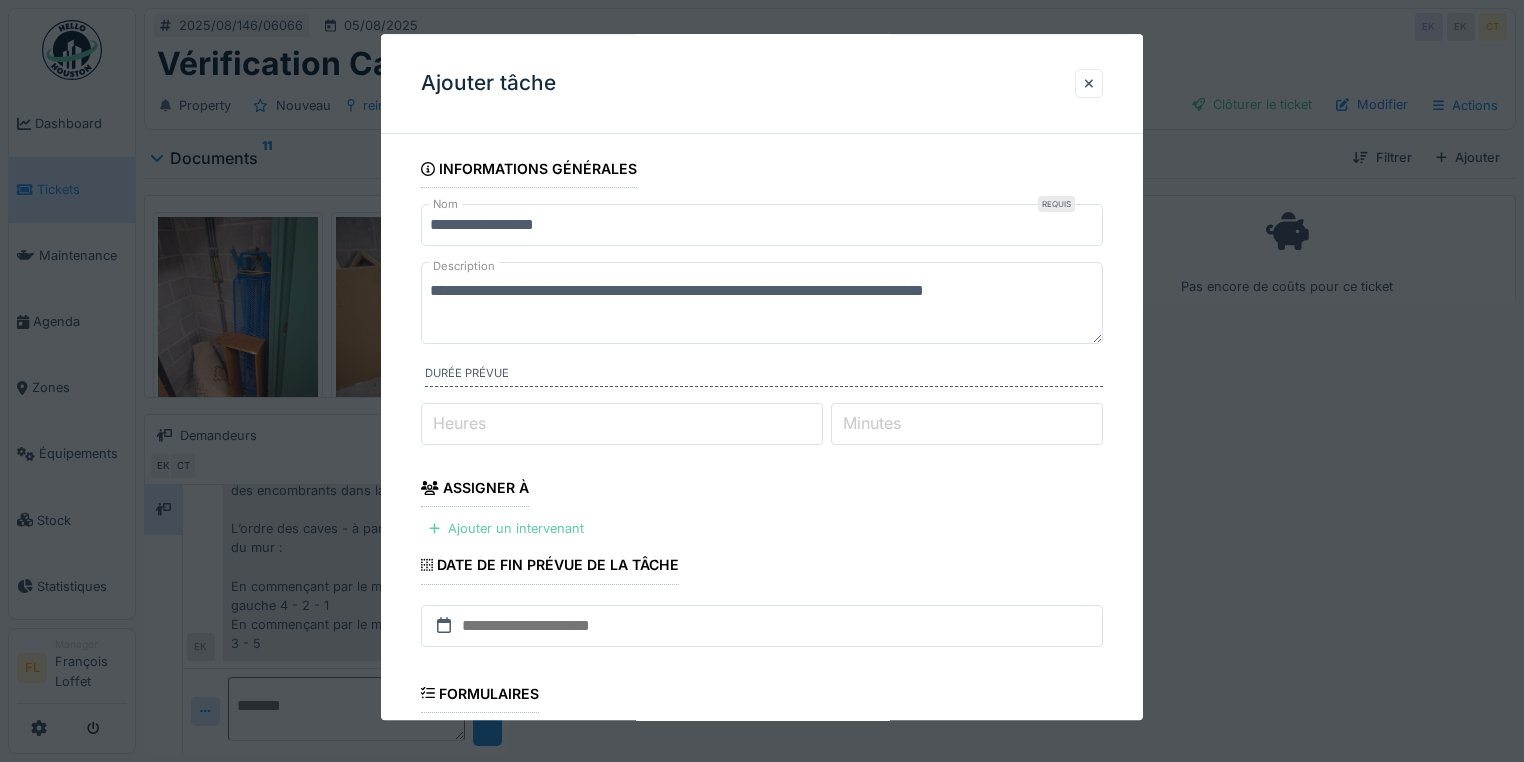 type on "**********" 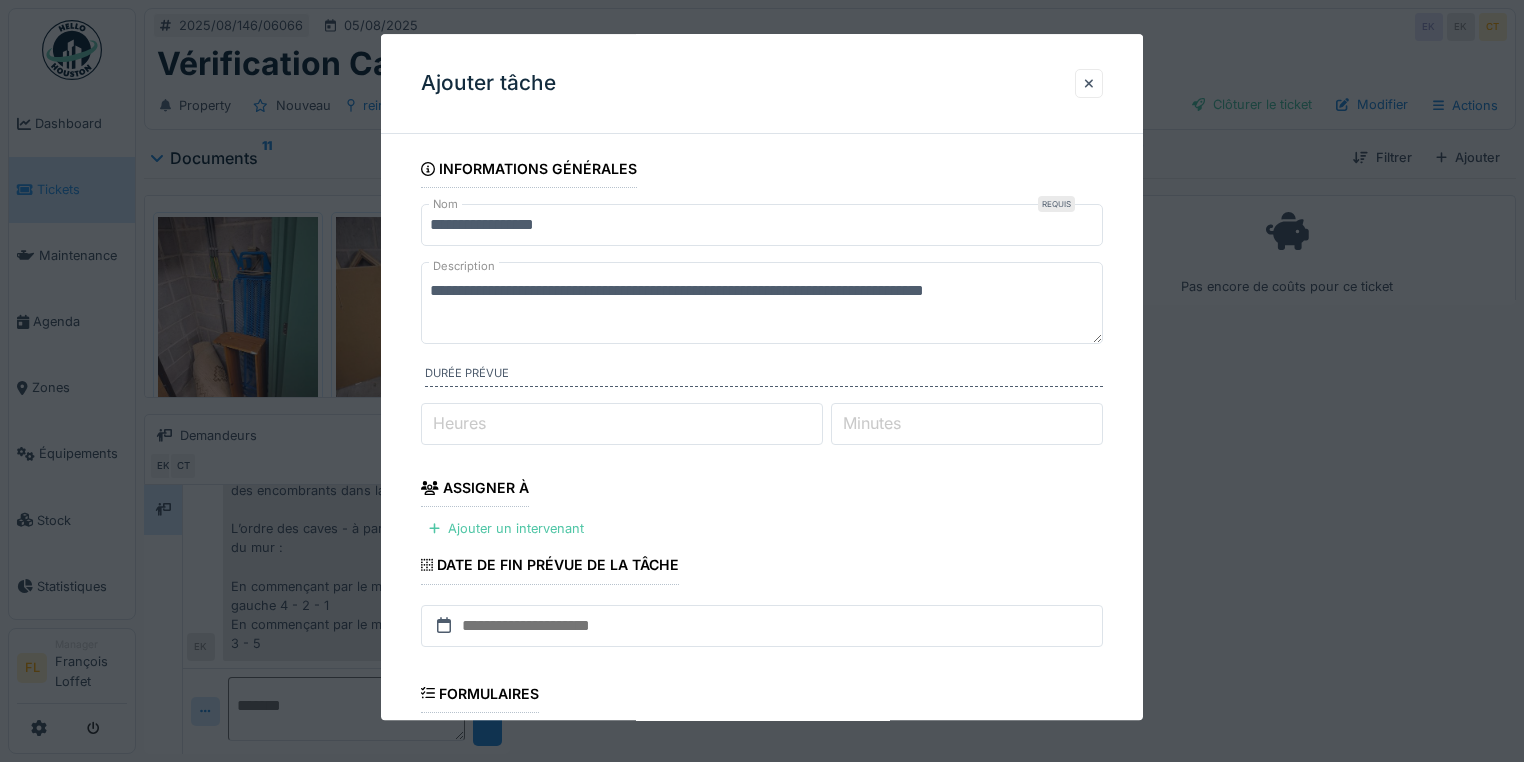 drag, startPoint x: 517, startPoint y: 529, endPoint x: 590, endPoint y: 518, distance: 73.82411 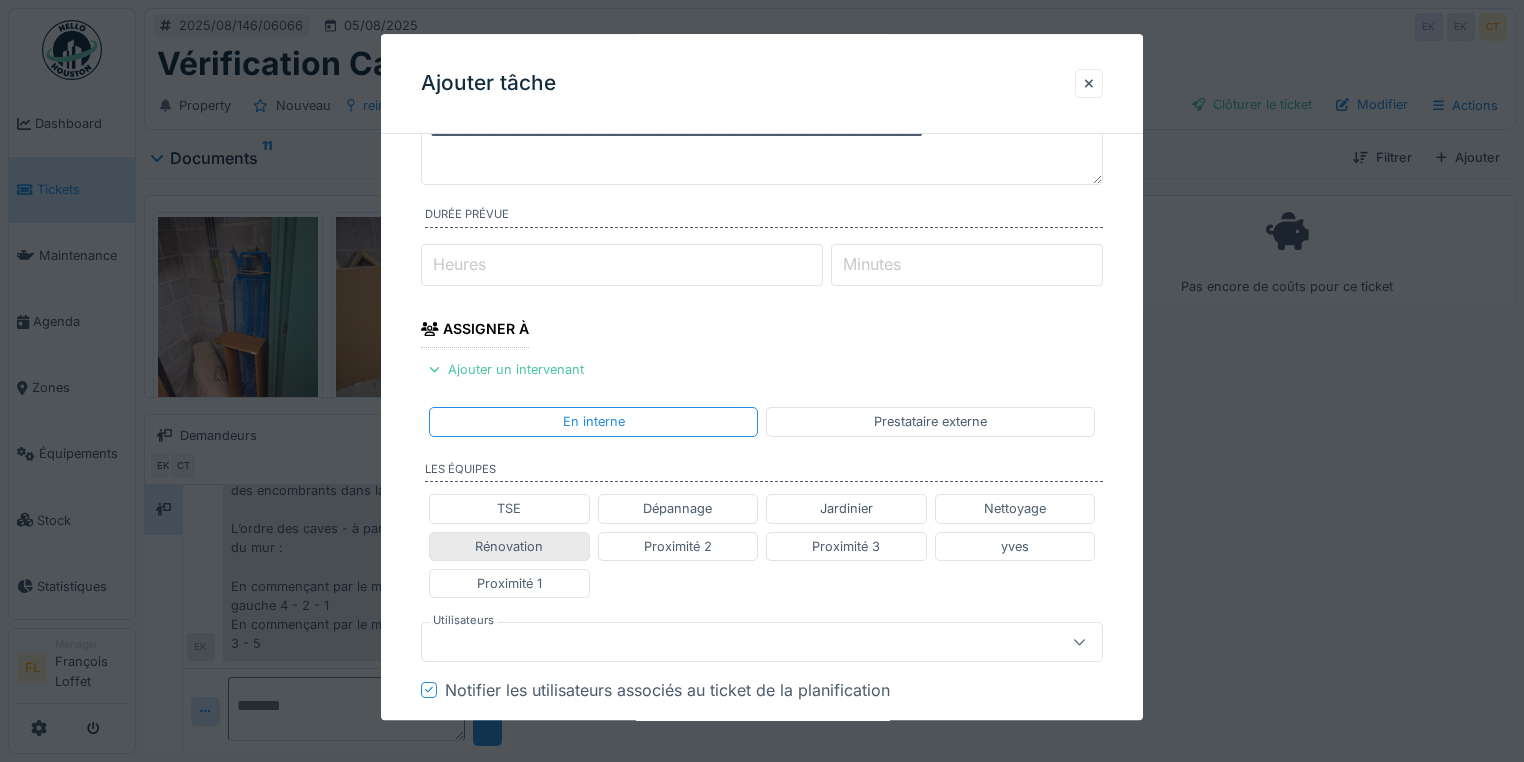 scroll, scrollTop: 160, scrollLeft: 0, axis: vertical 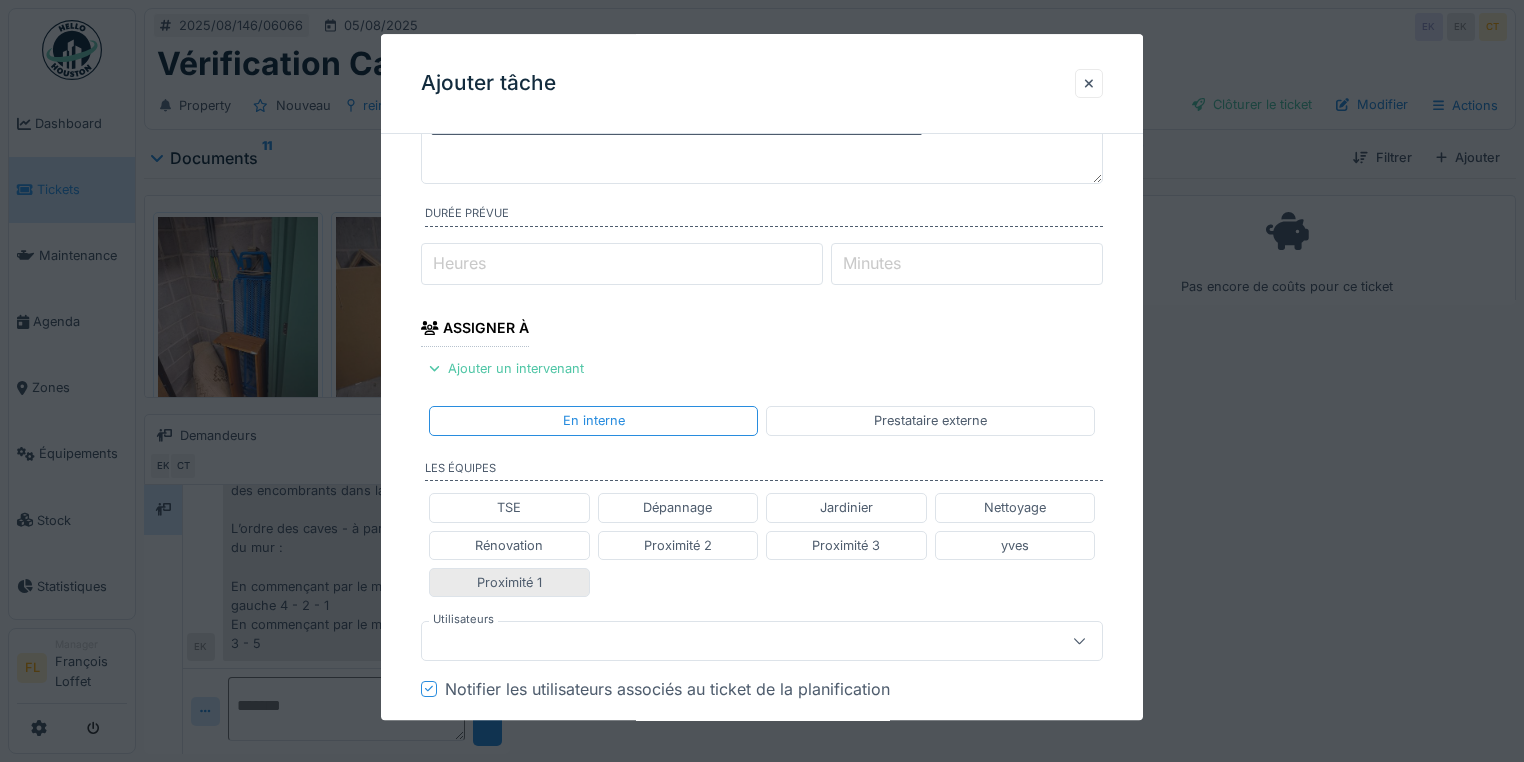 drag, startPoint x: 534, startPoint y: 596, endPoint x: 532, endPoint y: 584, distance: 12.165525 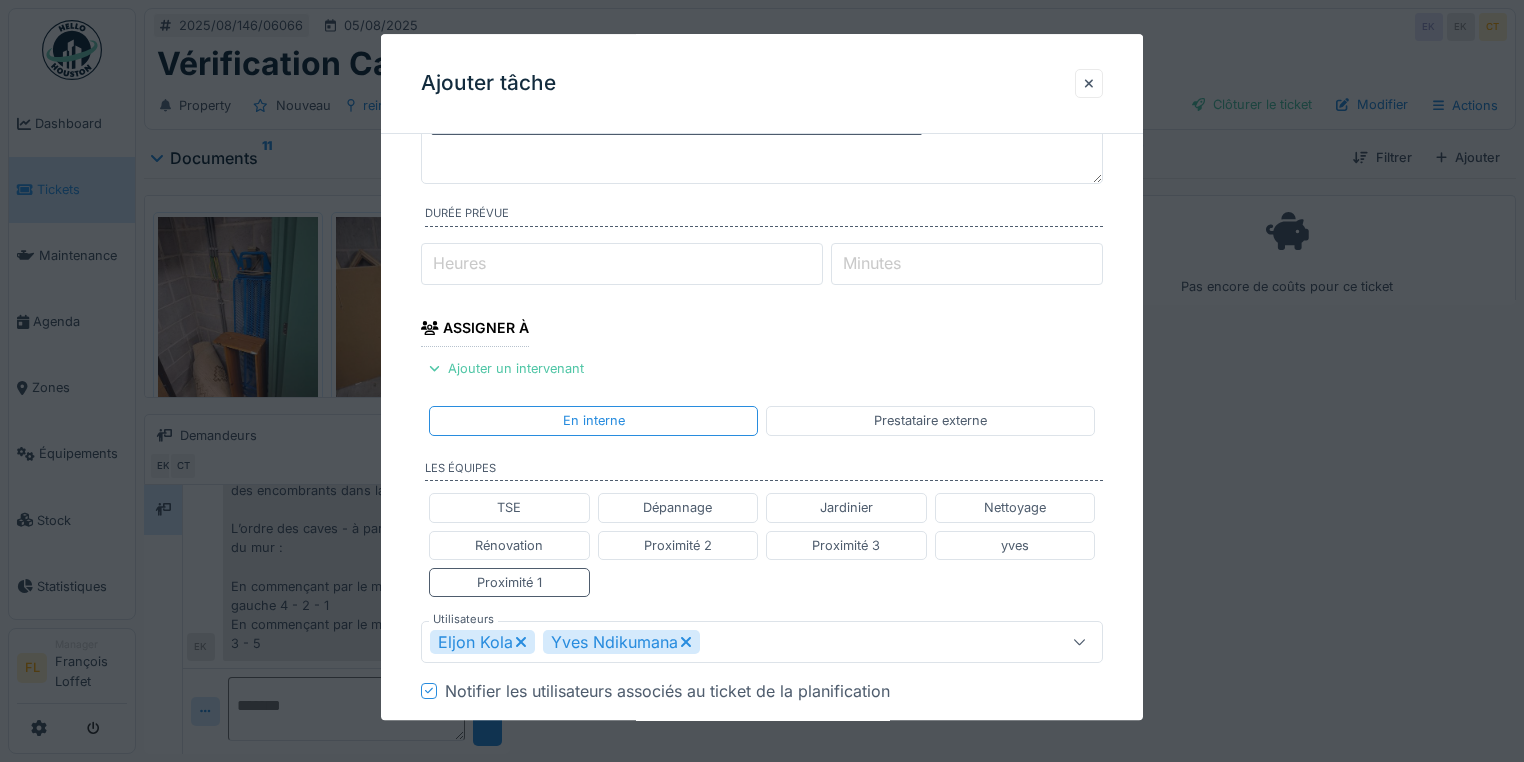 click on "Yves Ndikumana" at bounding box center (621, 642) 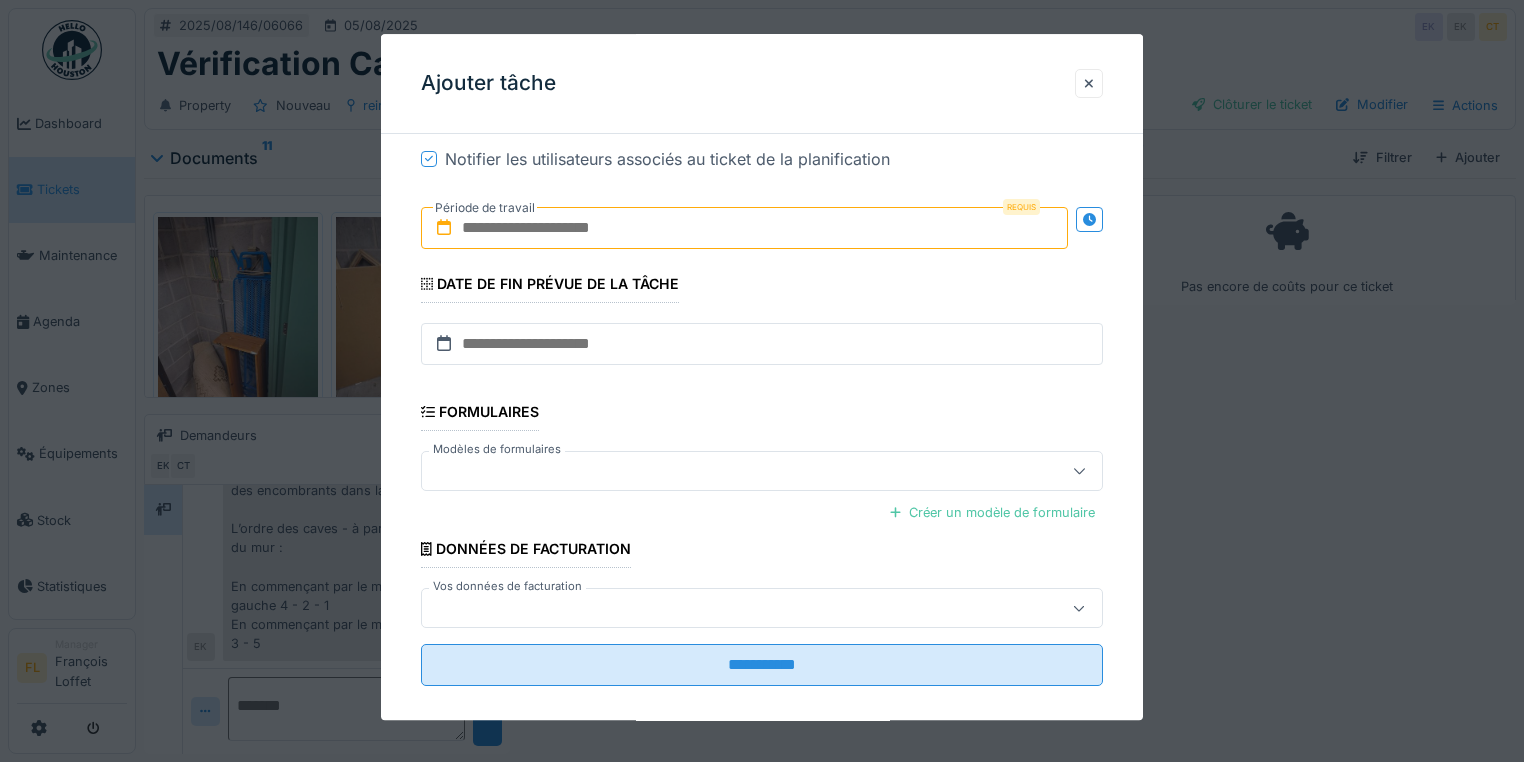scroll, scrollTop: 708, scrollLeft: 0, axis: vertical 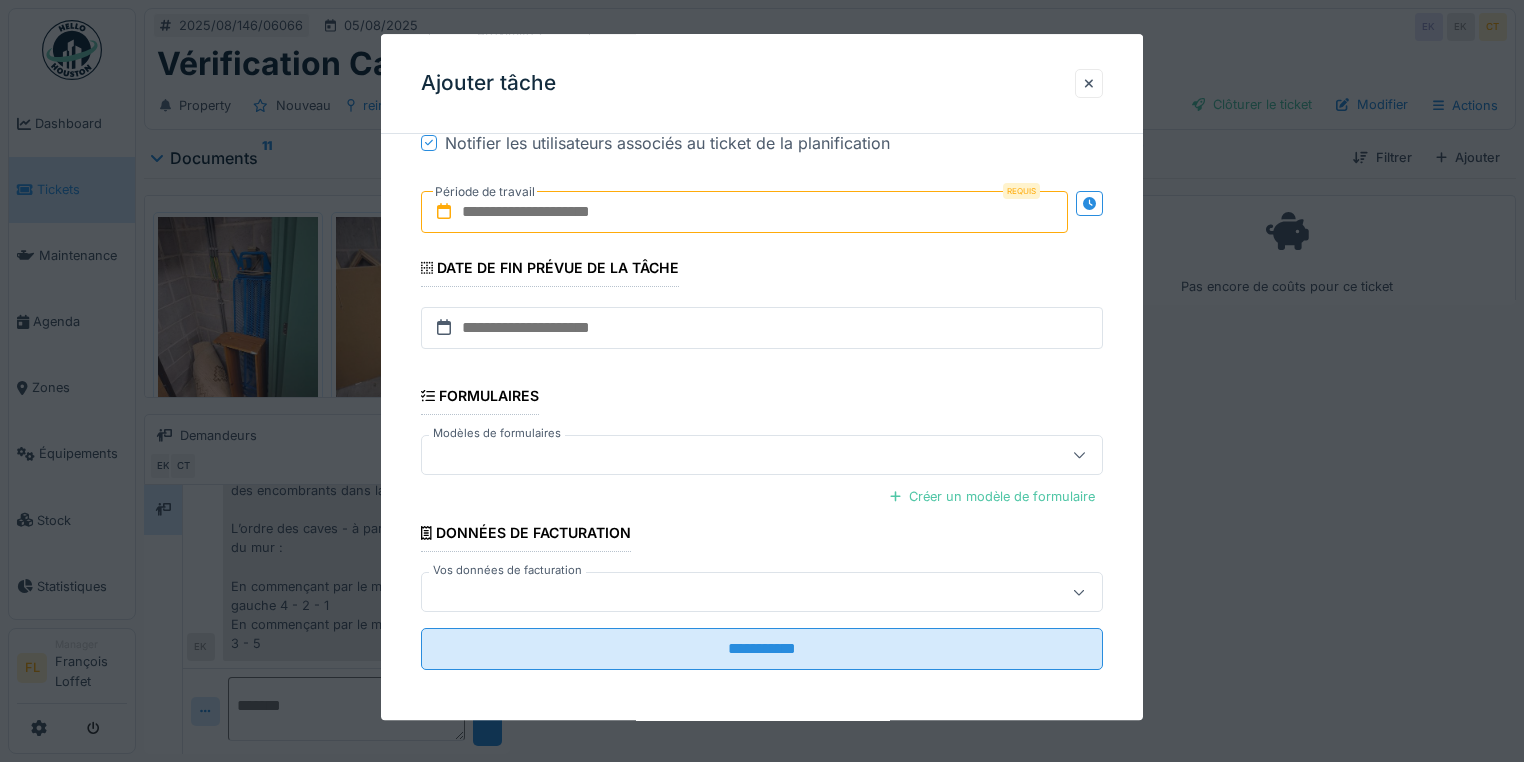 click at bounding box center [744, 212] 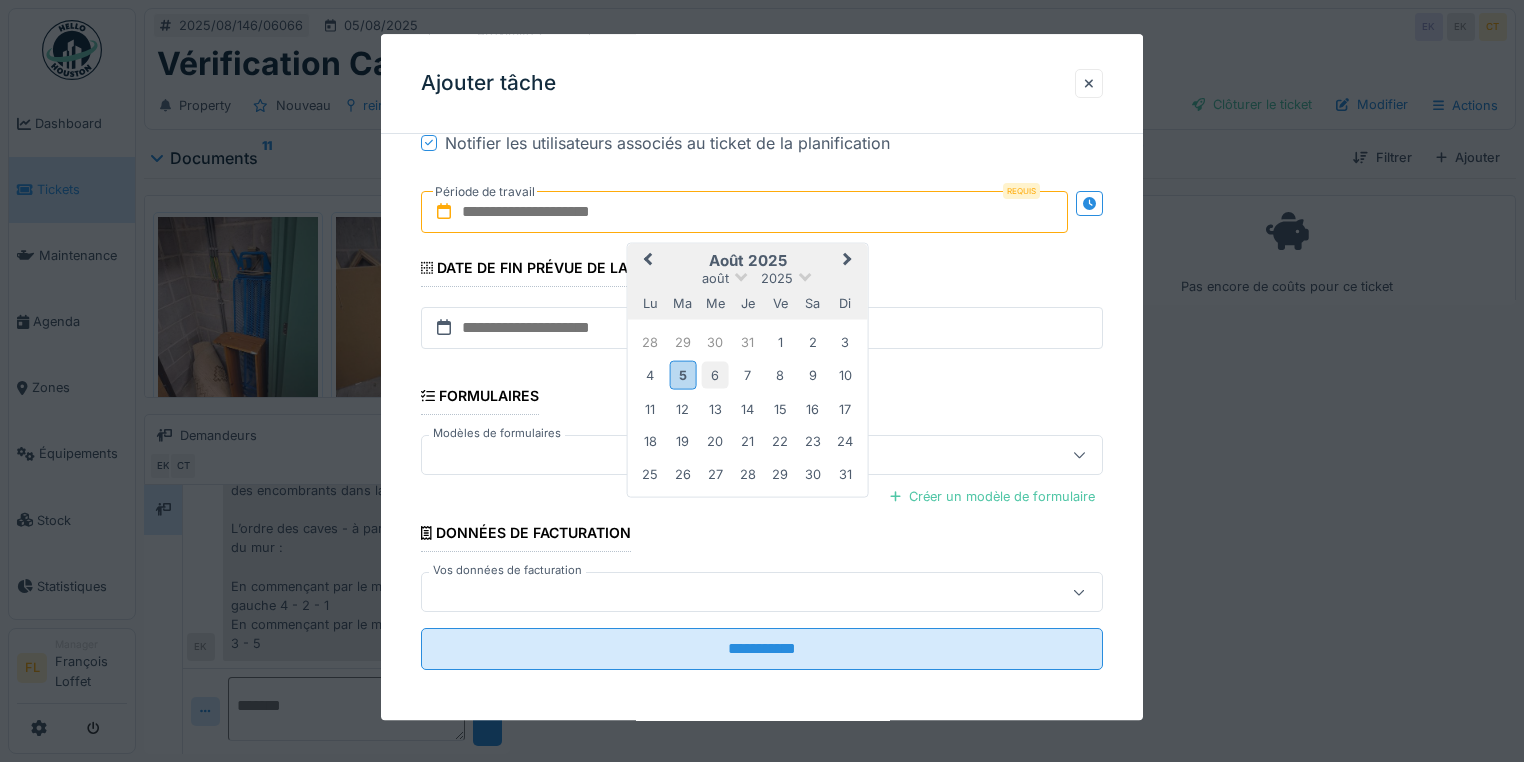 drag, startPoint x: 685, startPoint y: 372, endPoint x: 709, endPoint y: 371, distance: 24.020824 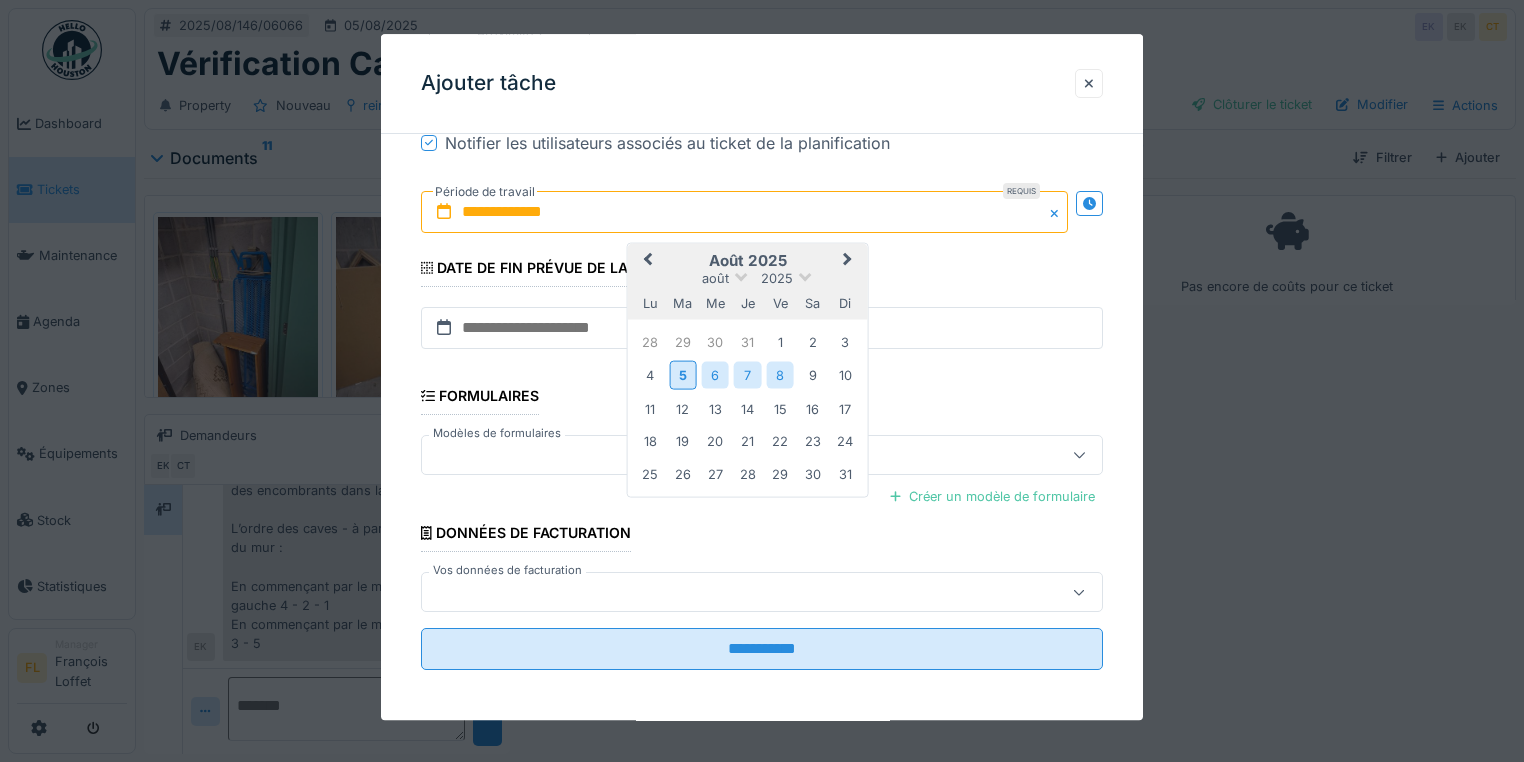 click on "8" at bounding box center [780, 375] 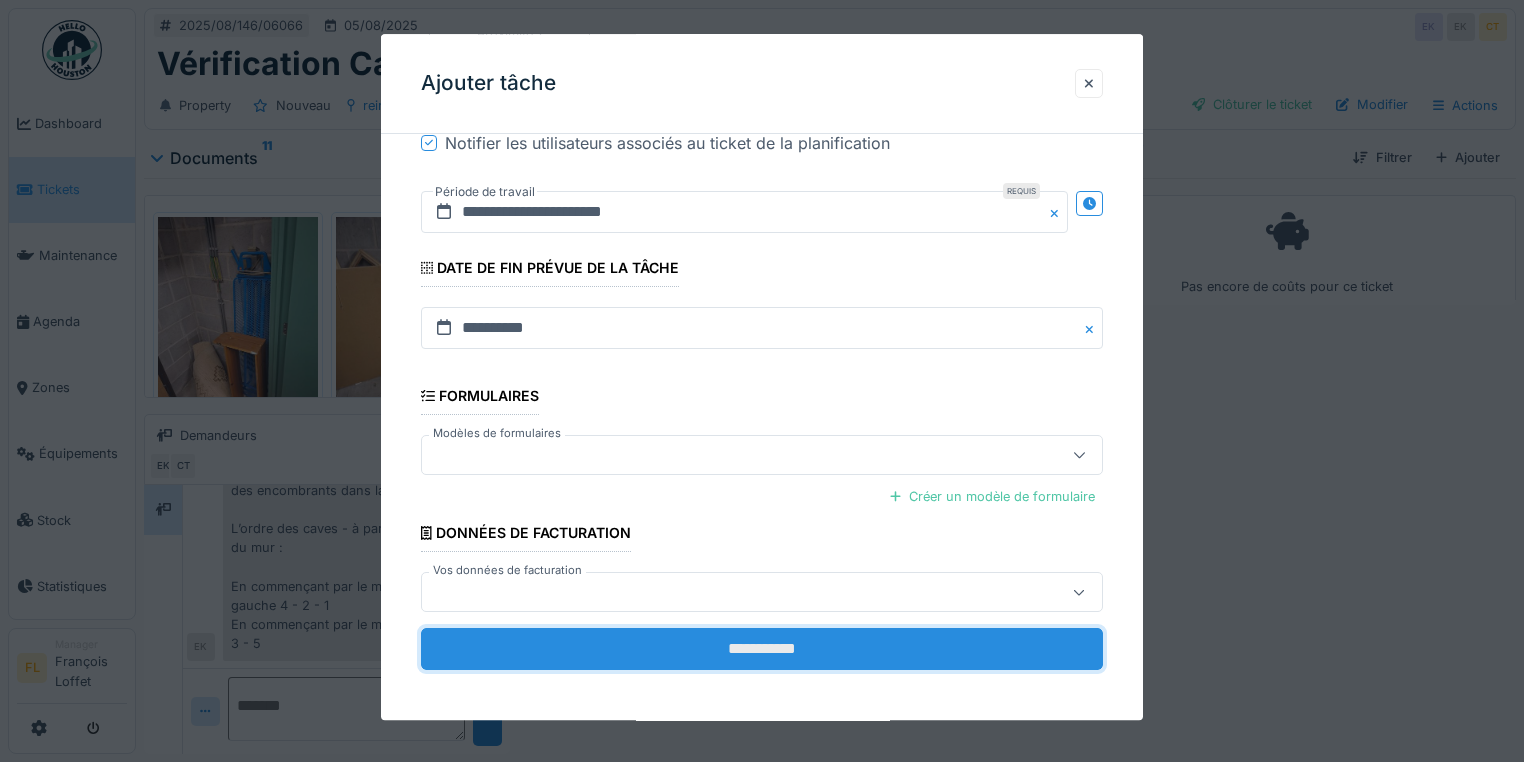 click on "**********" at bounding box center (762, 650) 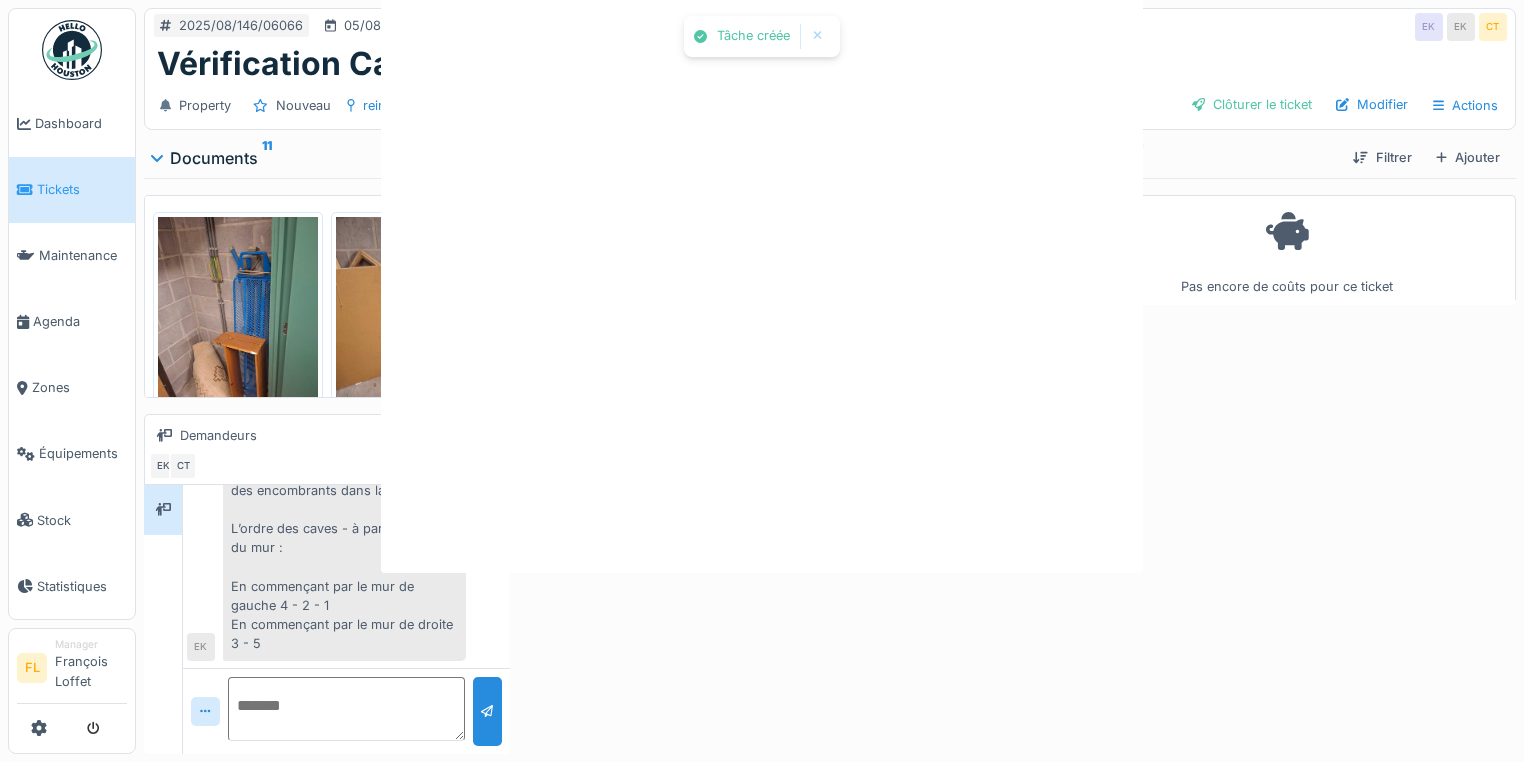 scroll, scrollTop: 0, scrollLeft: 0, axis: both 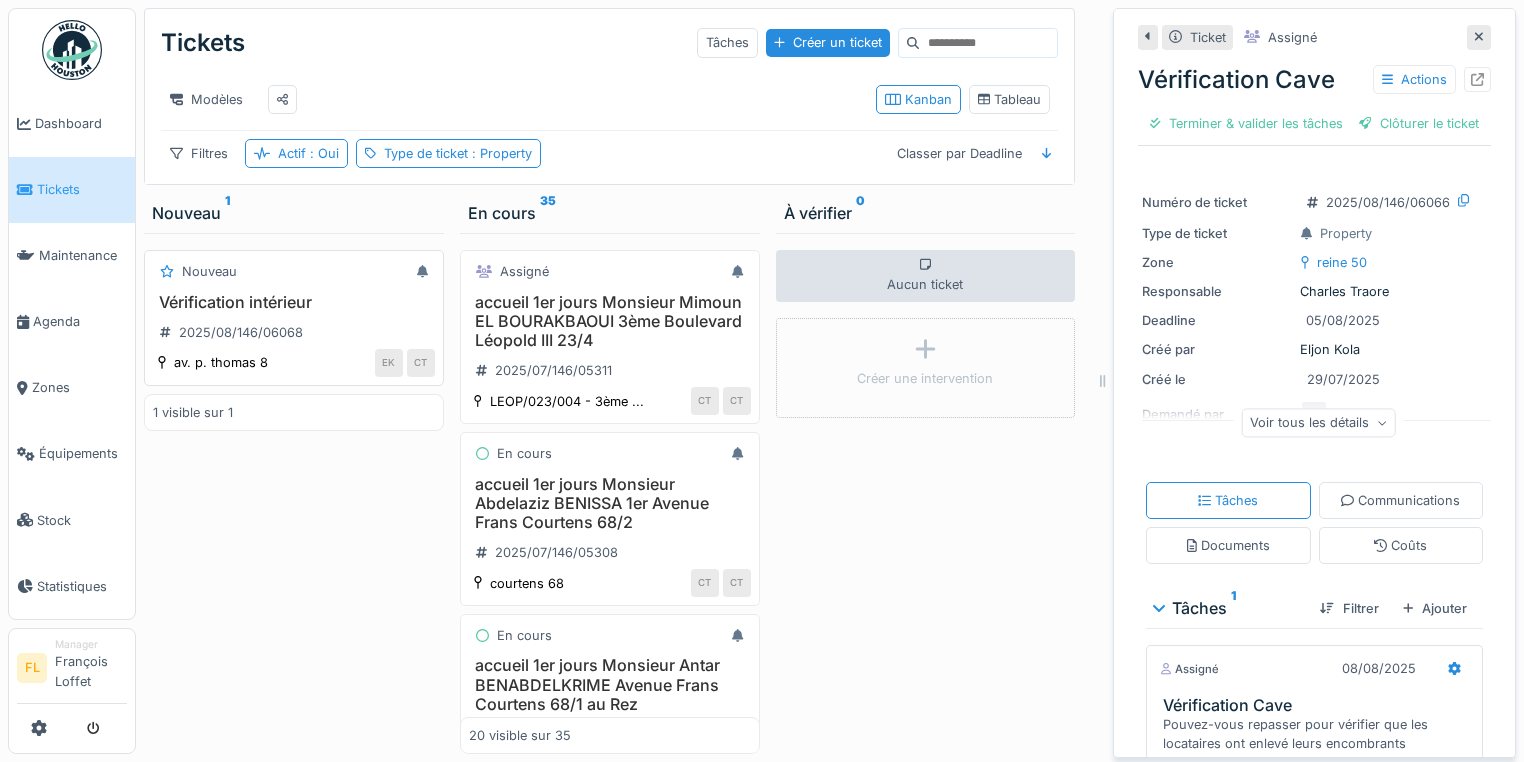 click on "Vérification intérieur" at bounding box center [294, 302] 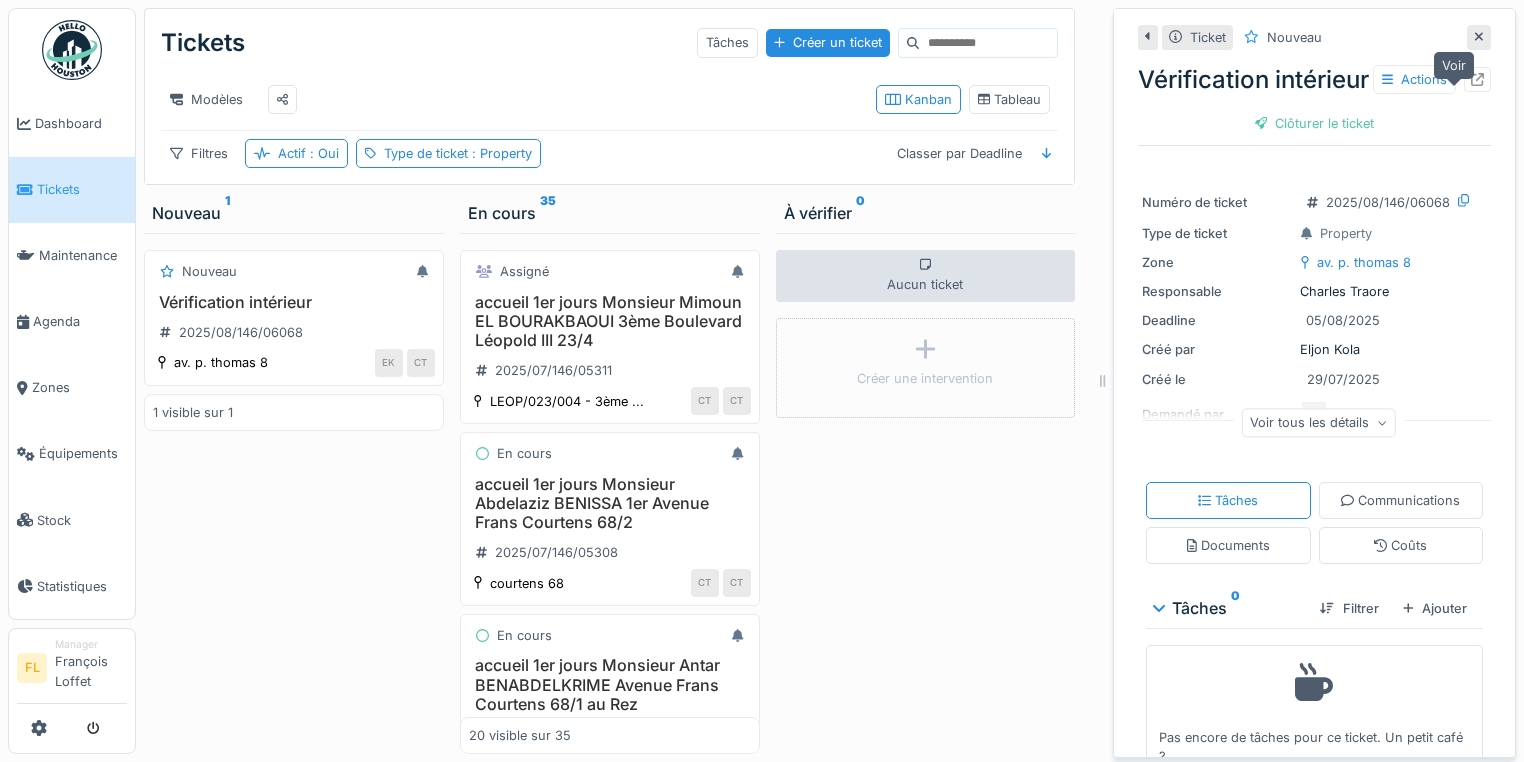 click 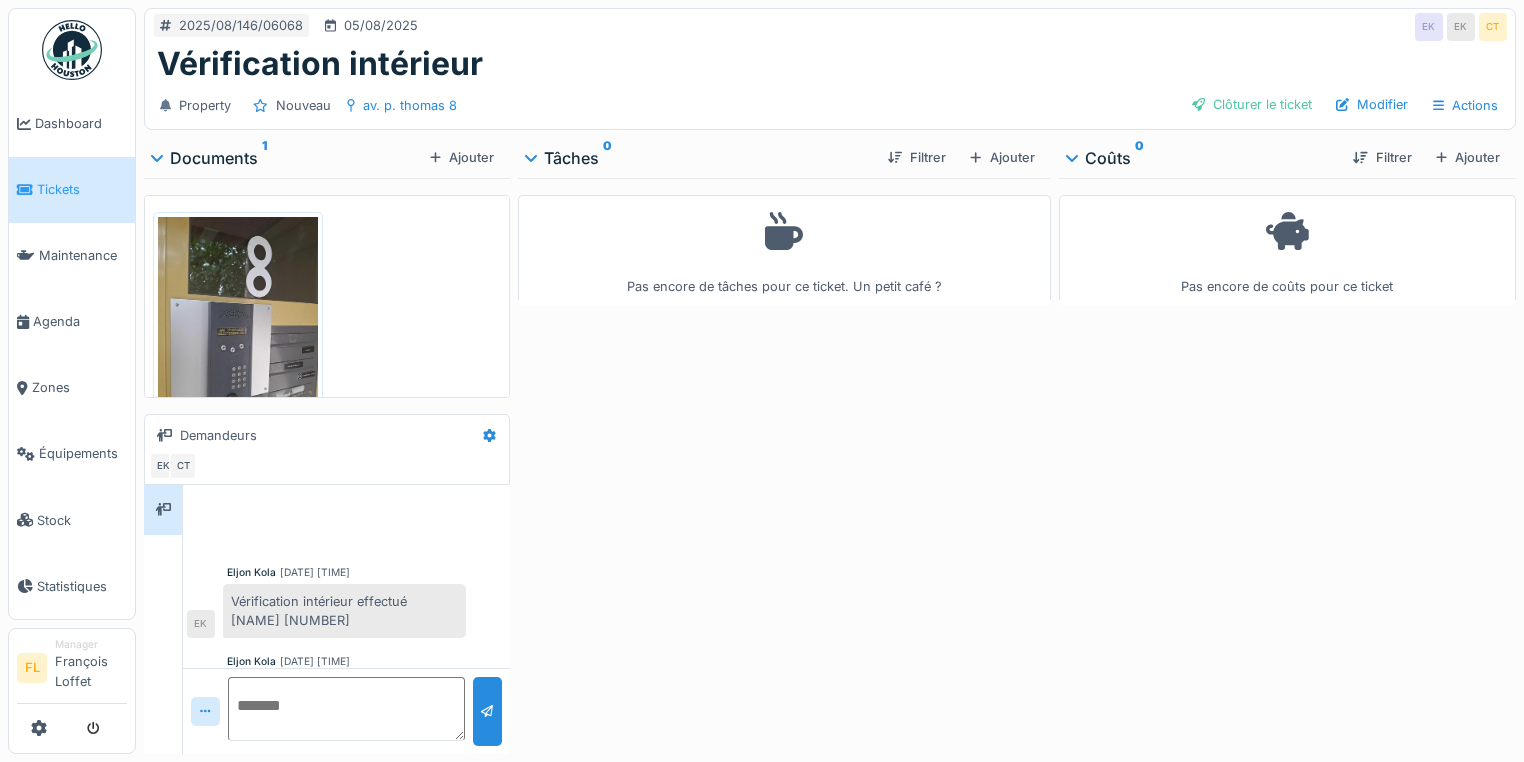 scroll, scrollTop: 0, scrollLeft: 0, axis: both 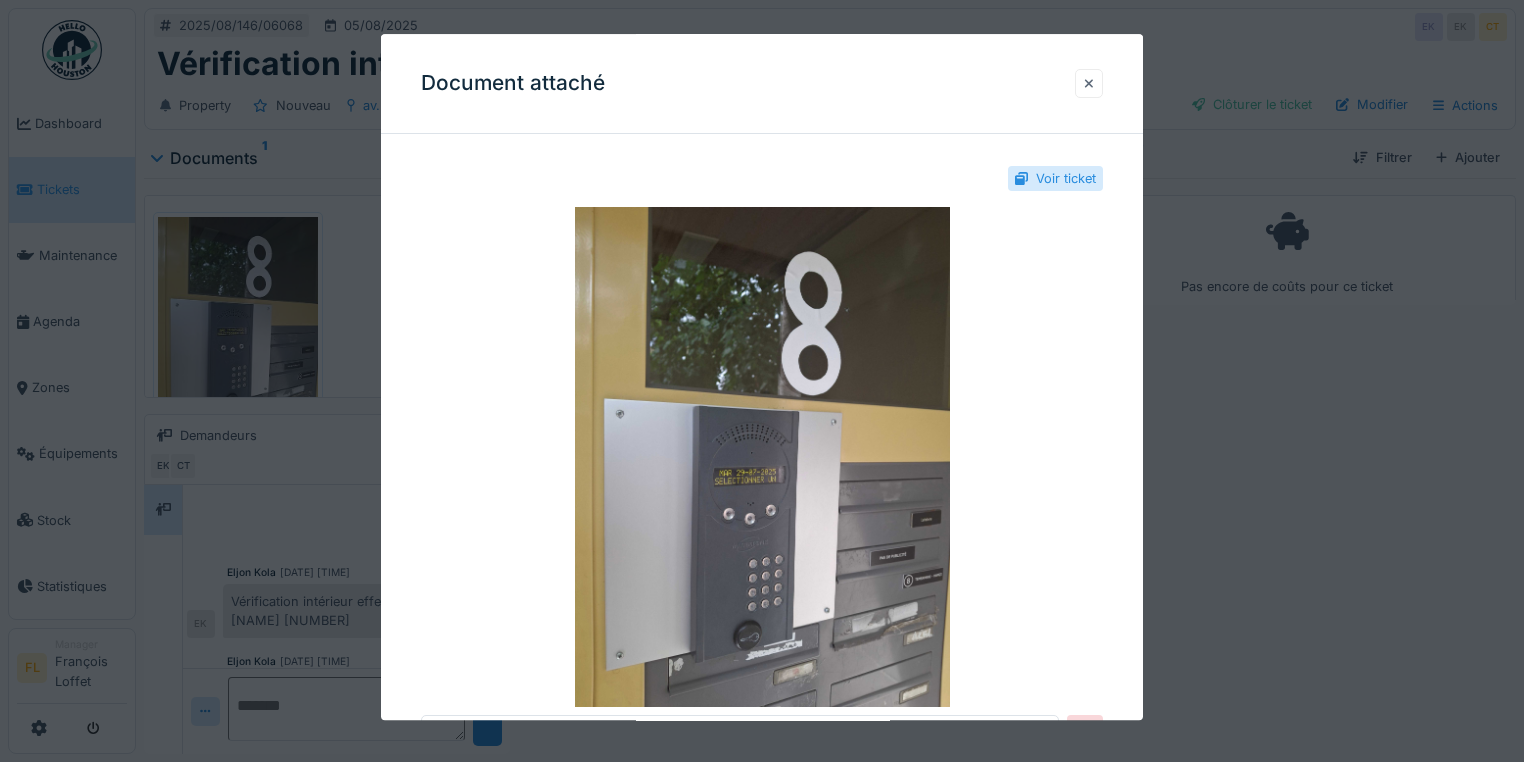 click at bounding box center [1089, 83] 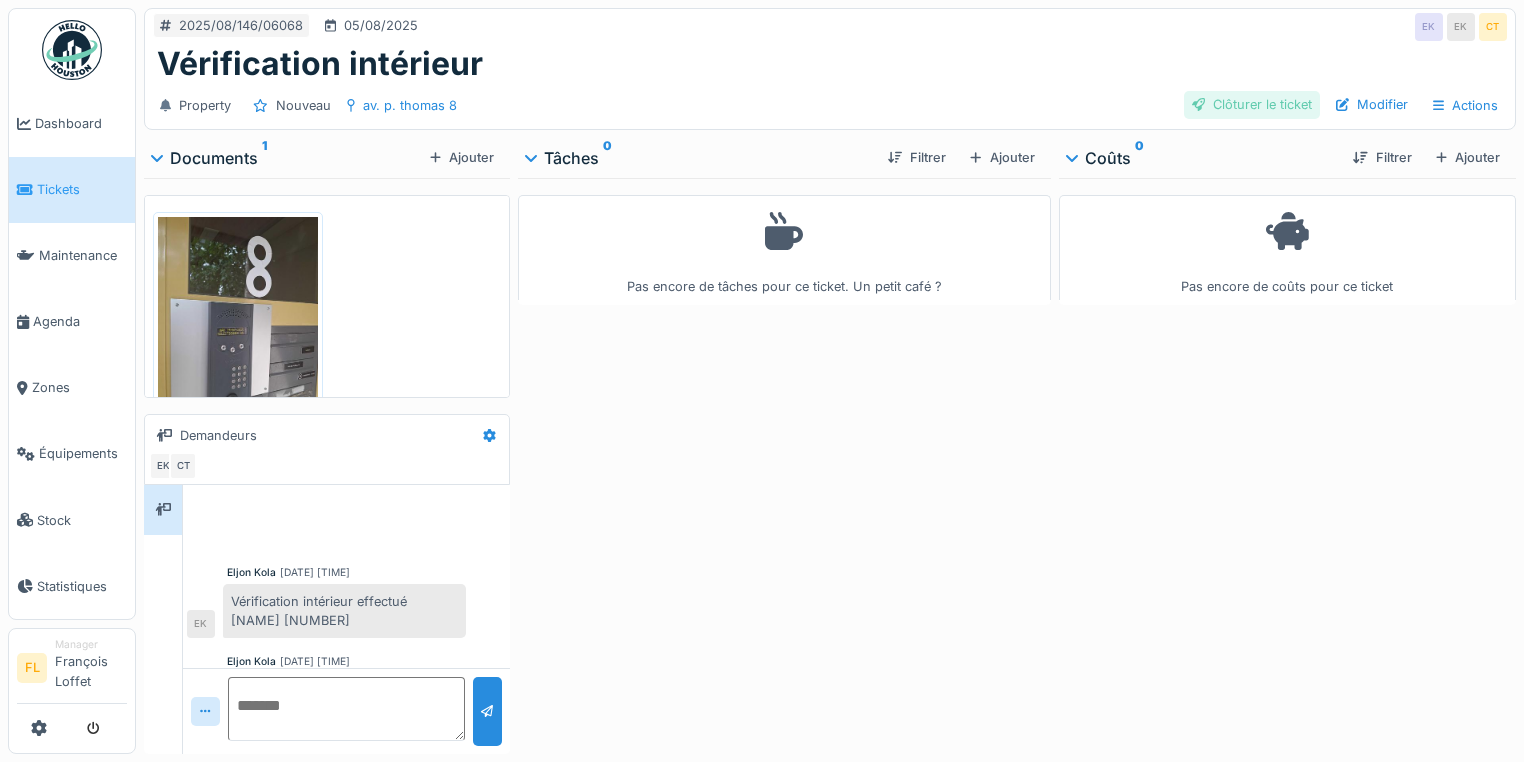 click on "Clôturer le ticket" at bounding box center (1252, 104) 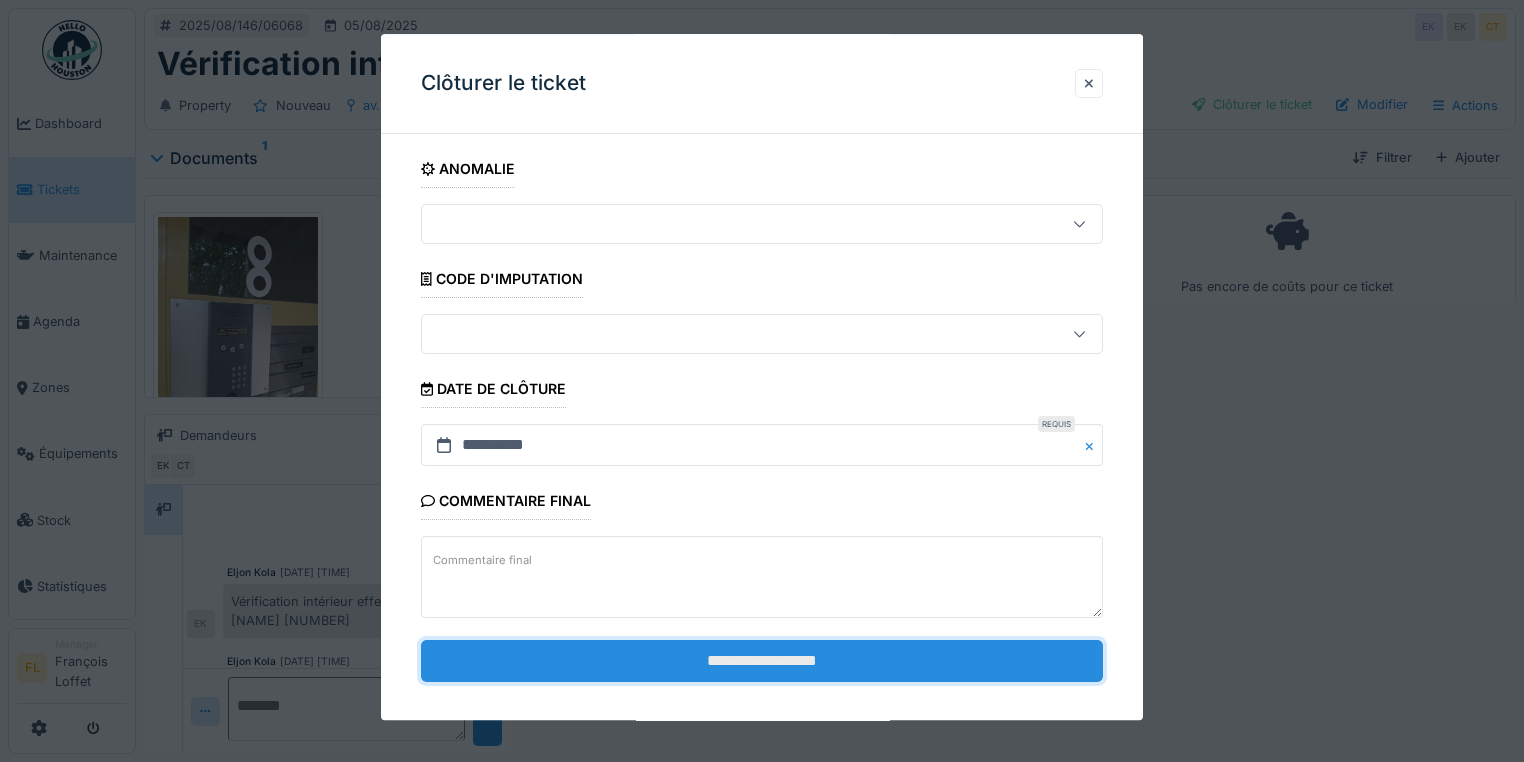 click on "**********" at bounding box center (762, 661) 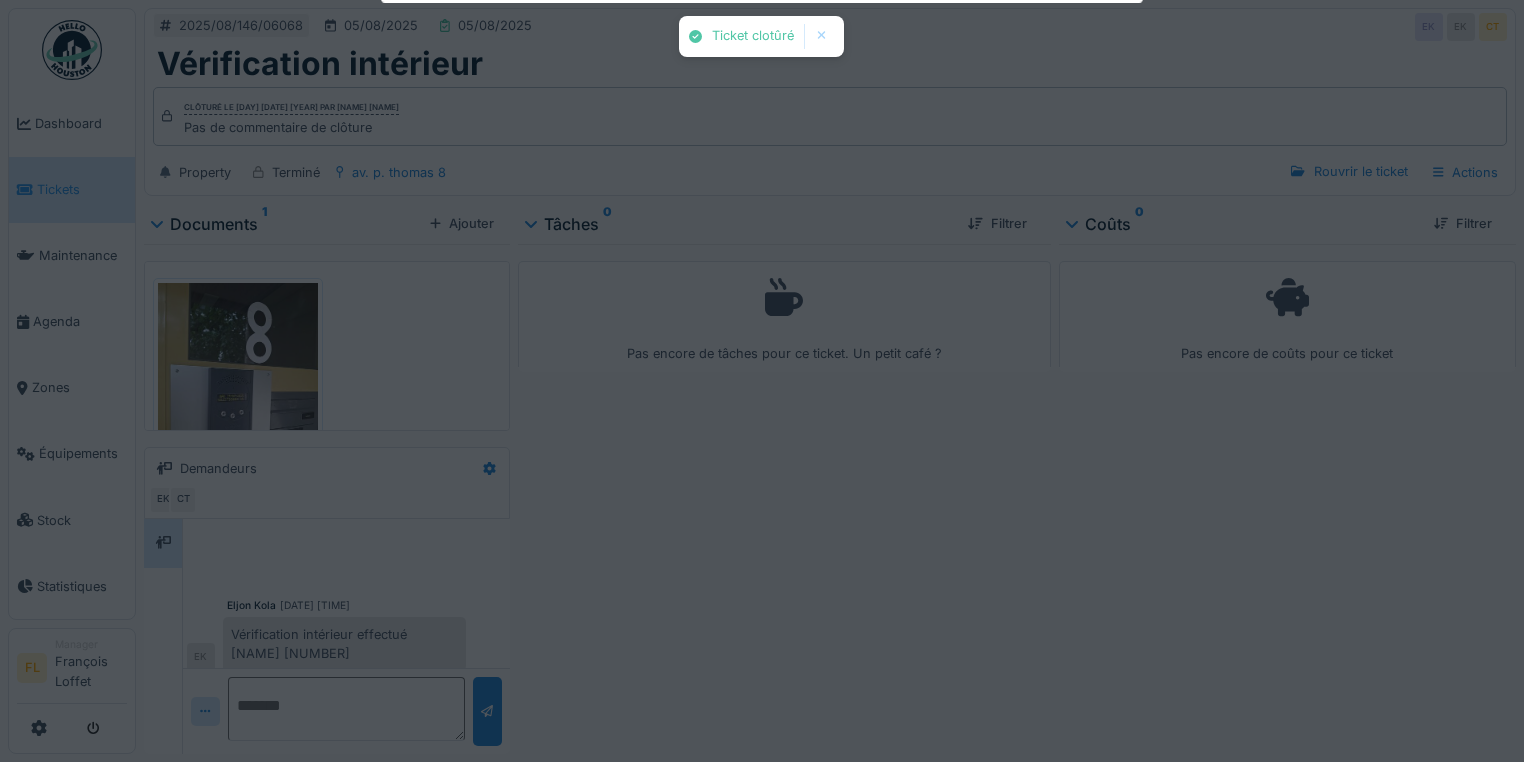 scroll, scrollTop: 354, scrollLeft: 0, axis: vertical 